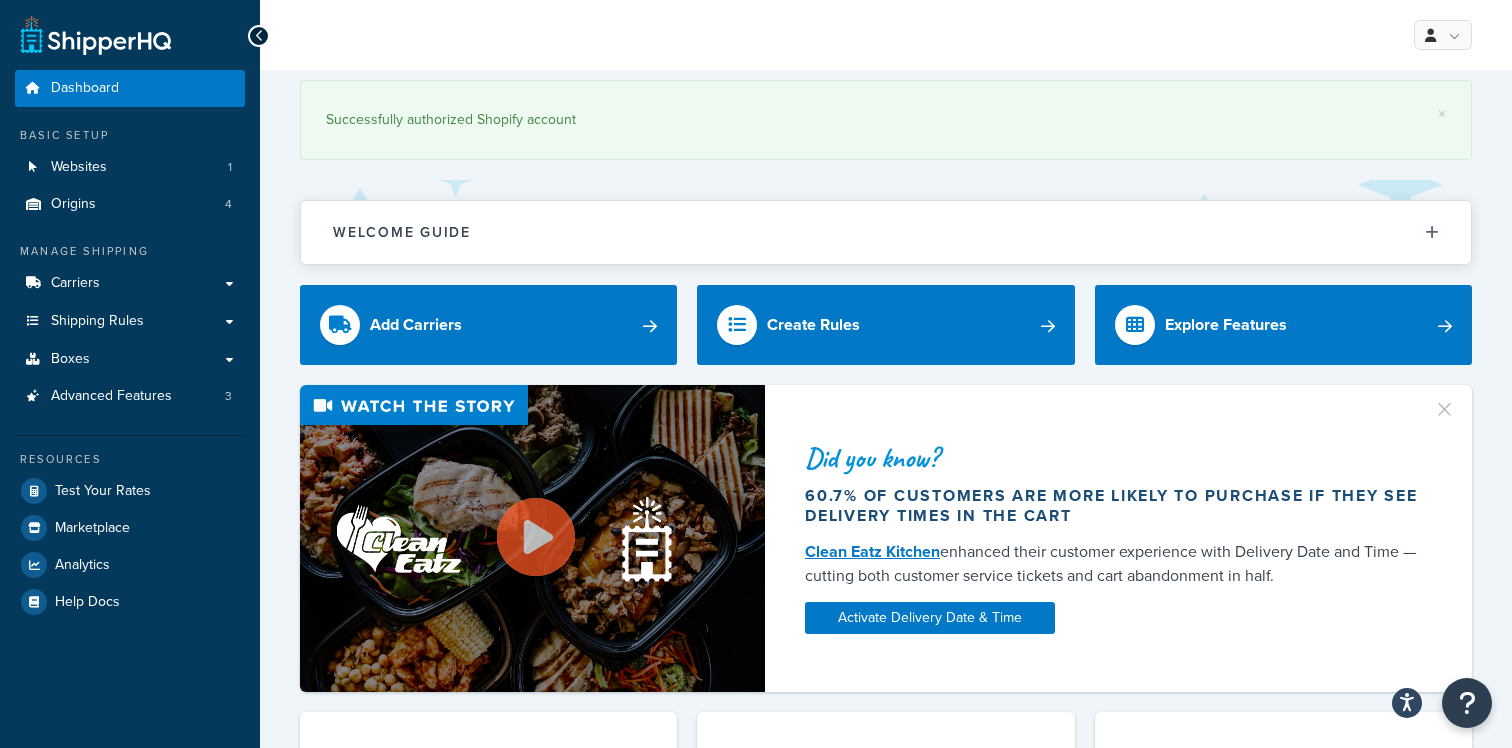 scroll, scrollTop: 0, scrollLeft: 0, axis: both 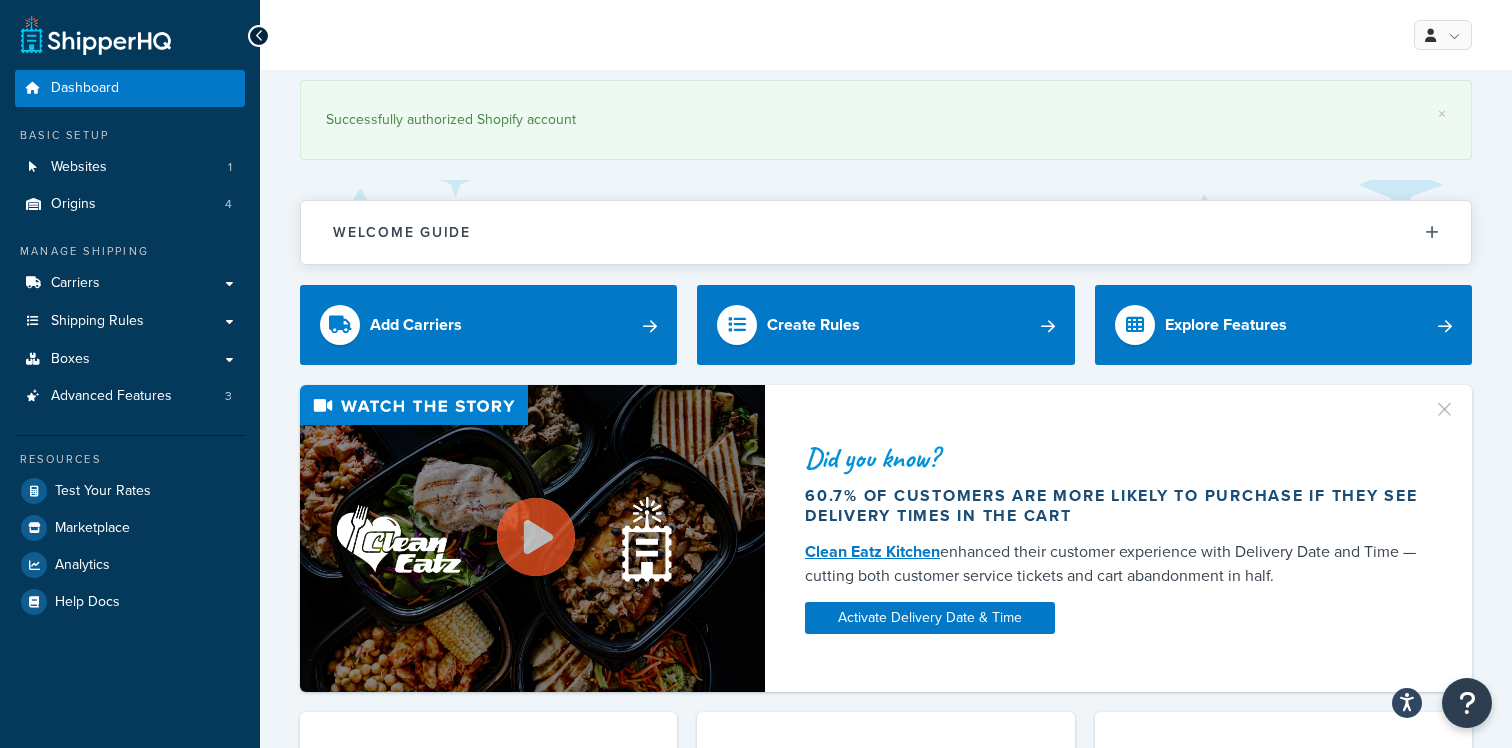 click on "Successfully authorized Shopify account" at bounding box center (886, 120) 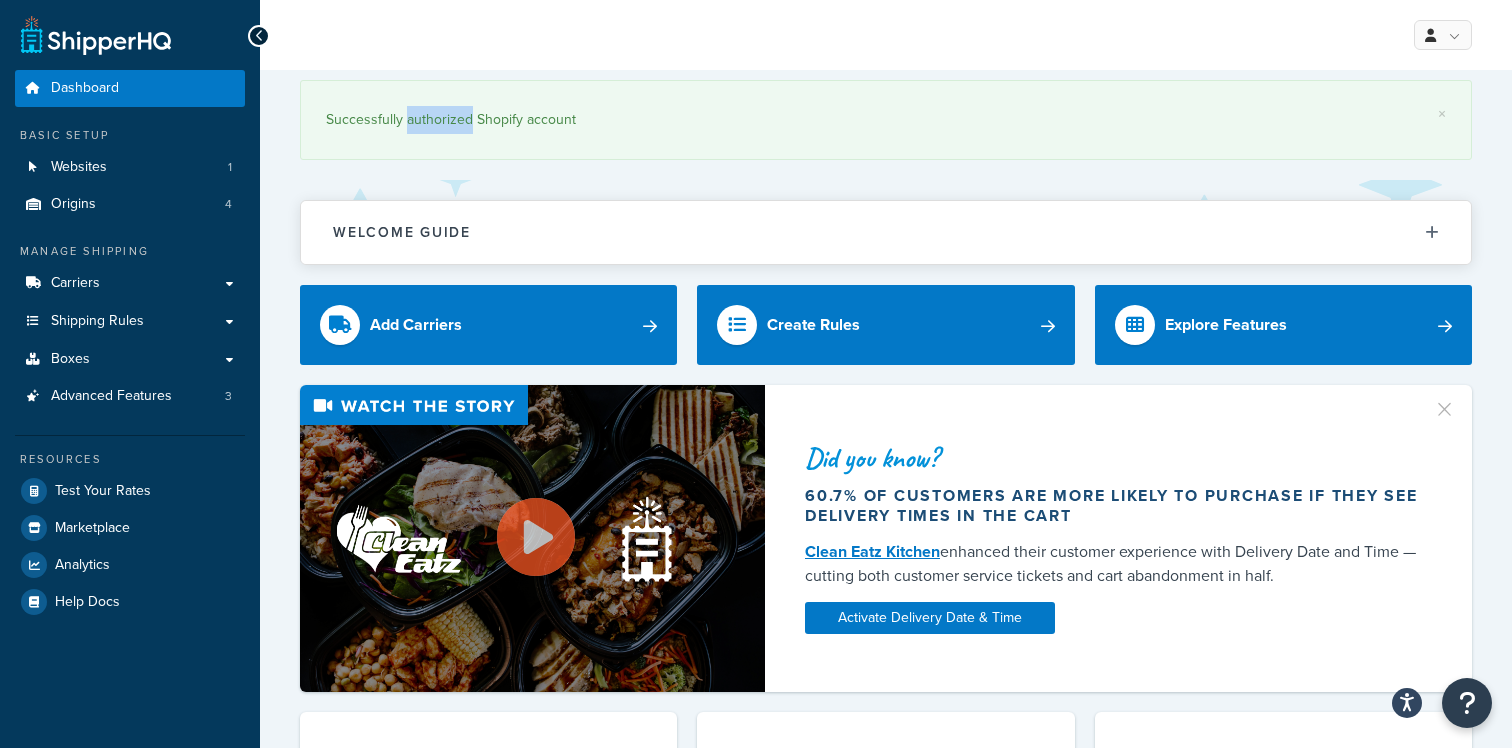 click on "Successfully authorized Shopify account" at bounding box center [886, 120] 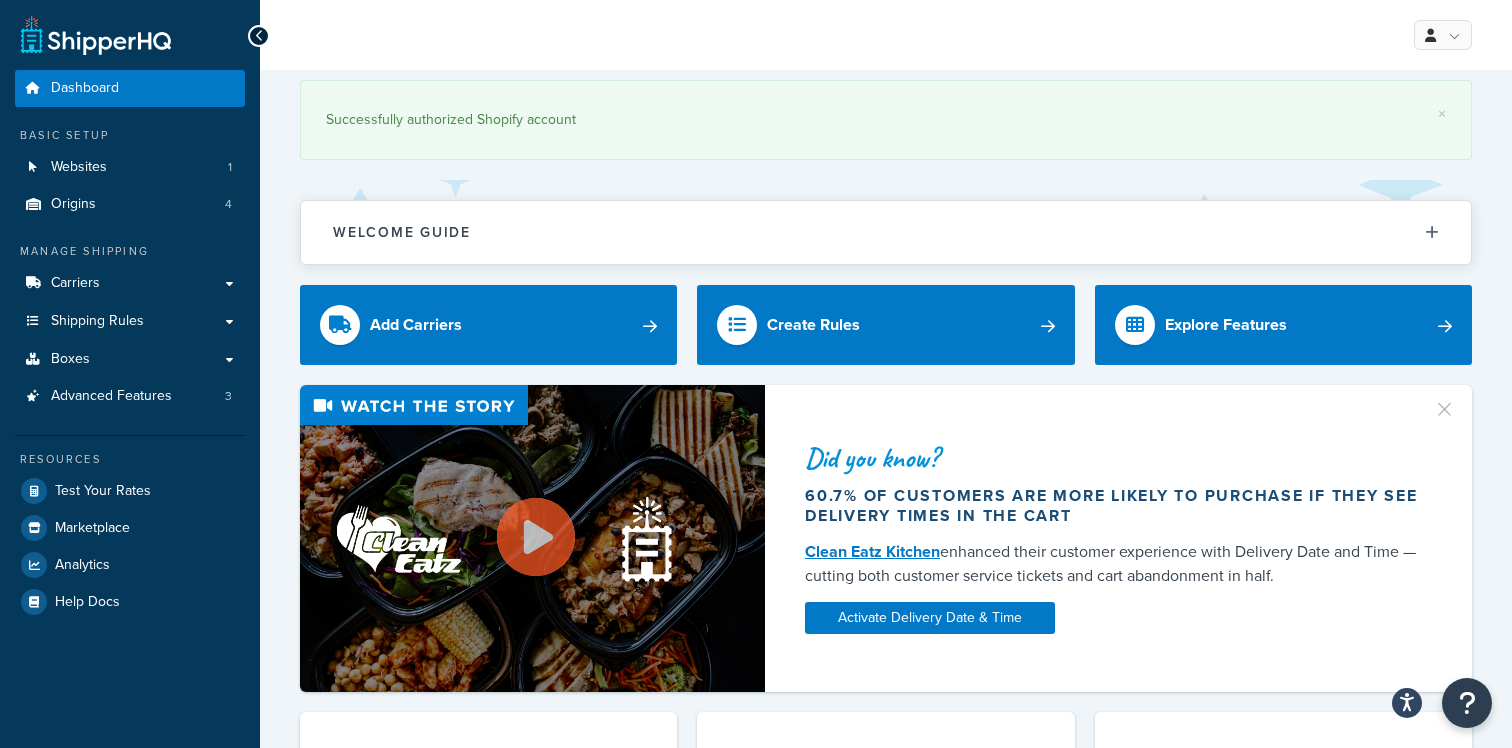 click on "Successfully authorized Shopify account" at bounding box center (886, 120) 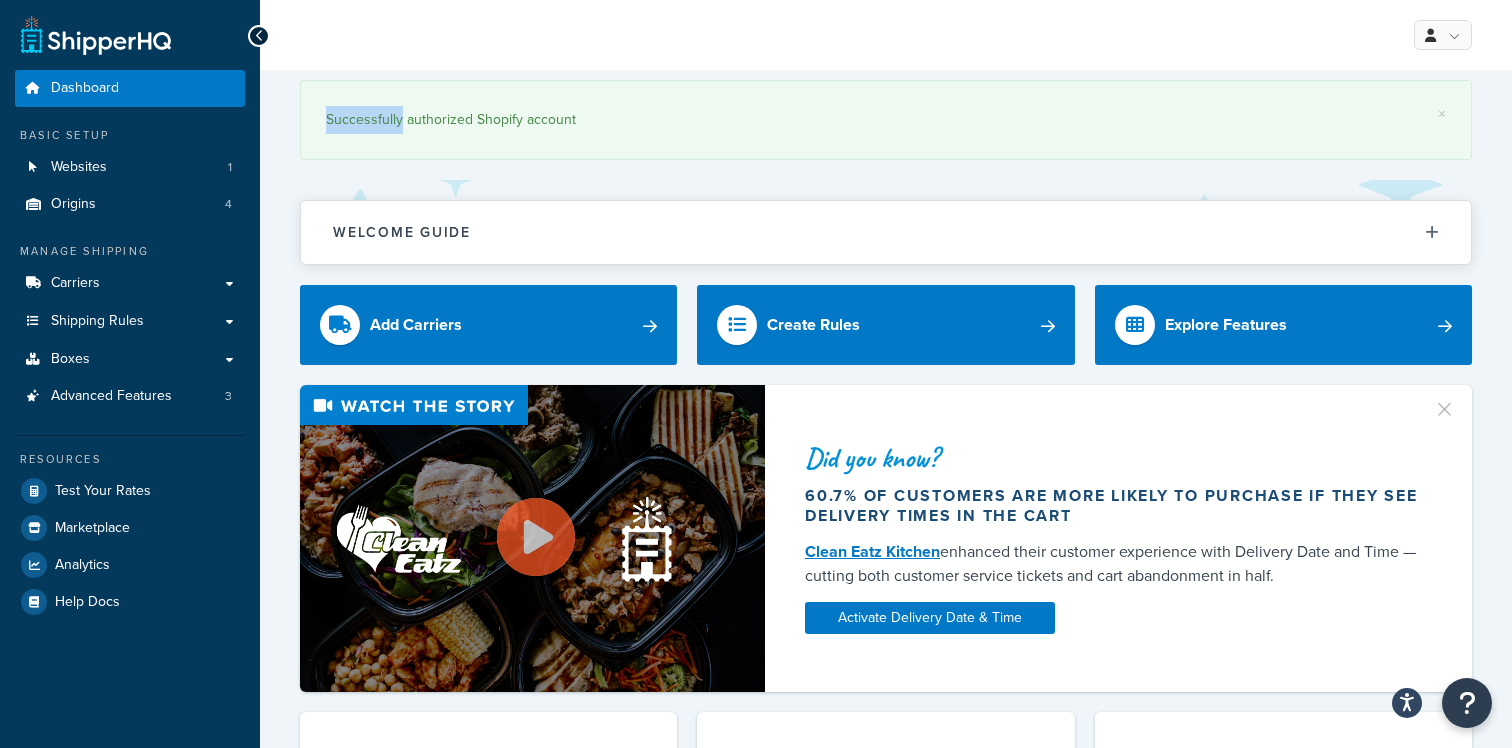 click on "Successfully authorized Shopify account" at bounding box center (886, 120) 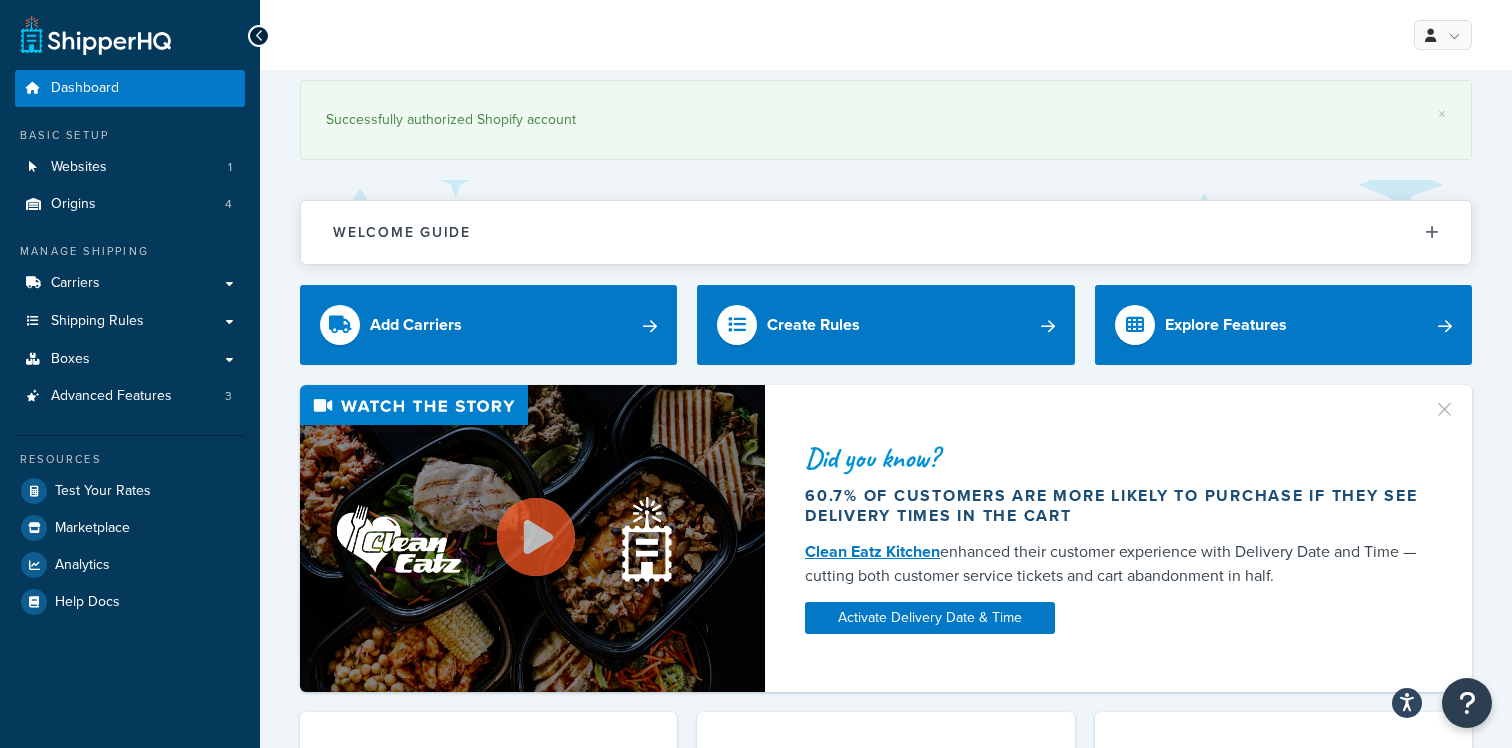 click on "Successfully authorized Shopify account" at bounding box center [886, 120] 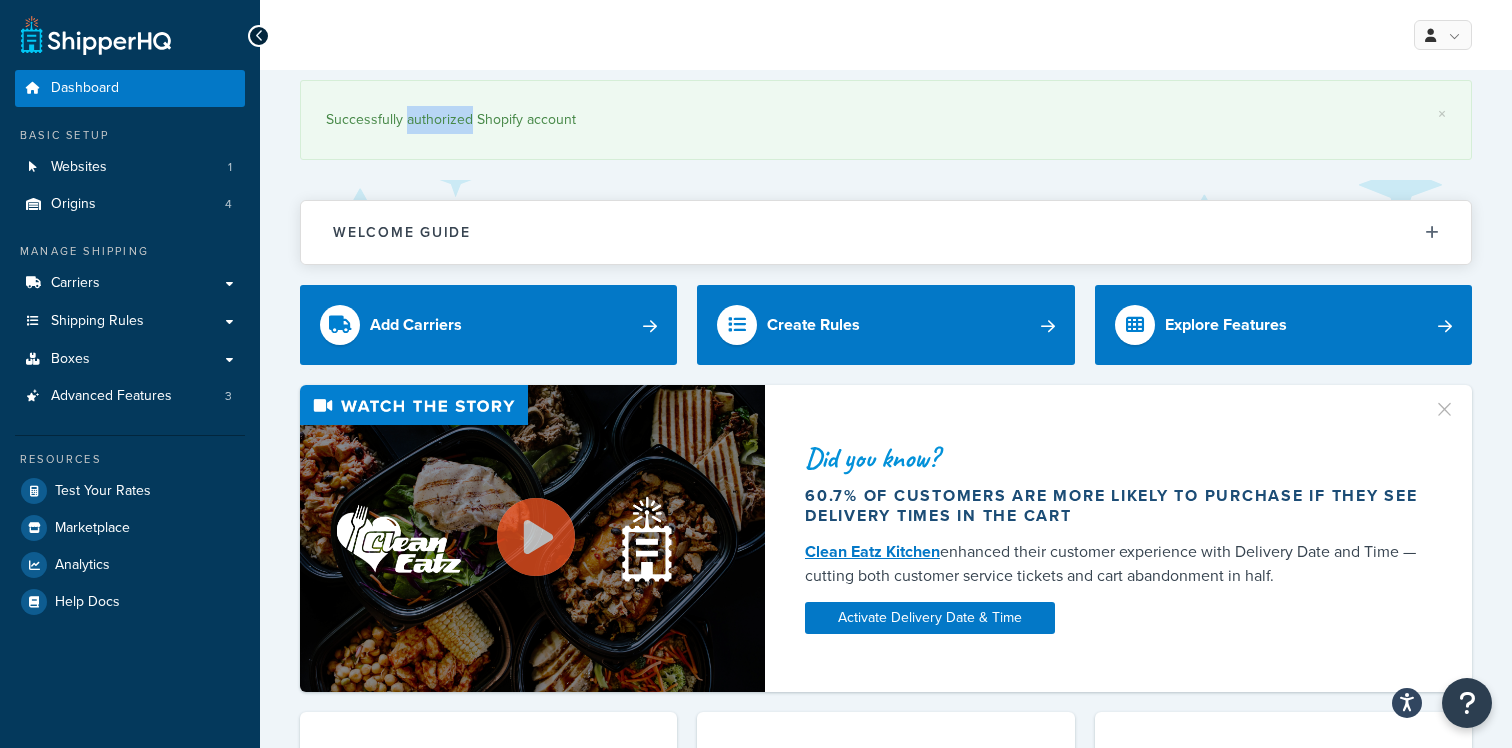click on "Successfully authorized Shopify account" at bounding box center [886, 120] 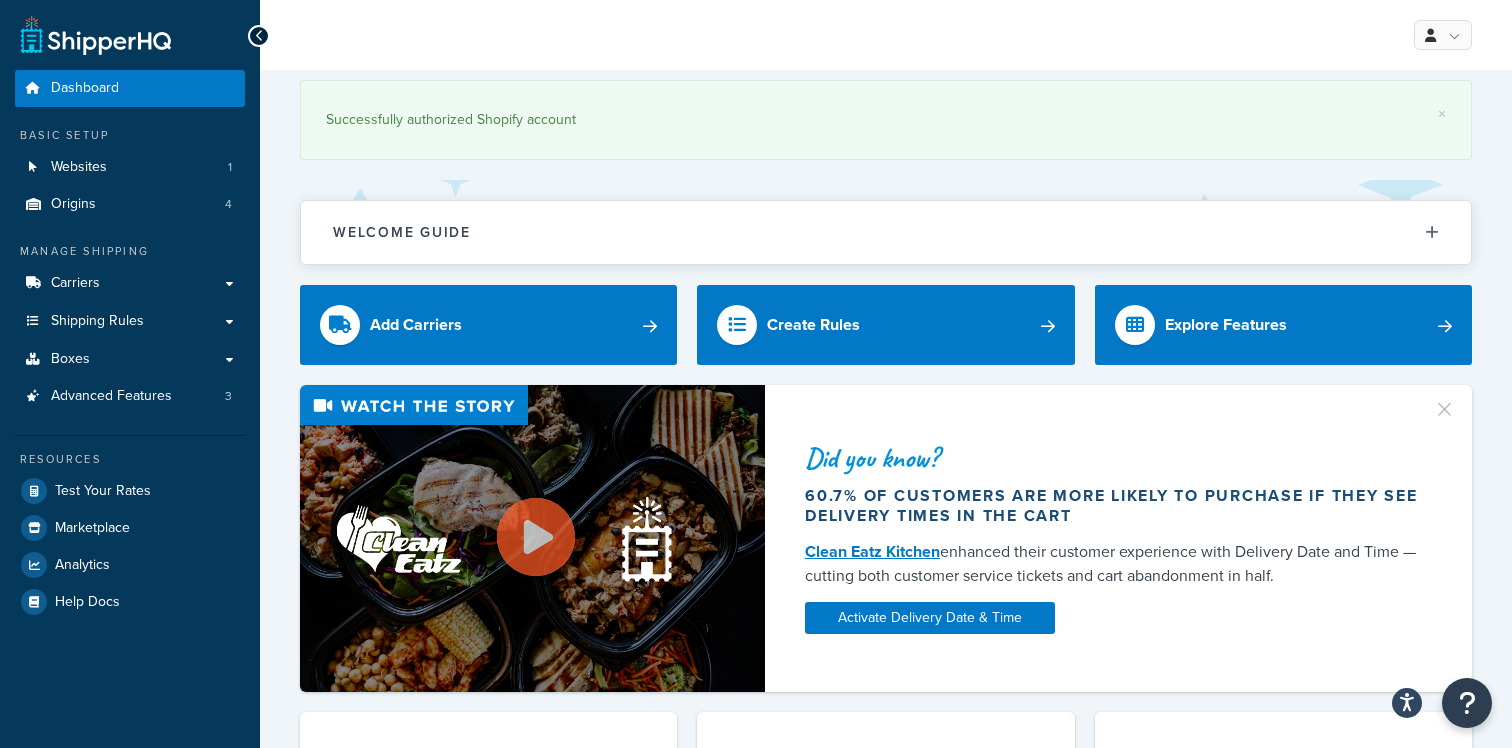 click on "Successfully authorized Shopify account" at bounding box center [886, 120] 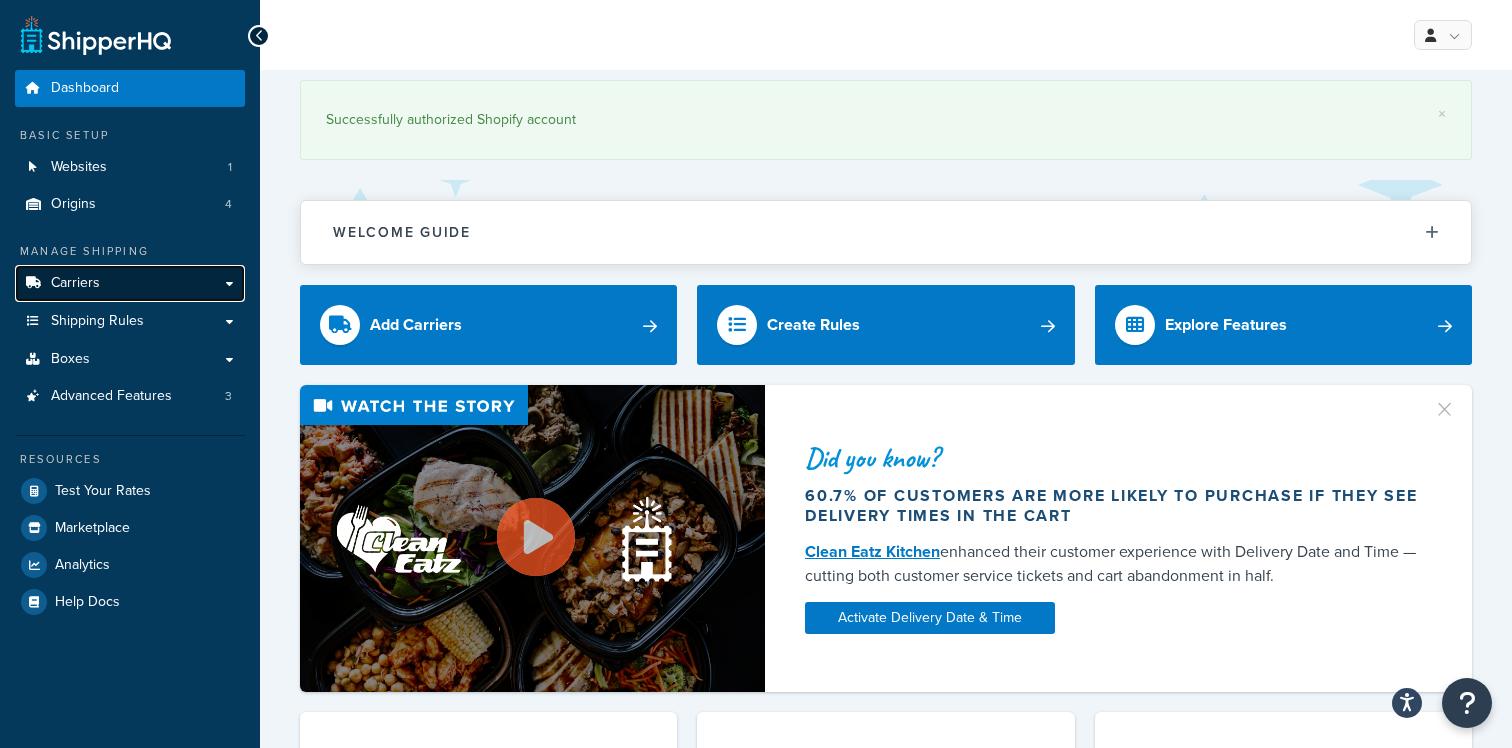 click on "Carriers" at bounding box center (130, 283) 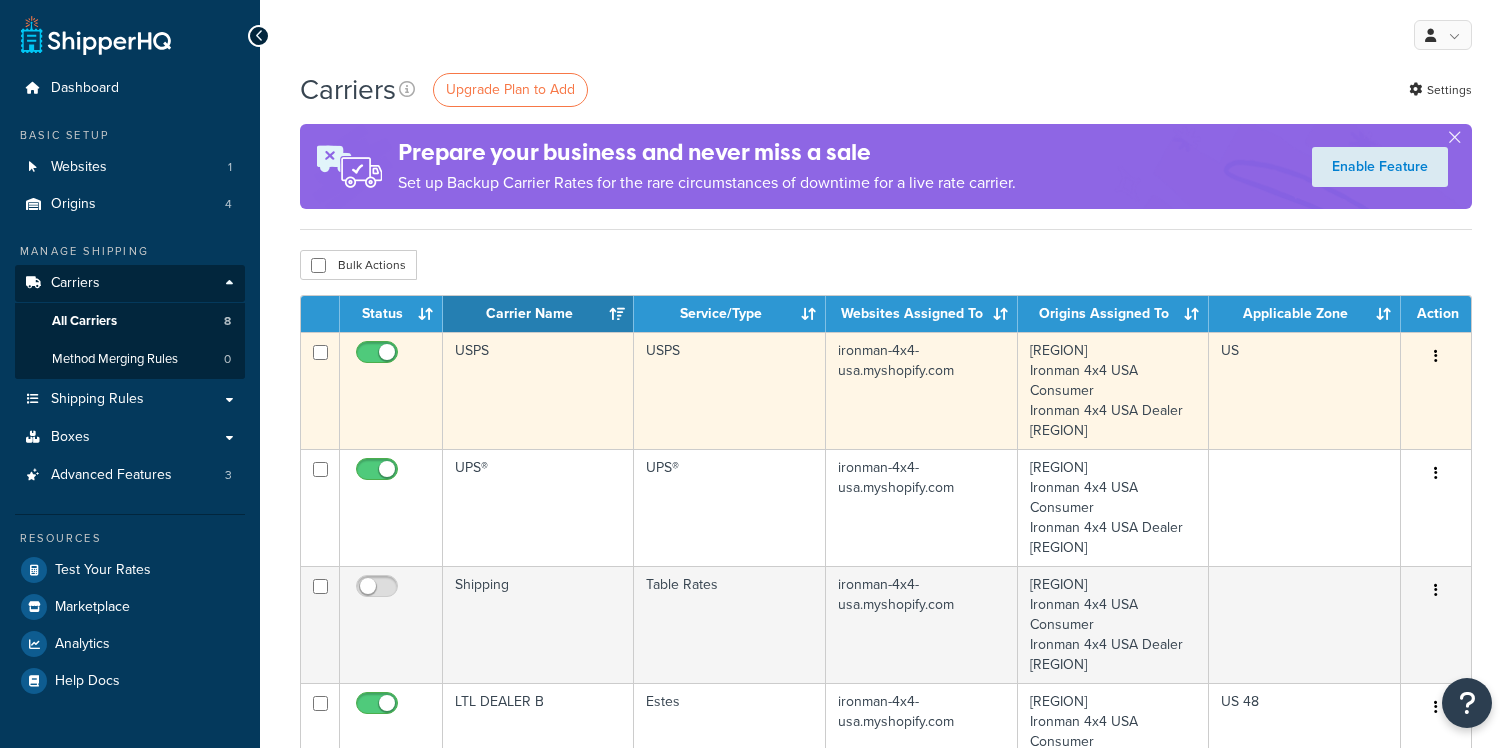 scroll, scrollTop: 0, scrollLeft: 0, axis: both 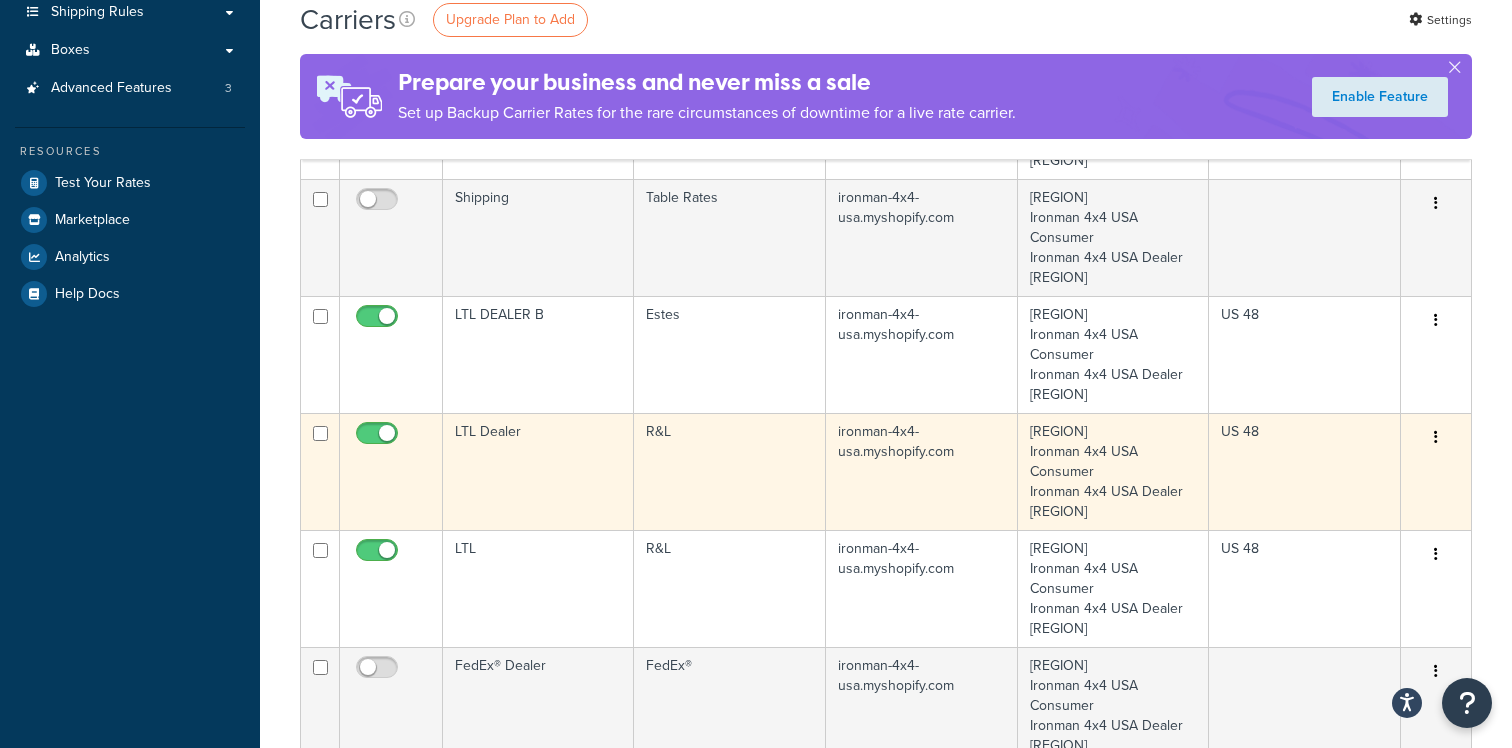 click on "LTL Dealer" at bounding box center (538, 471) 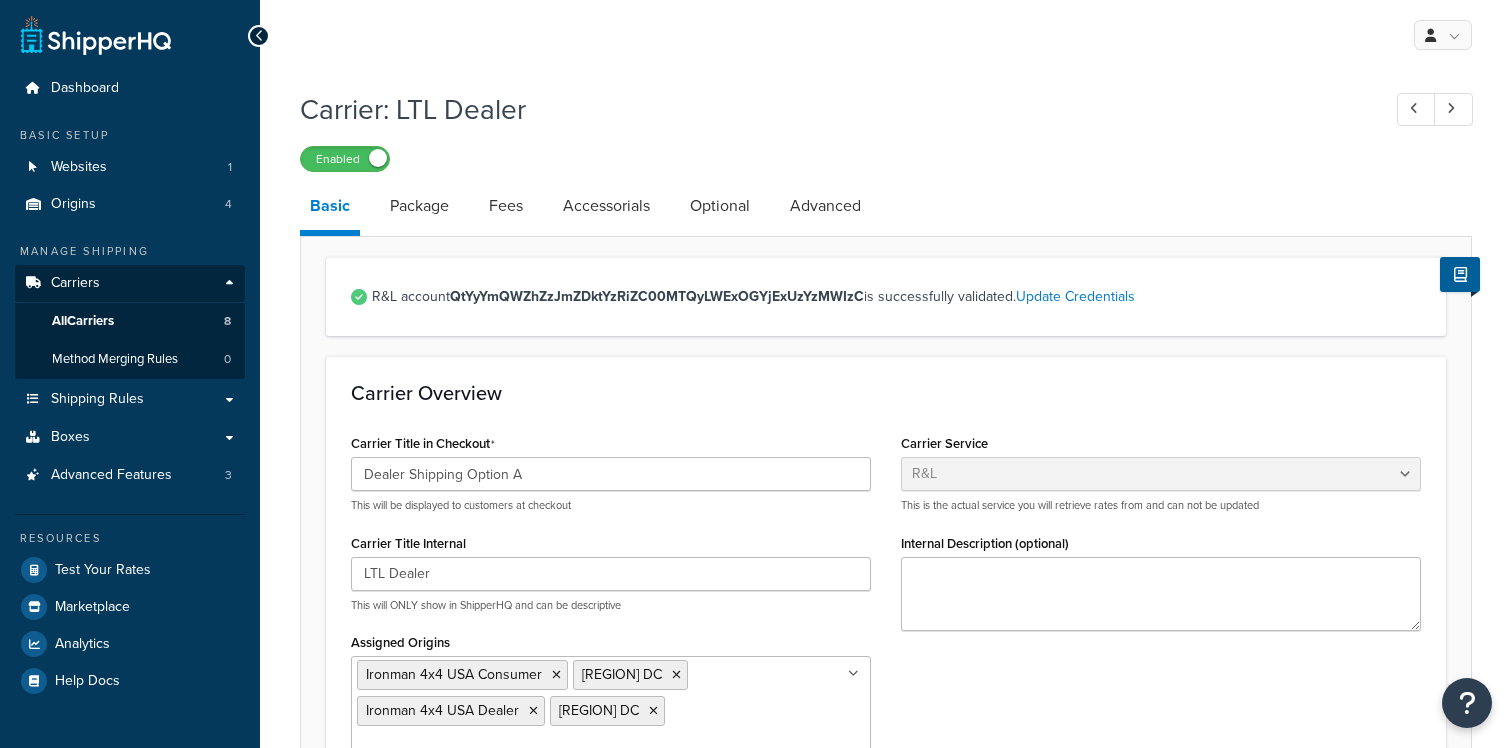 select on "rlFreight" 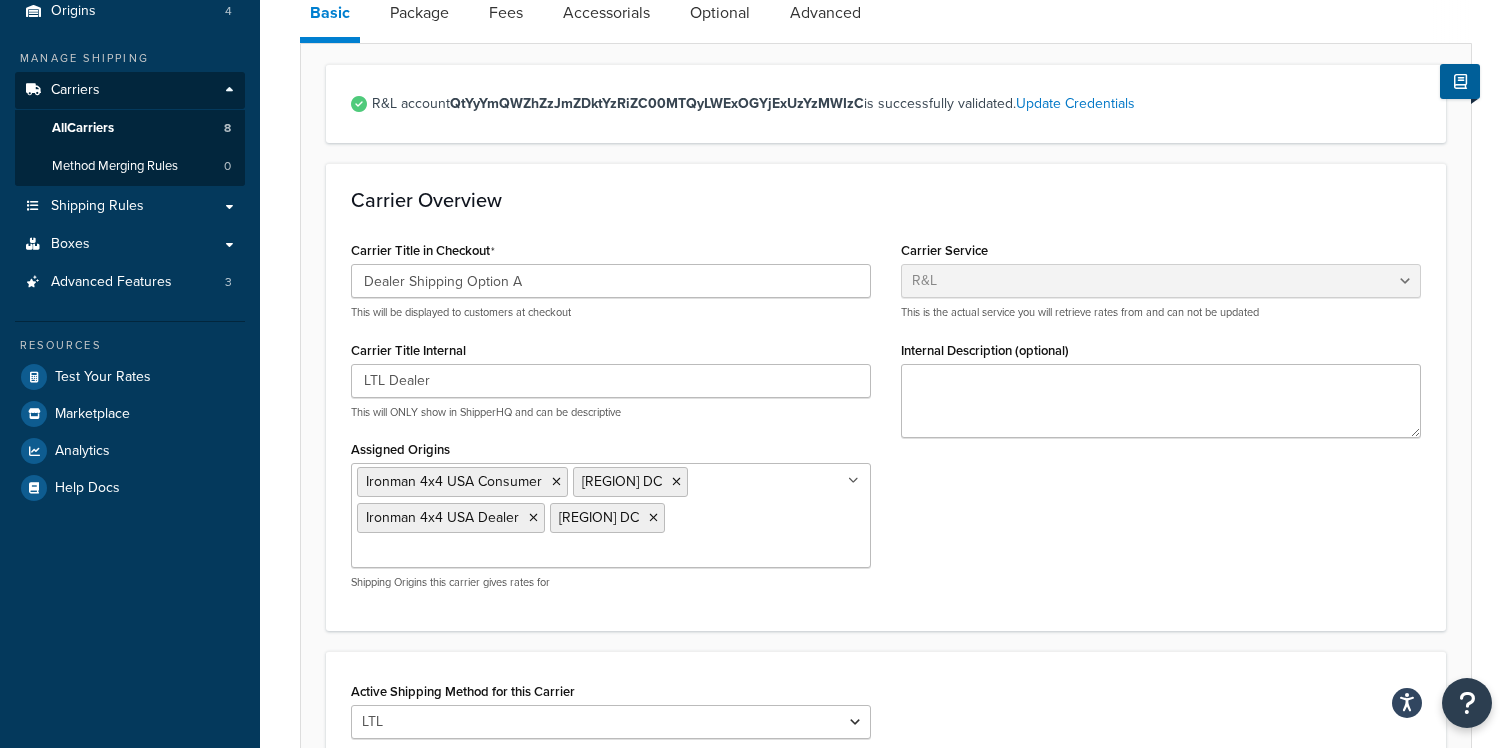 scroll, scrollTop: 167, scrollLeft: 0, axis: vertical 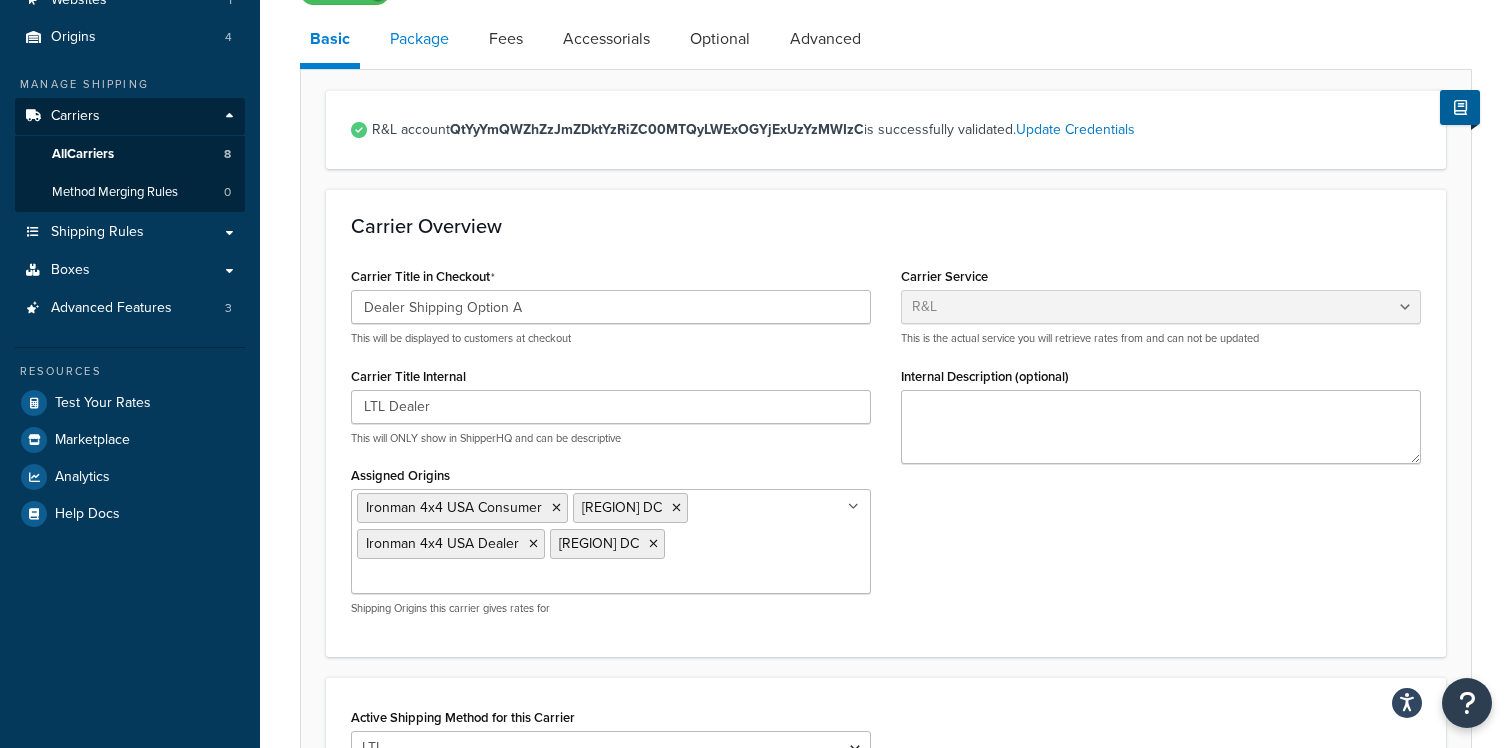 click on "Package" at bounding box center (419, 39) 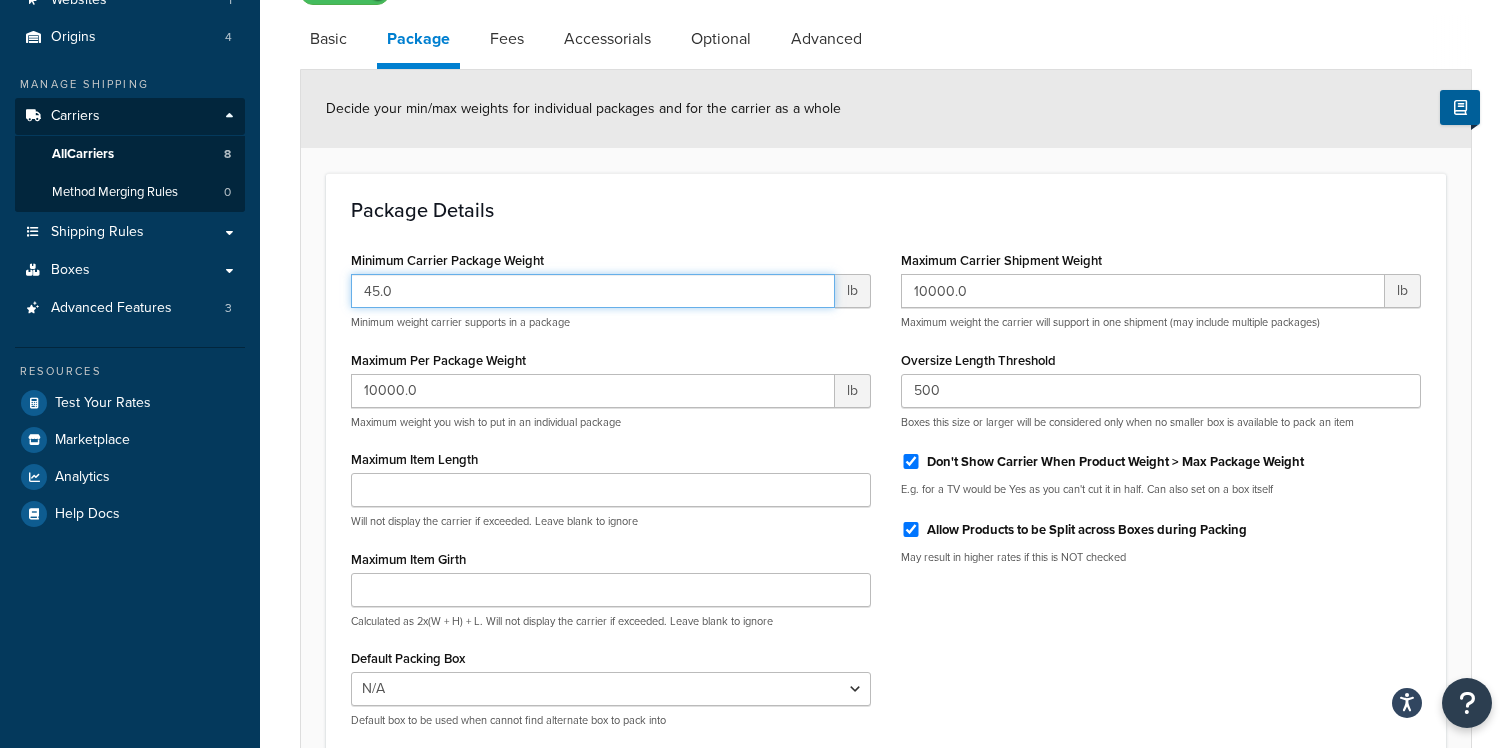 click on "45.0" at bounding box center (593, 291) 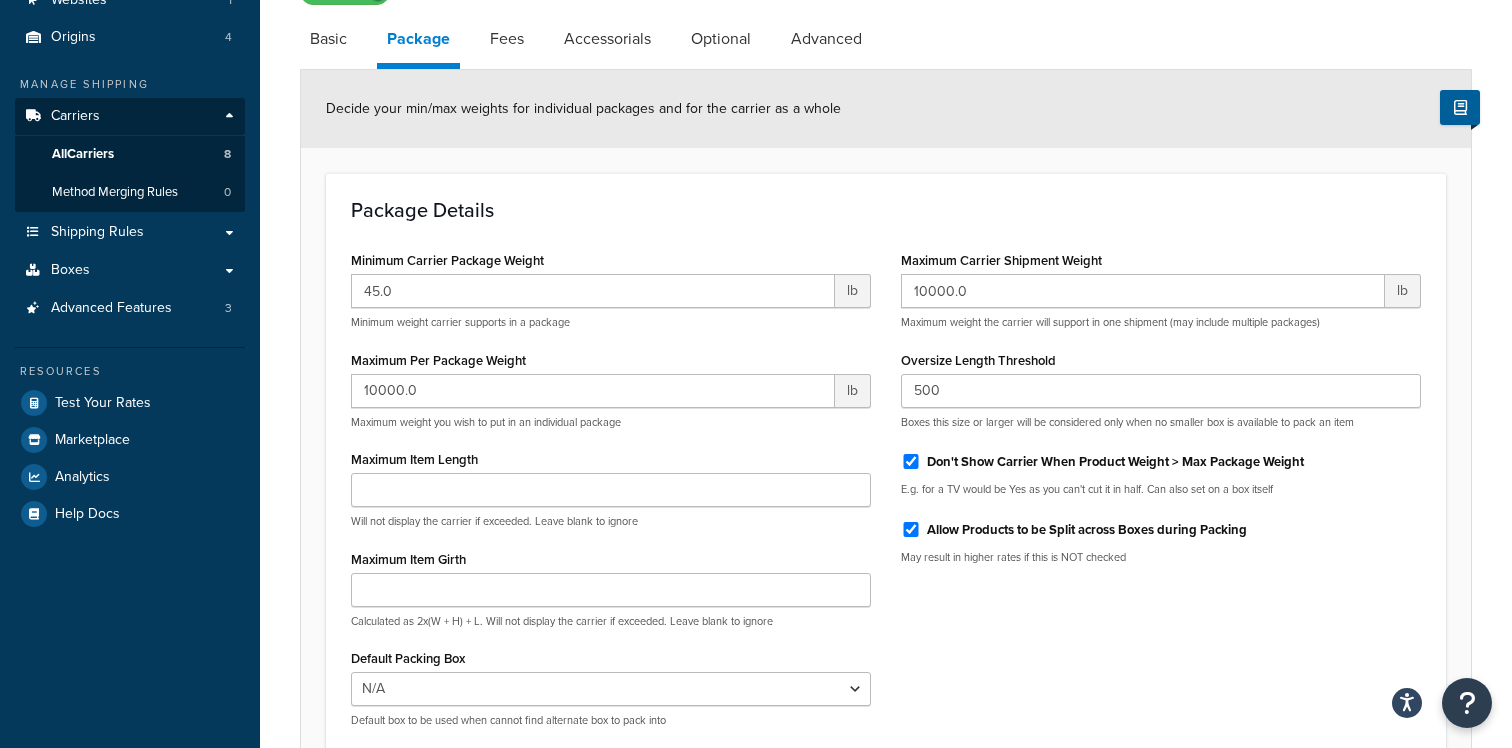 click on "Minimum Carrier Package Weight" at bounding box center [447, 260] 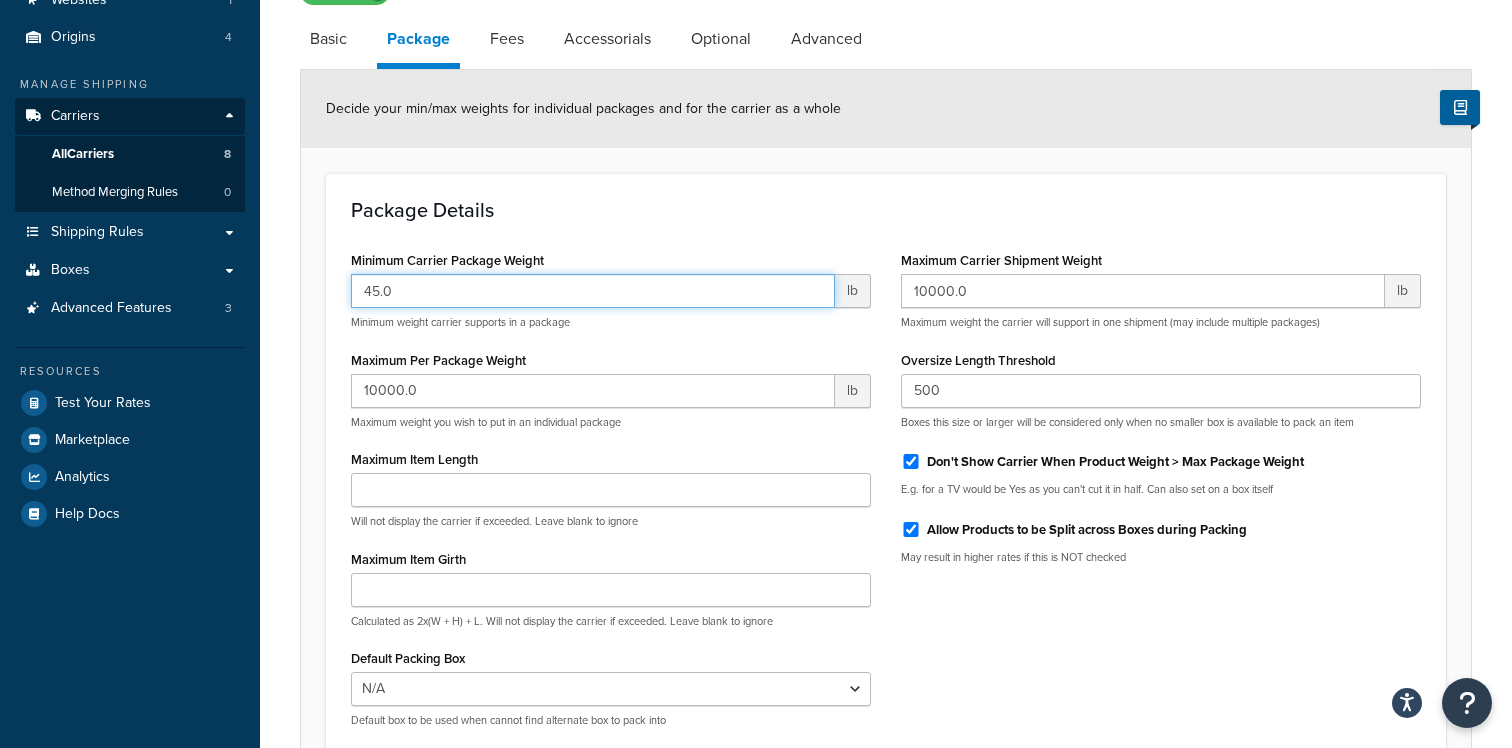 click on "45.0" at bounding box center (593, 291) 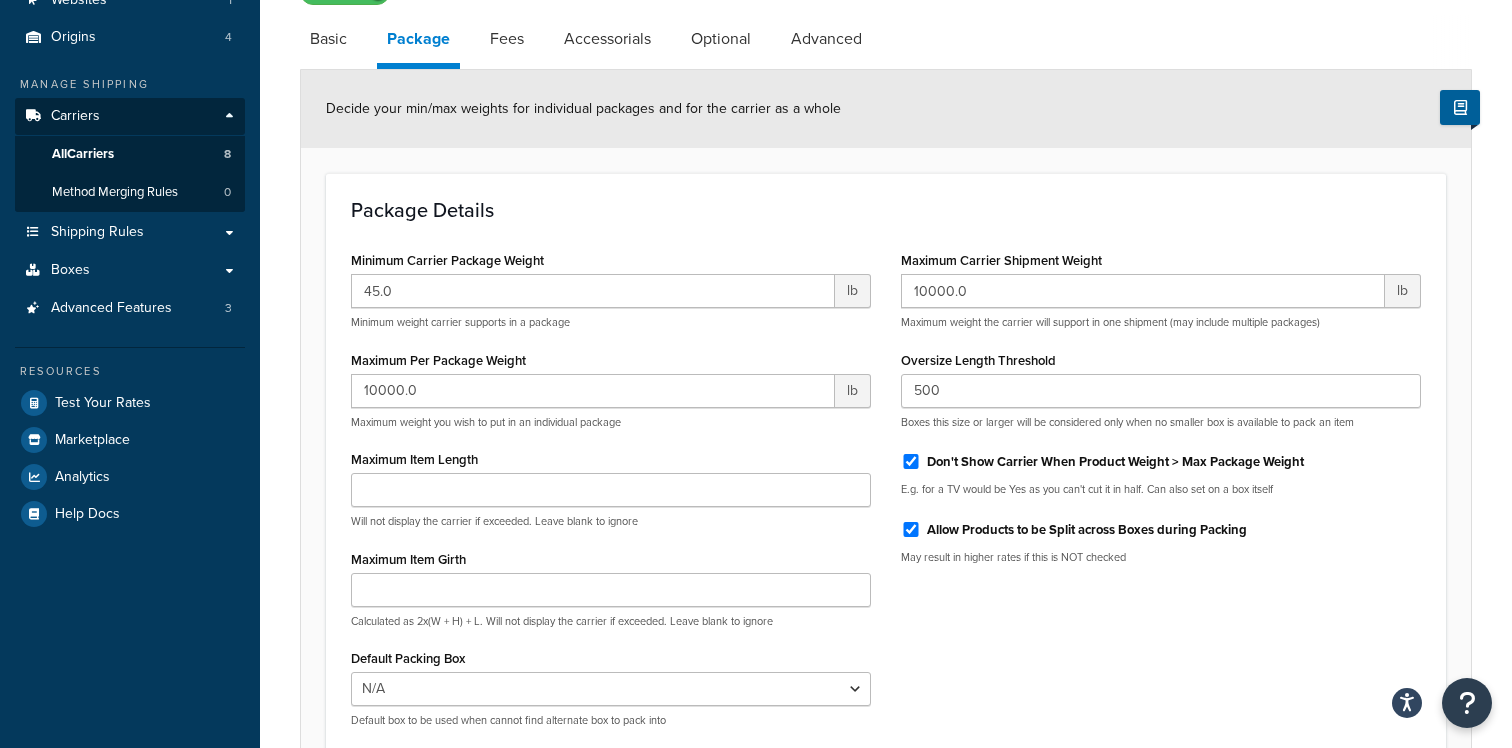 click on "Minimum Carrier Package Weight" at bounding box center [447, 260] 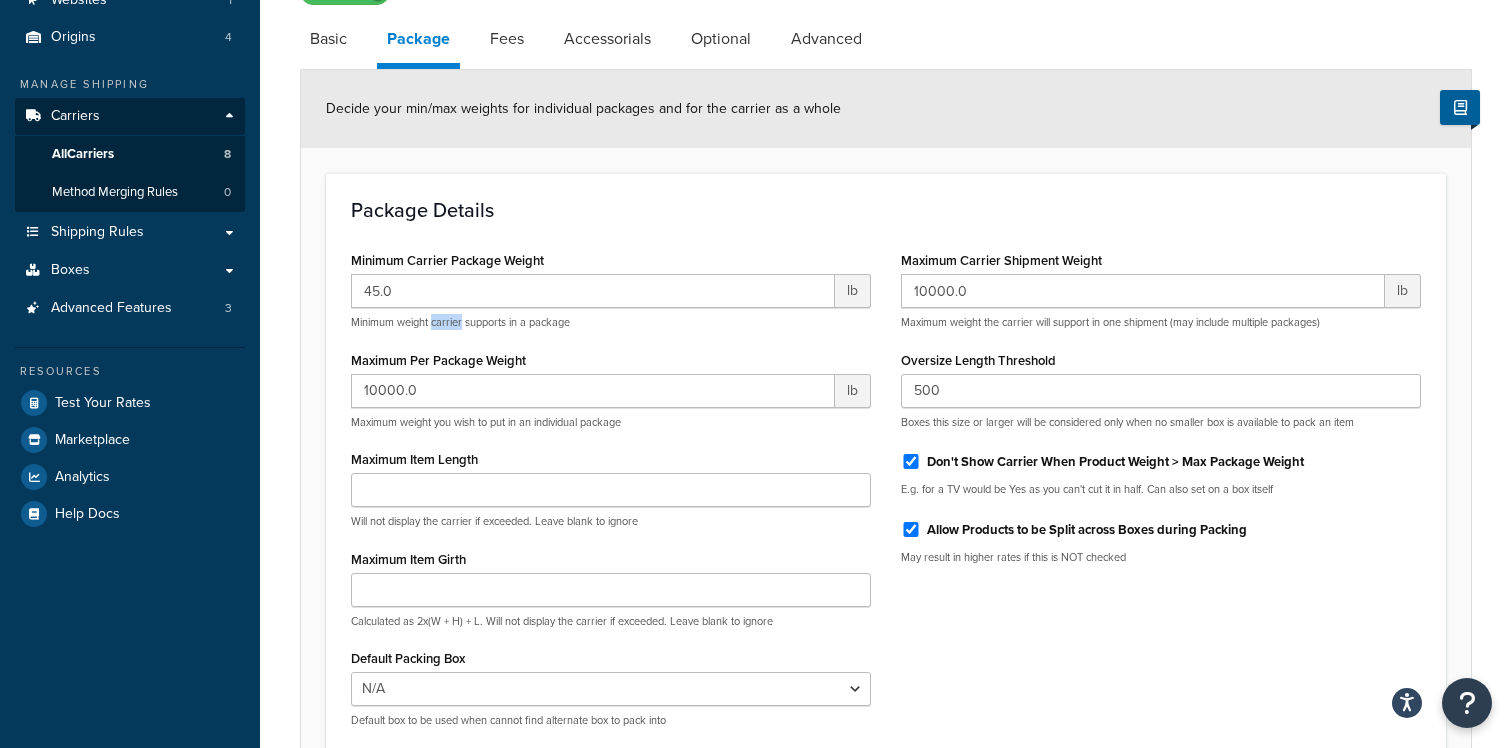 click on "Minimum weight carrier supports in a package" at bounding box center (611, 322) 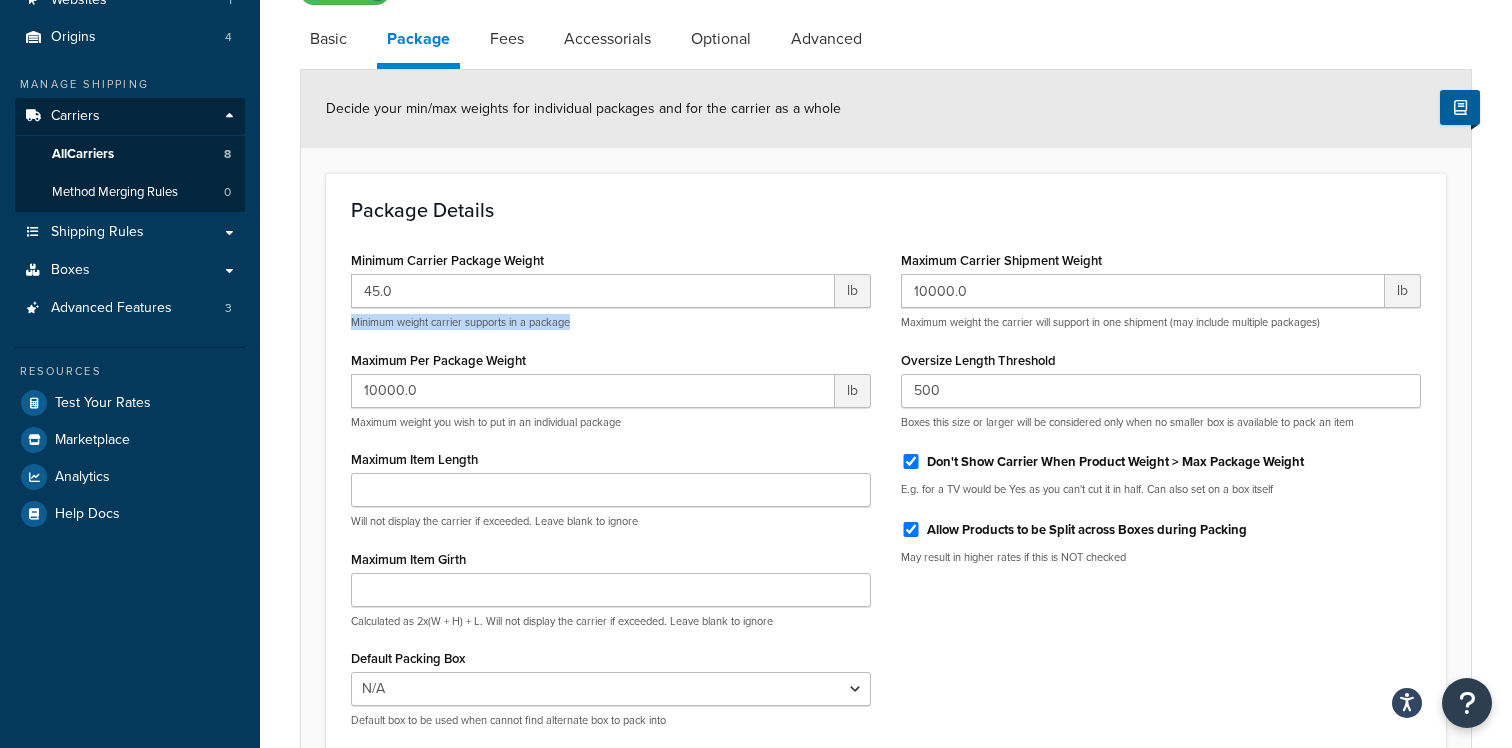 click on "Minimum weight carrier supports in a package" at bounding box center (611, 322) 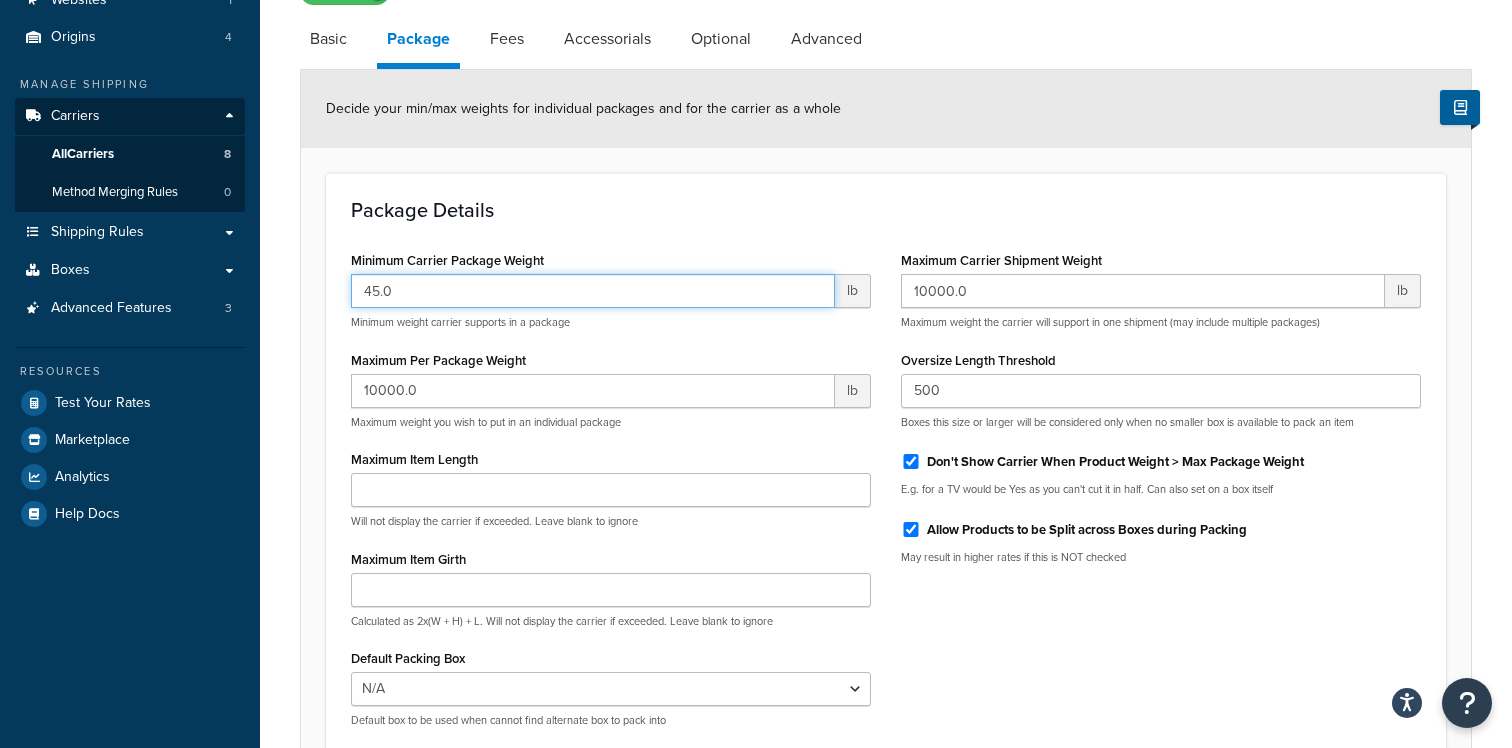click on "45.0" at bounding box center [593, 291] 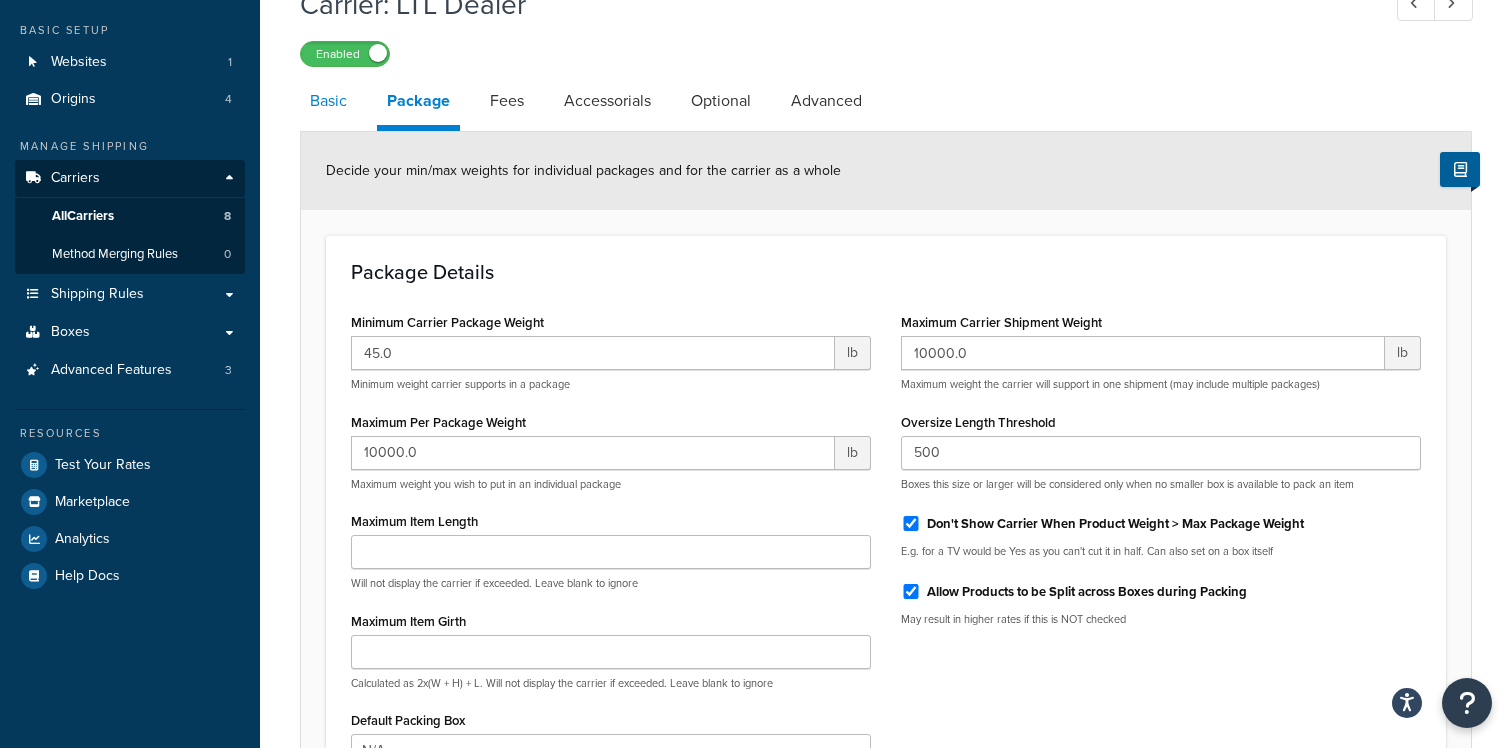 click on "Basic" at bounding box center [328, 101] 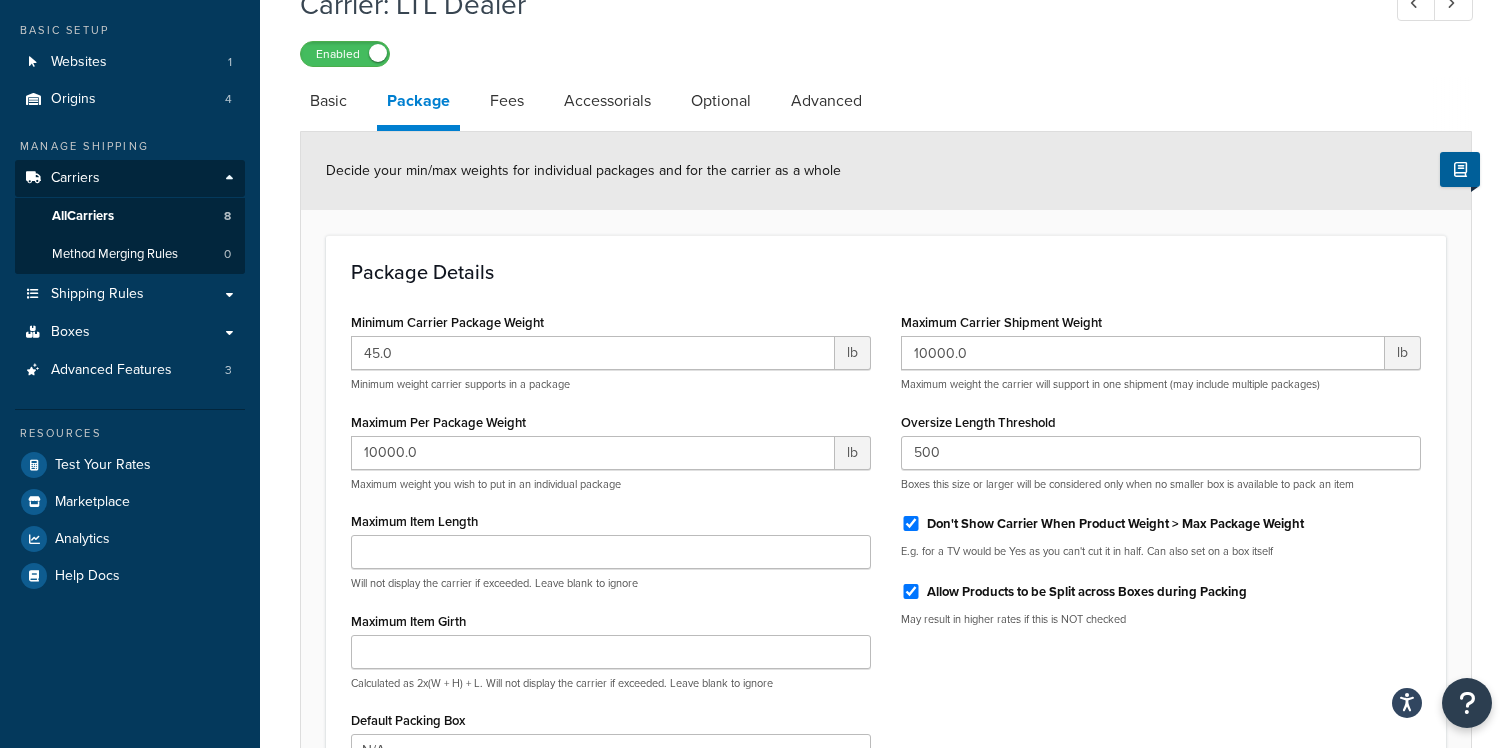 select on "rlFreight" 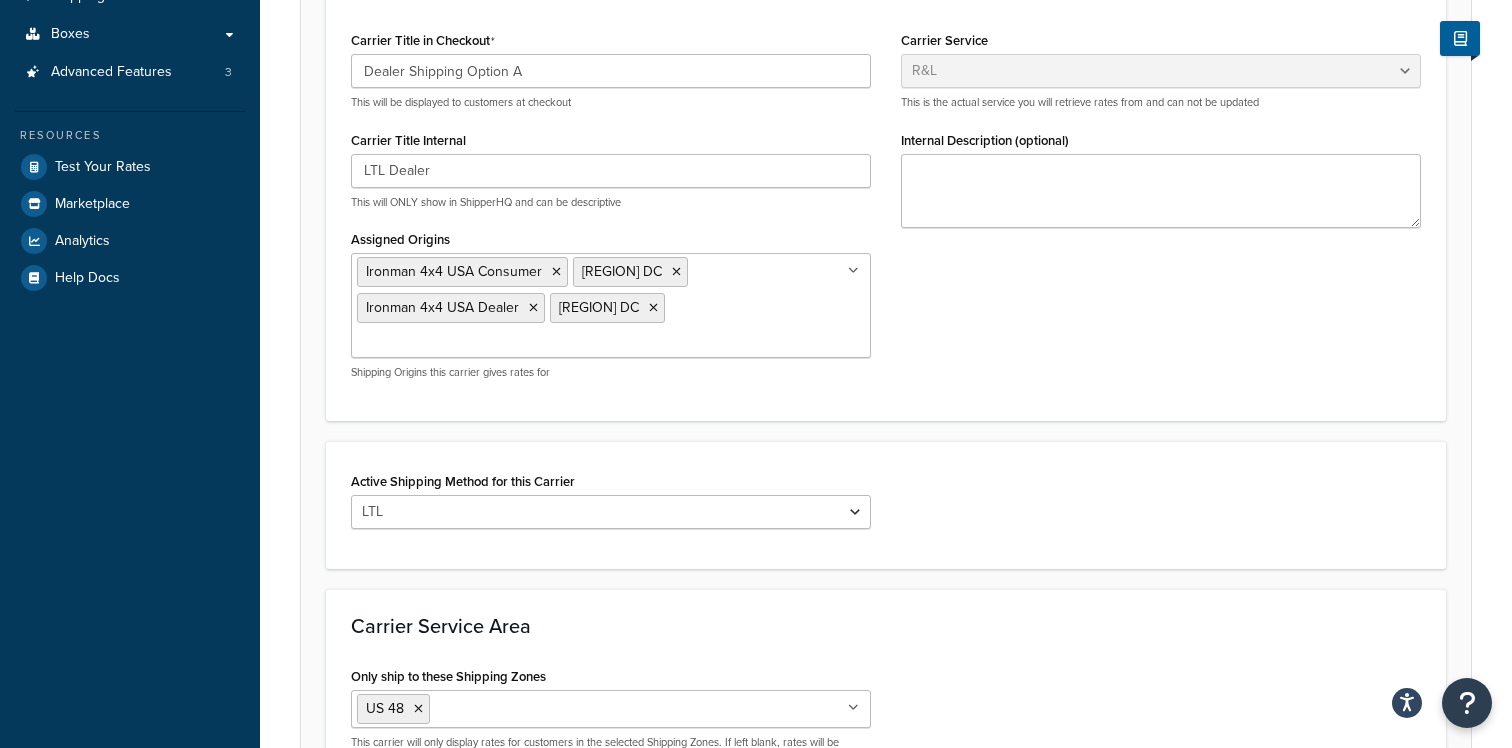 scroll, scrollTop: 69, scrollLeft: 0, axis: vertical 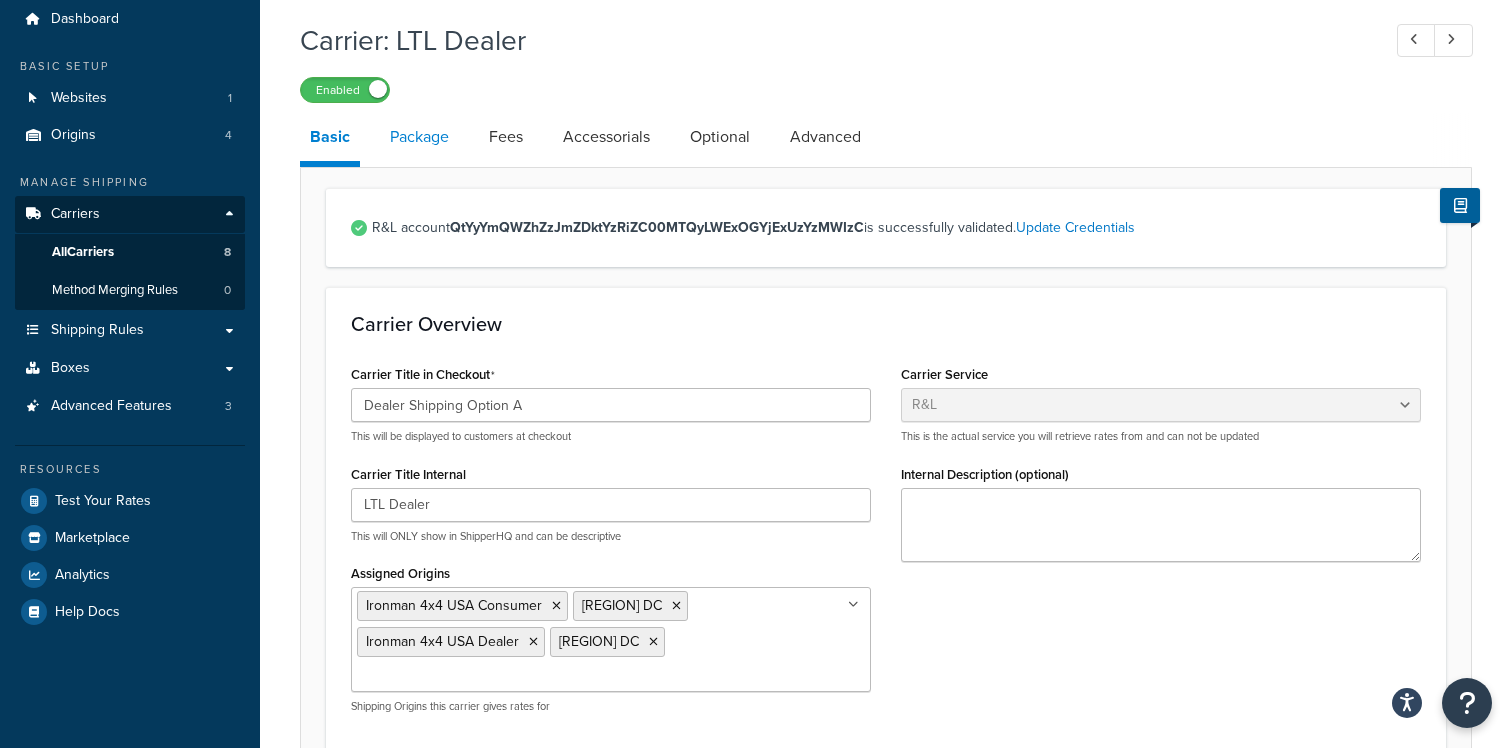 click on "Package" at bounding box center (419, 137) 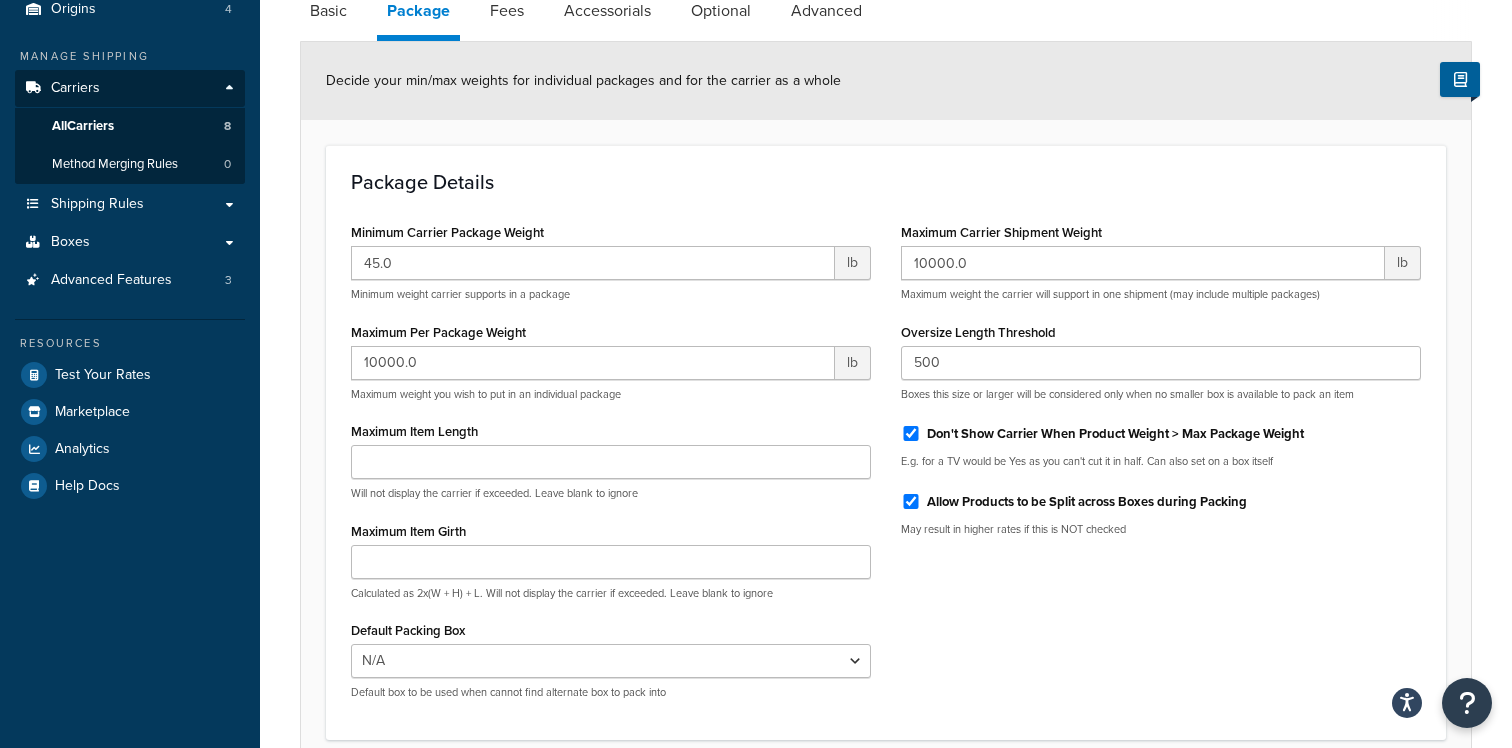 scroll, scrollTop: 196, scrollLeft: 0, axis: vertical 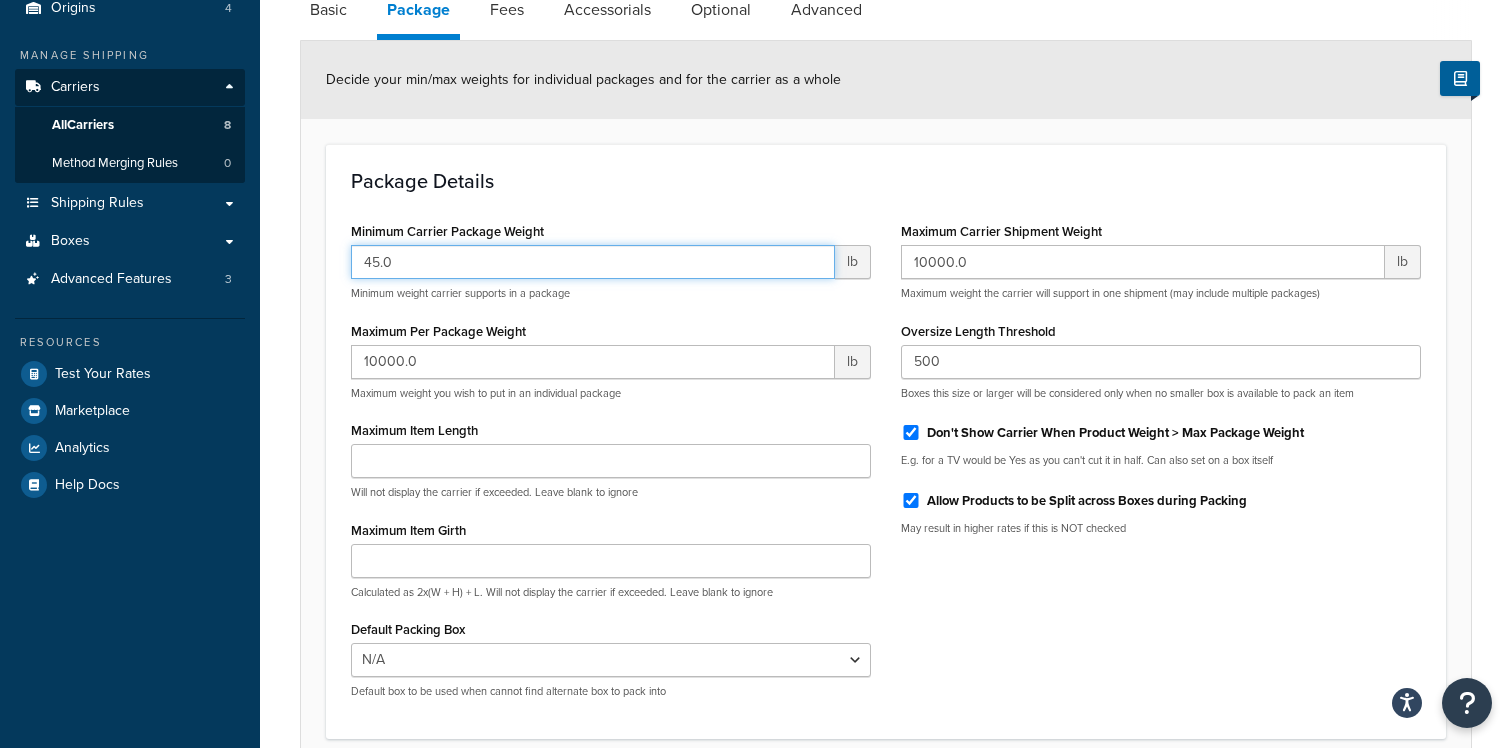 click on "45.0" at bounding box center [593, 262] 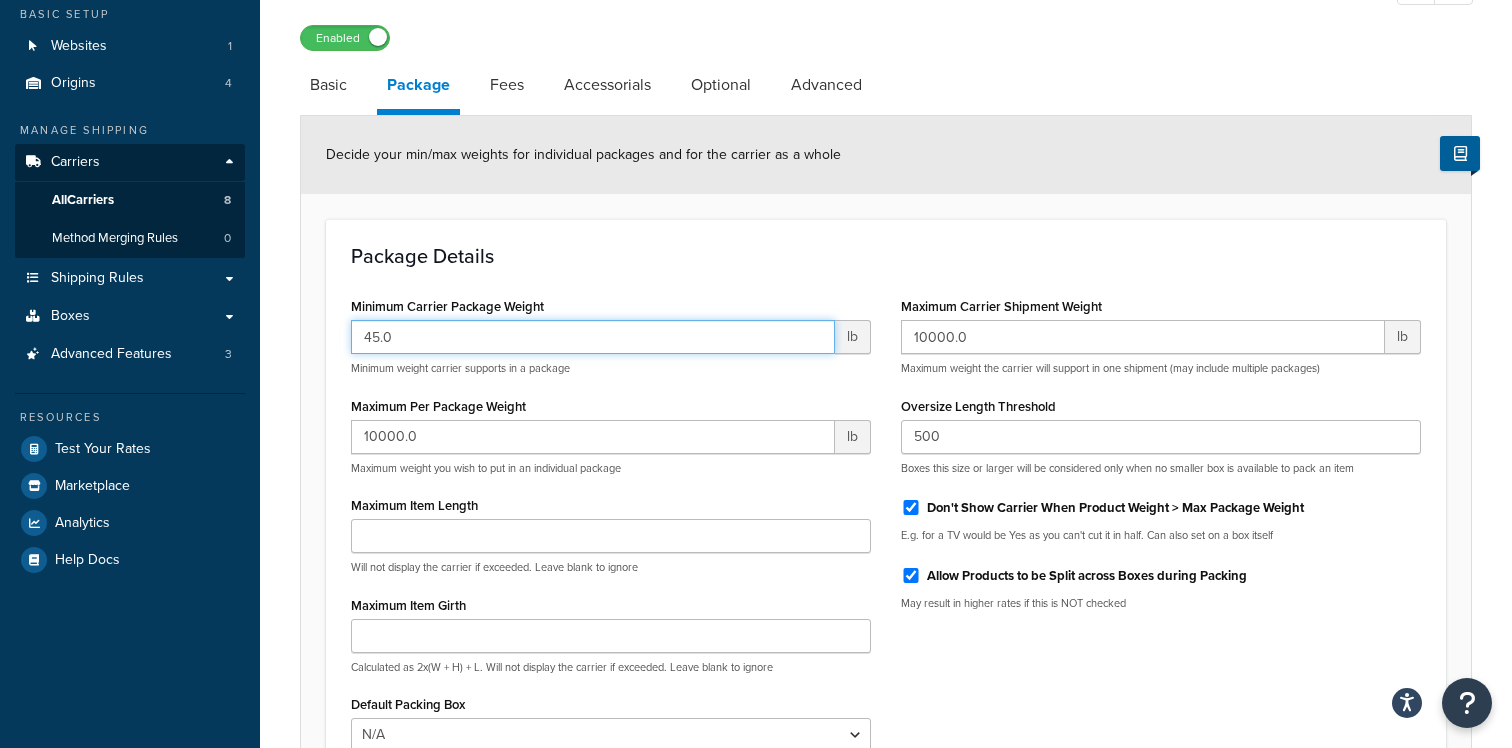 scroll, scrollTop: 111, scrollLeft: 0, axis: vertical 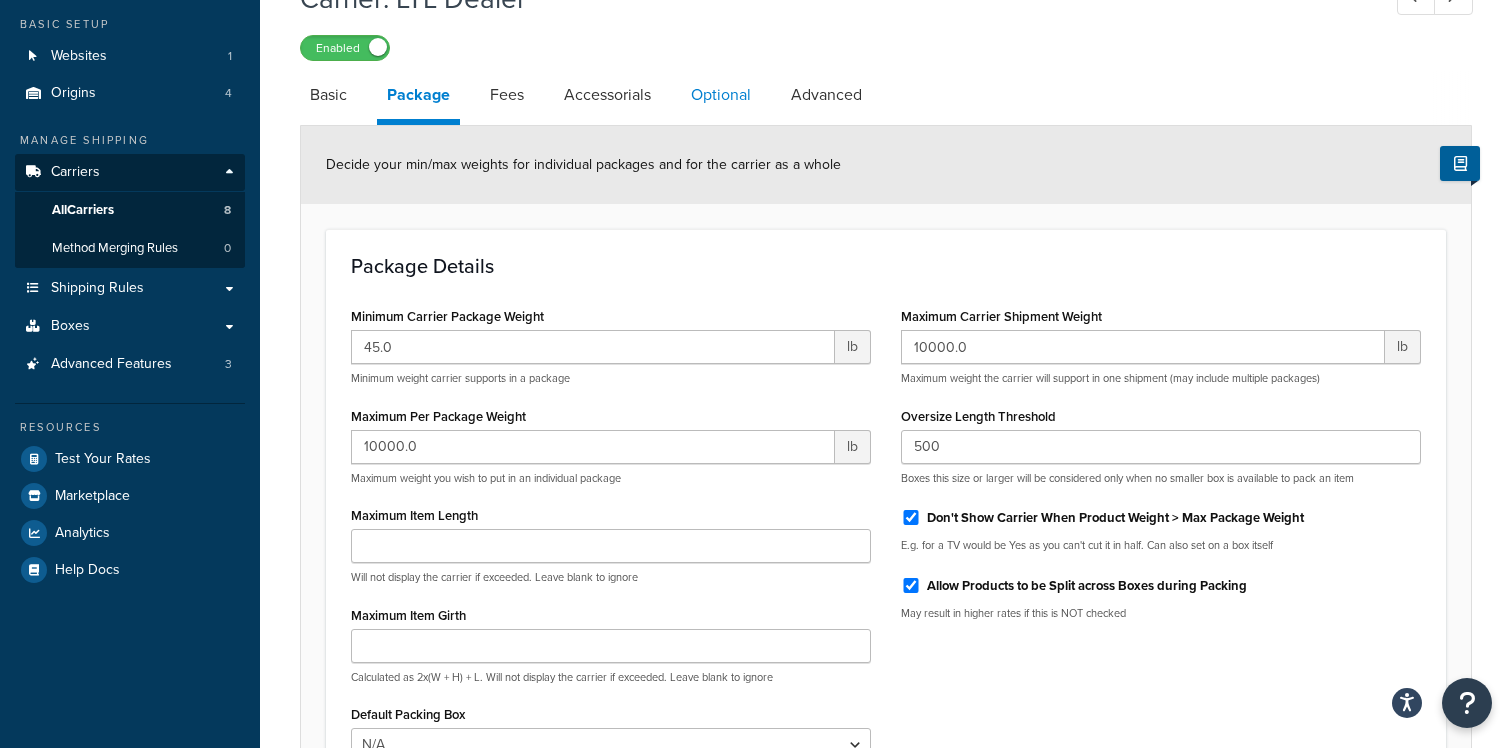 click on "Optional" at bounding box center (721, 95) 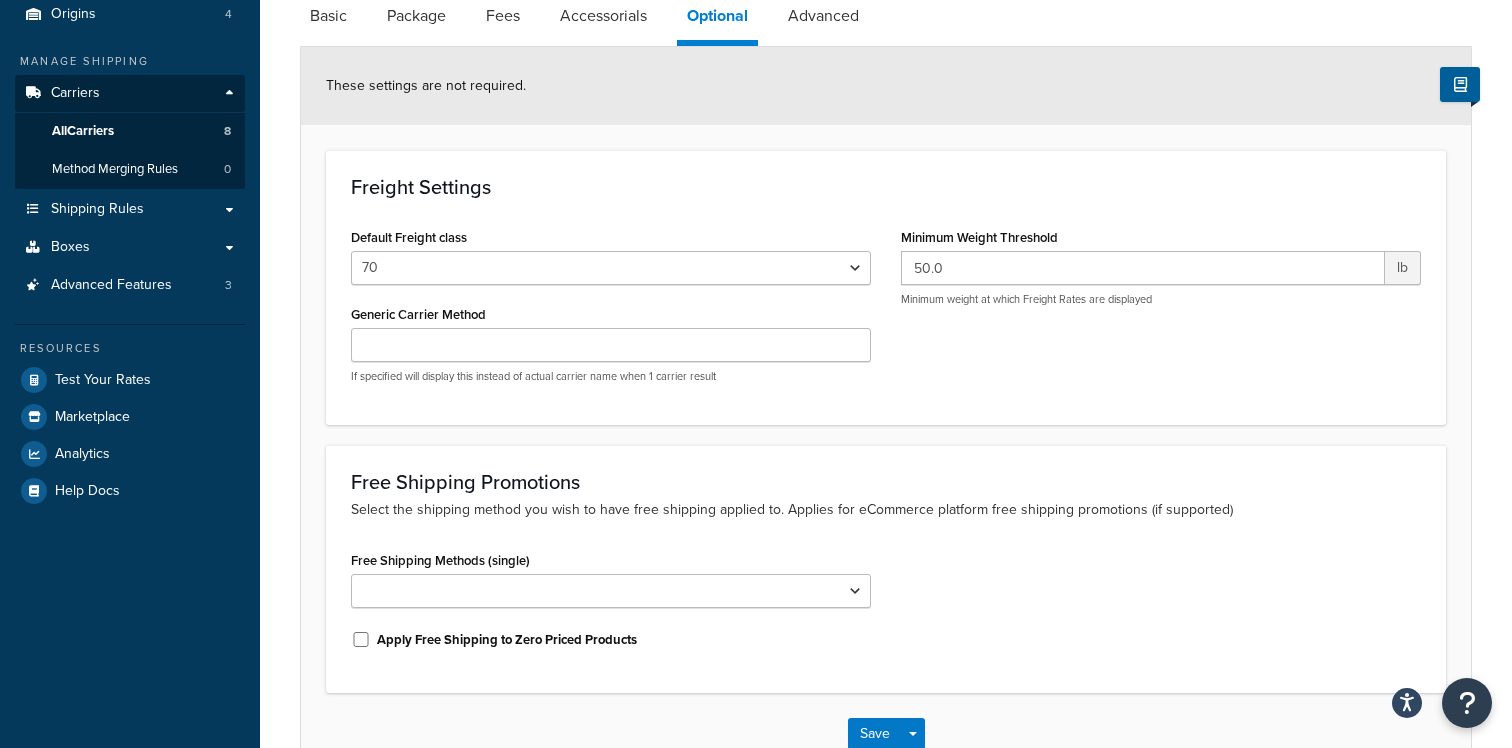 scroll, scrollTop: 192, scrollLeft: 0, axis: vertical 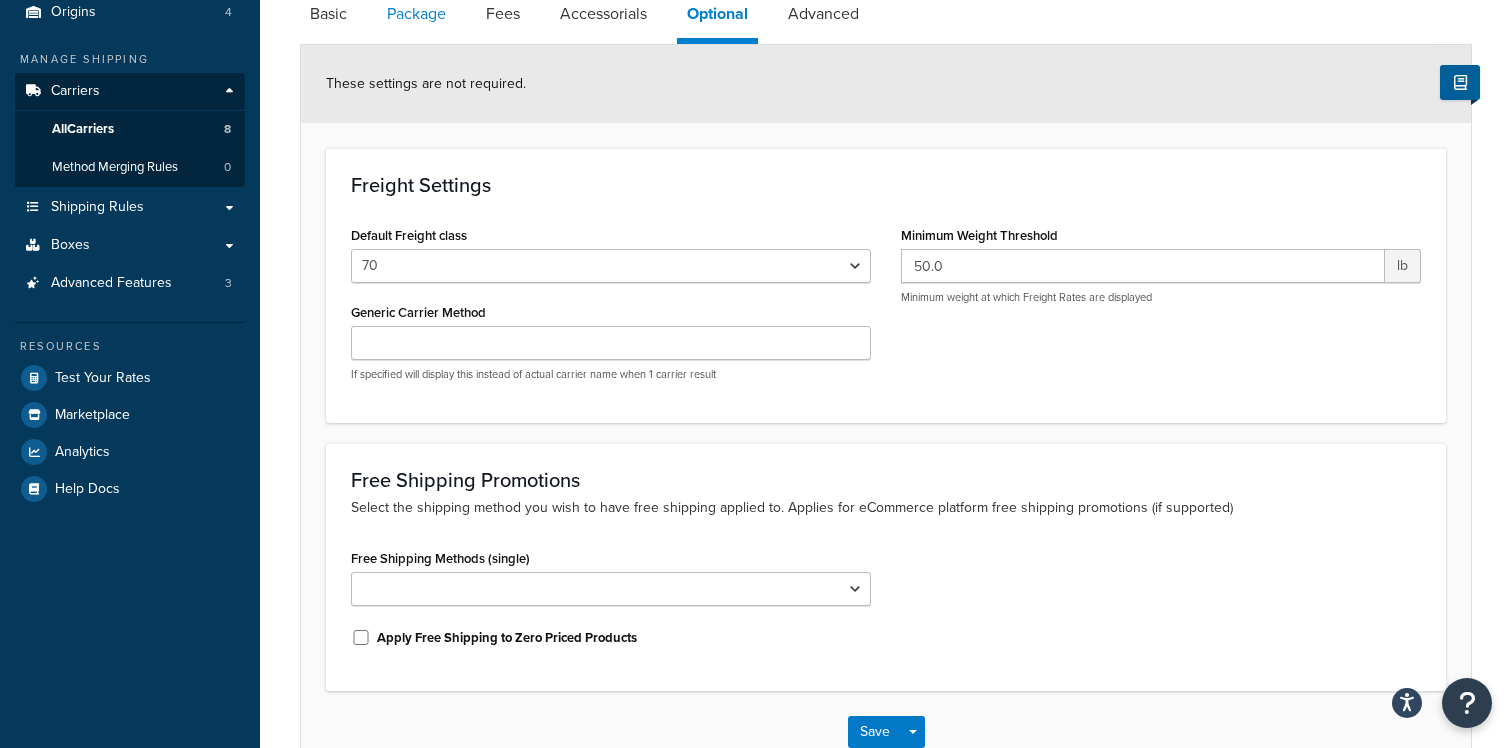 click on "Package" at bounding box center (416, 14) 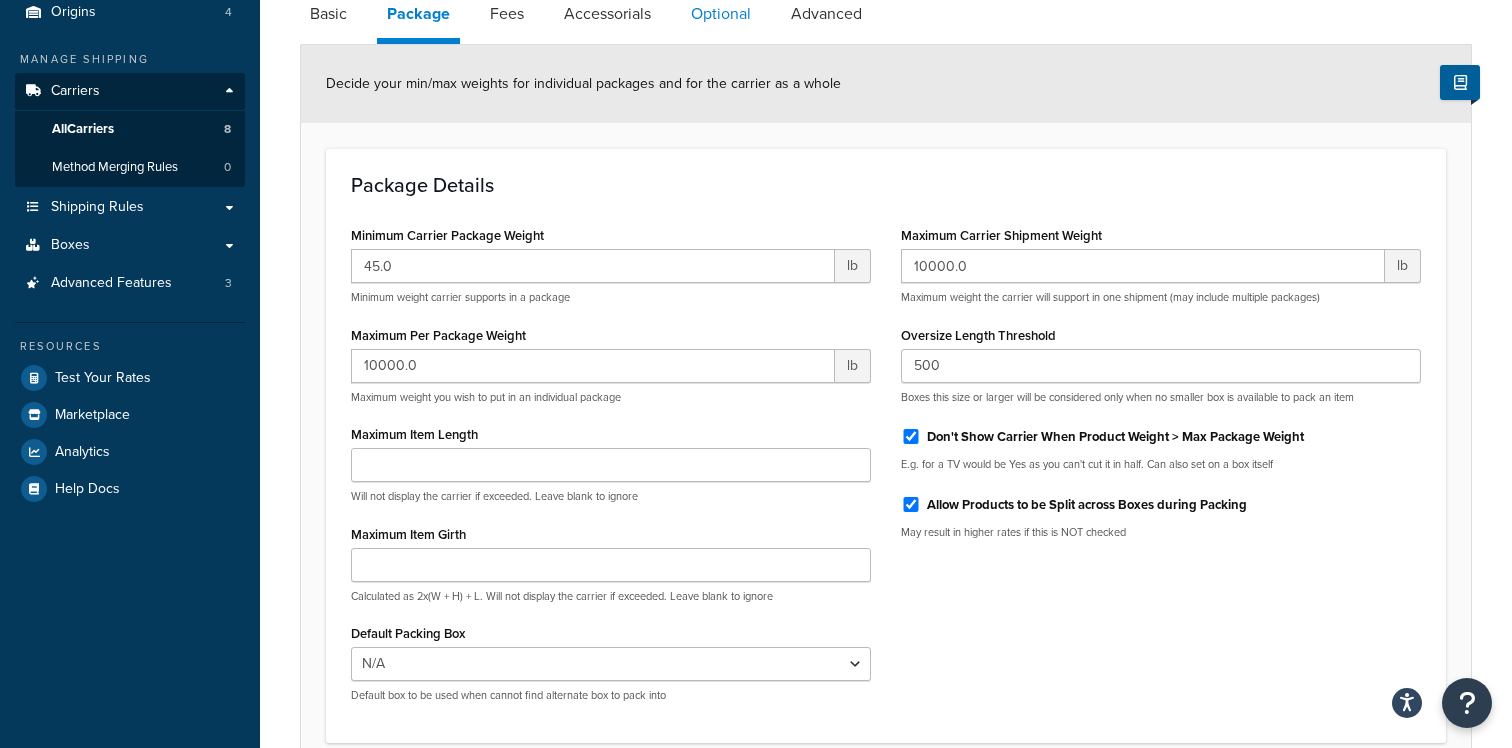 click on "Optional" at bounding box center (721, 14) 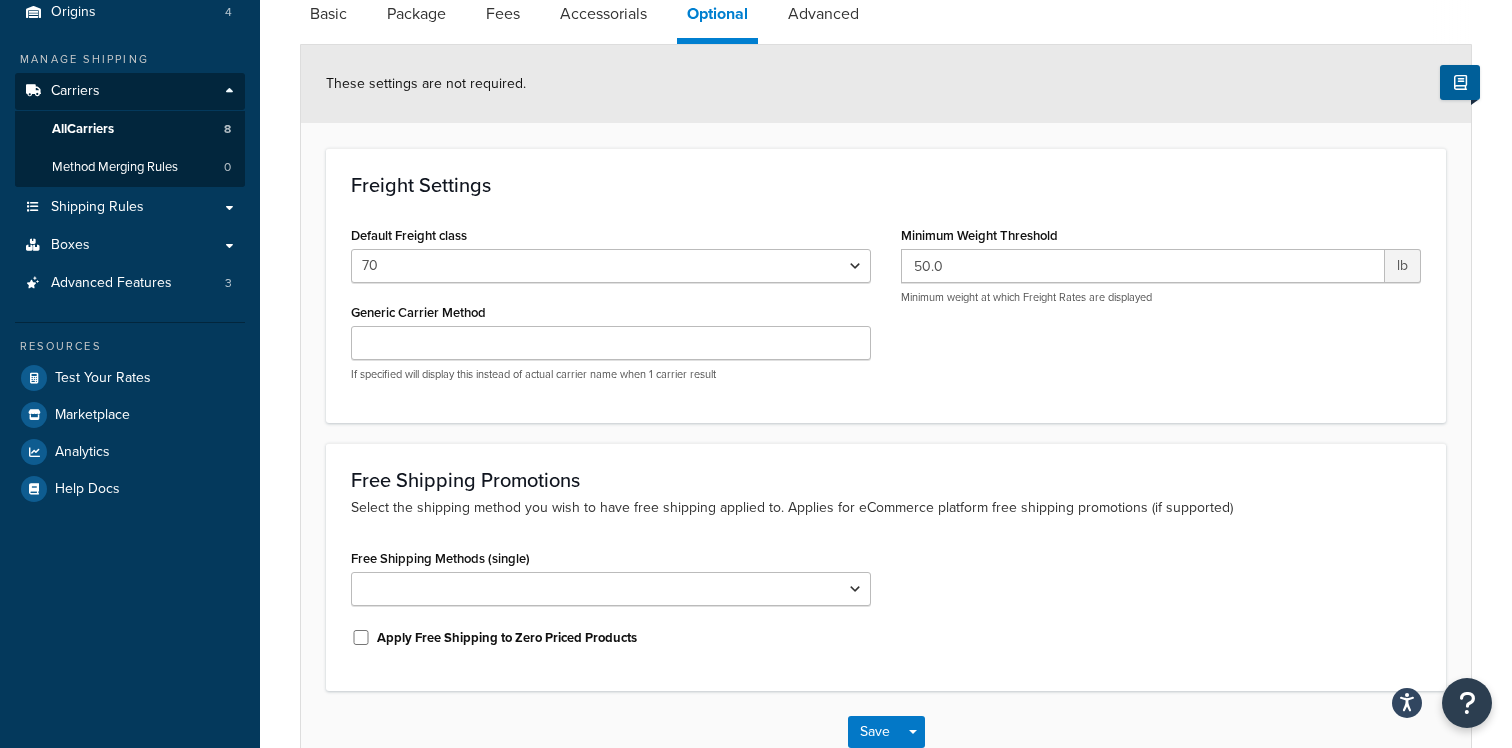 click on "Minimum weight at which Freight Rates are displayed" at bounding box center (1161, 297) 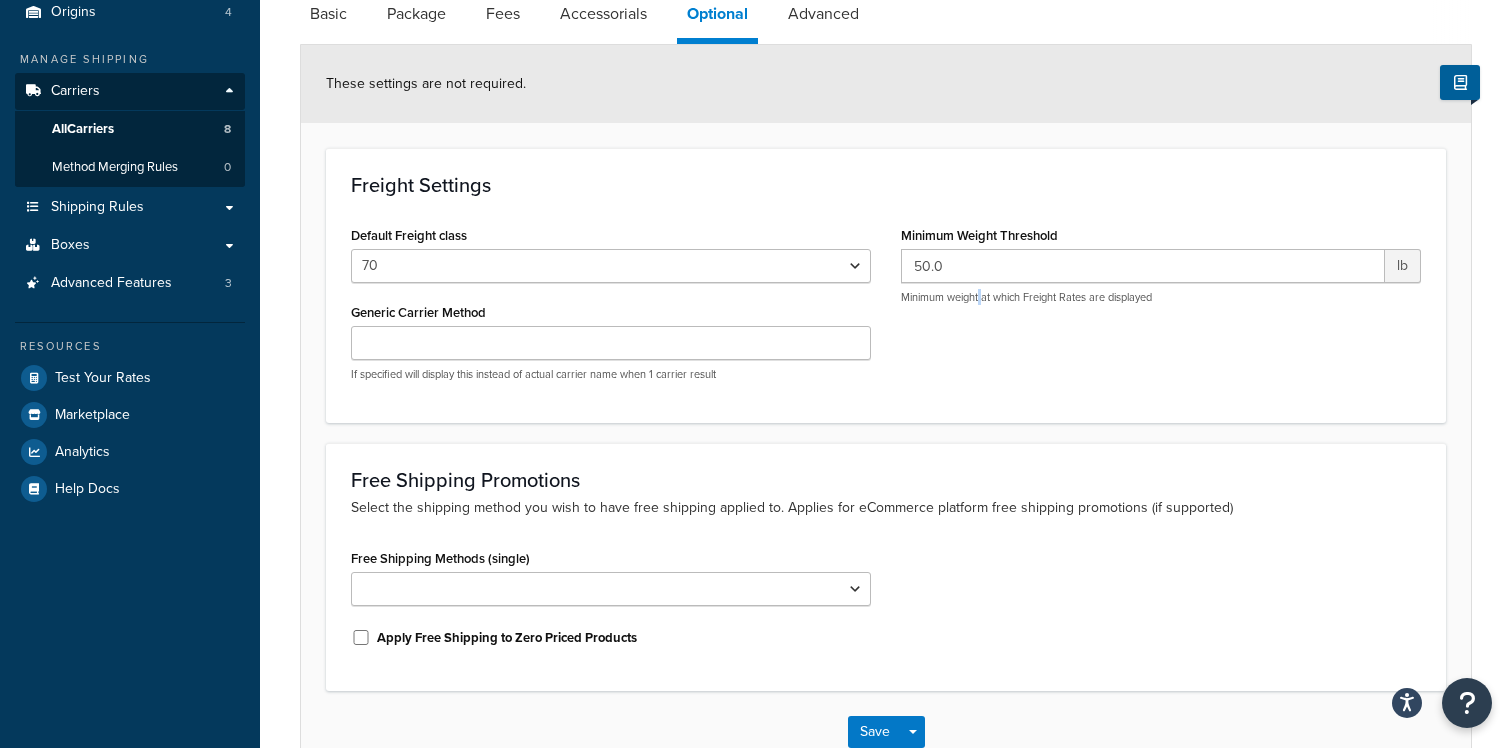 click on "Minimum weight at which Freight Rates are displayed" at bounding box center [1161, 297] 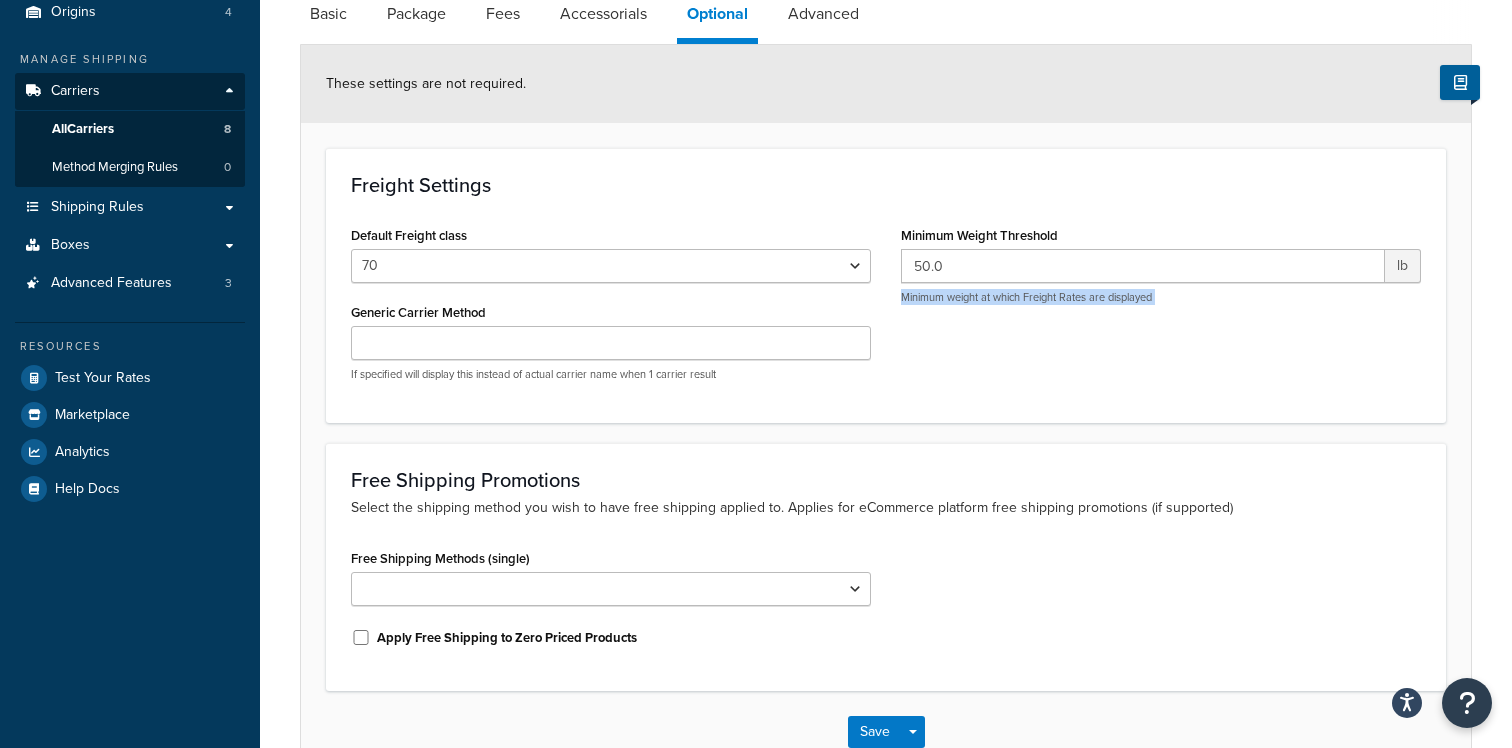 click on "Minimum weight at which Freight Rates are displayed" at bounding box center [1161, 297] 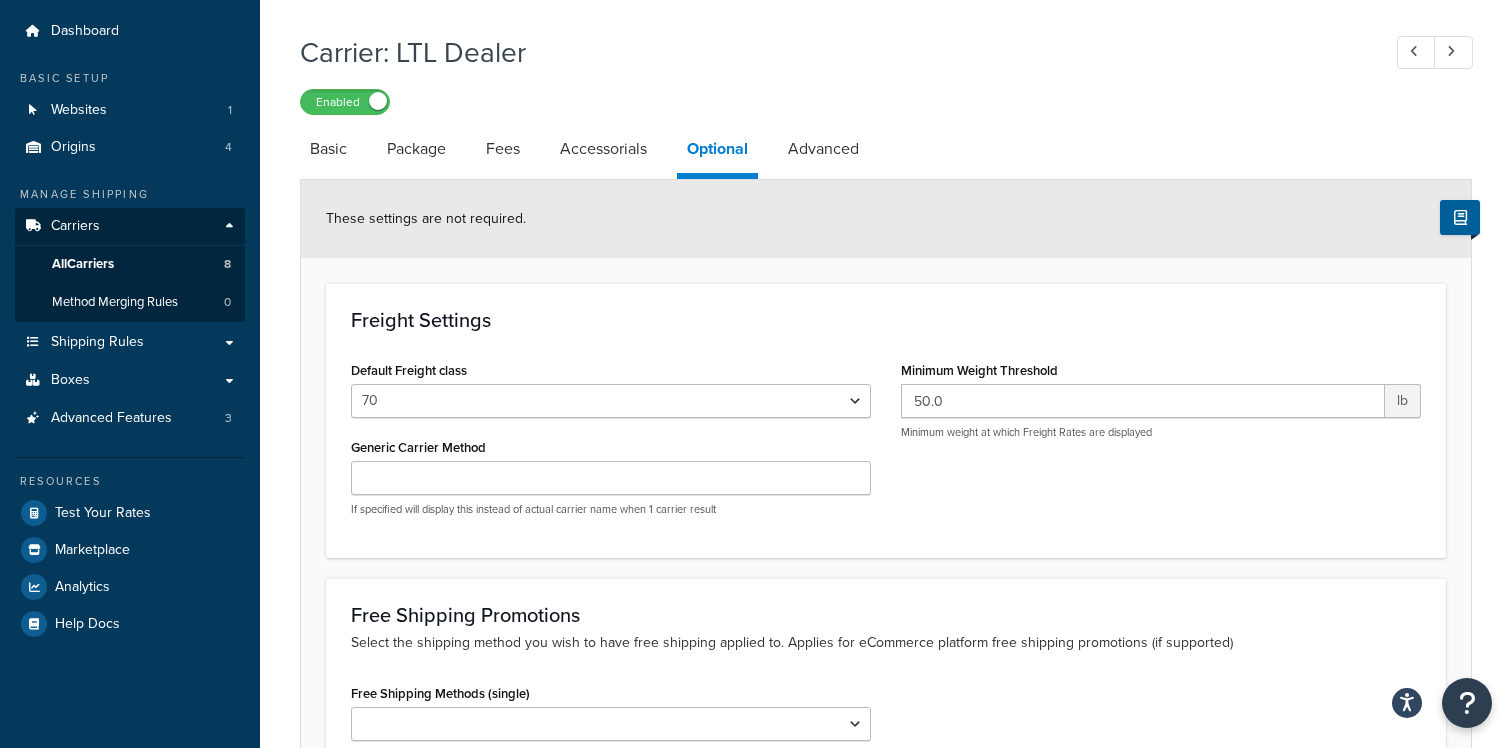 scroll, scrollTop: 54, scrollLeft: 0, axis: vertical 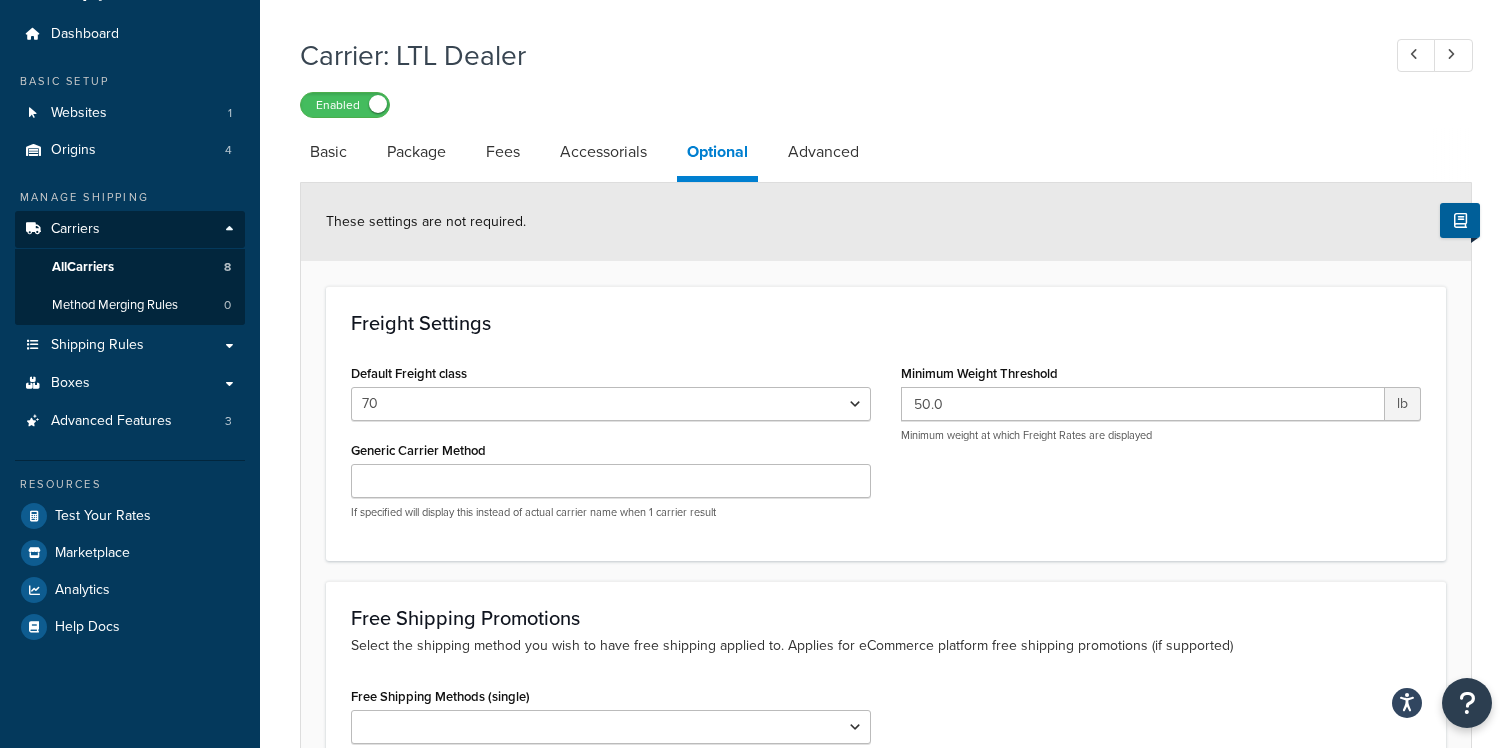 click on "These settings are not required." at bounding box center (426, 221) 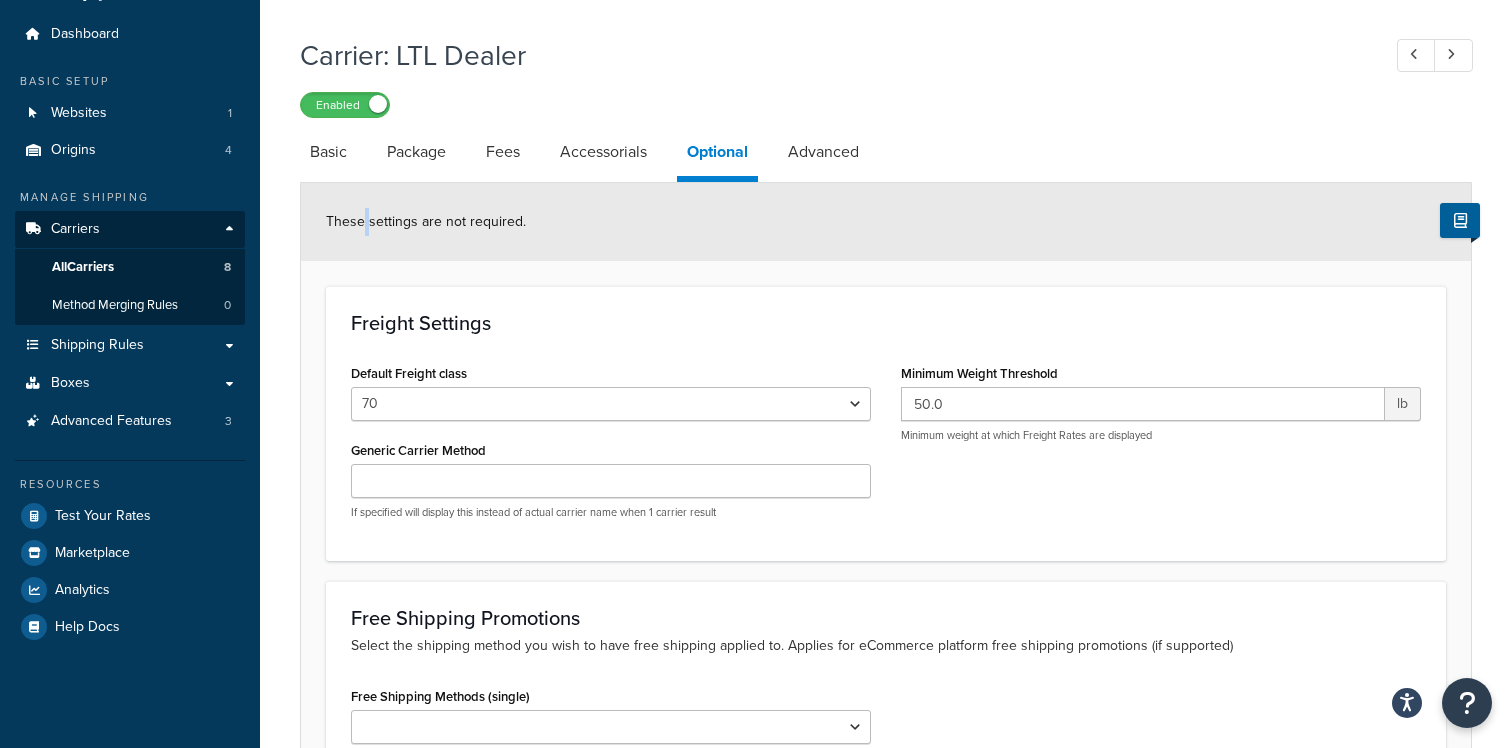 click on "These settings are not required." at bounding box center (426, 221) 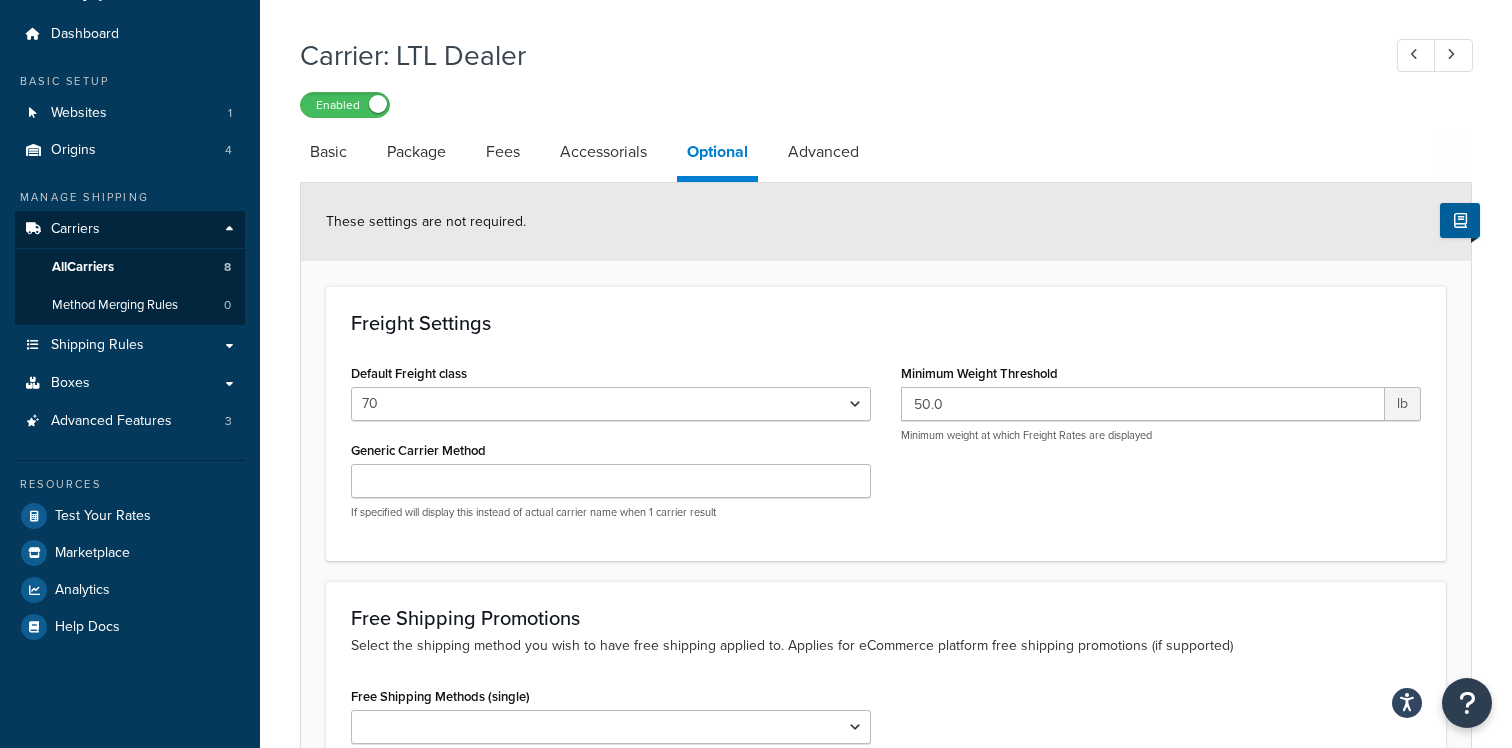 click on "These settings are not required." at bounding box center [426, 221] 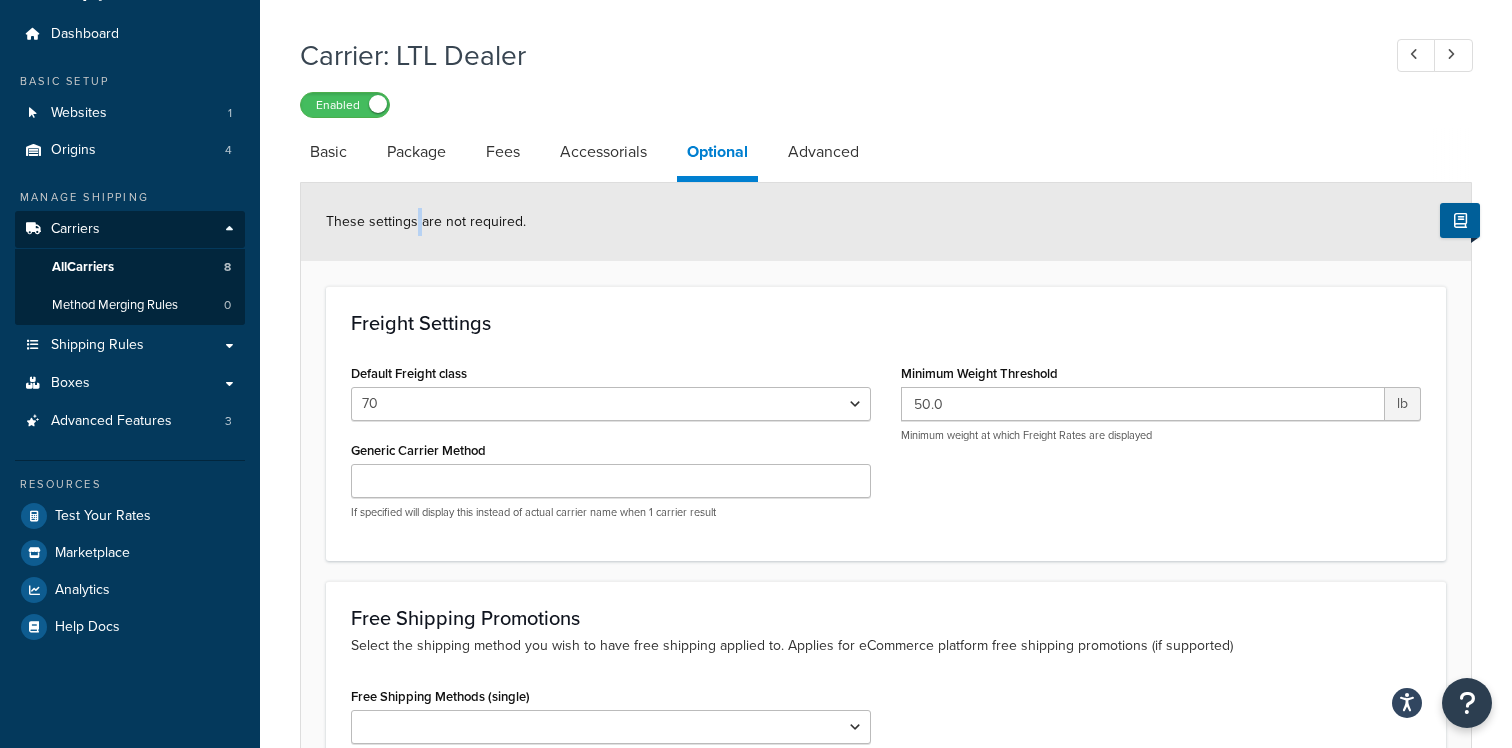 click on "These settings are not required." at bounding box center [426, 221] 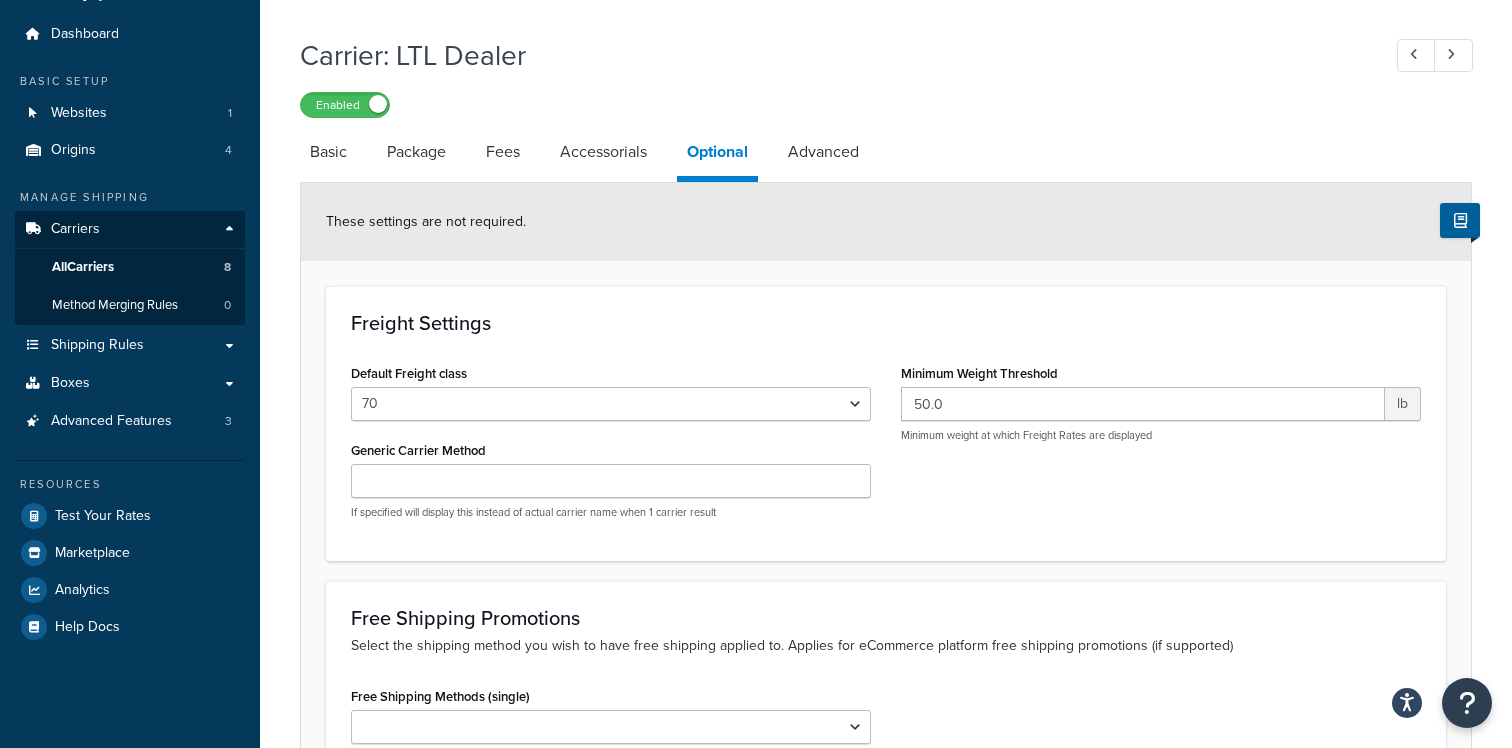click on "These settings are not required." at bounding box center [426, 221] 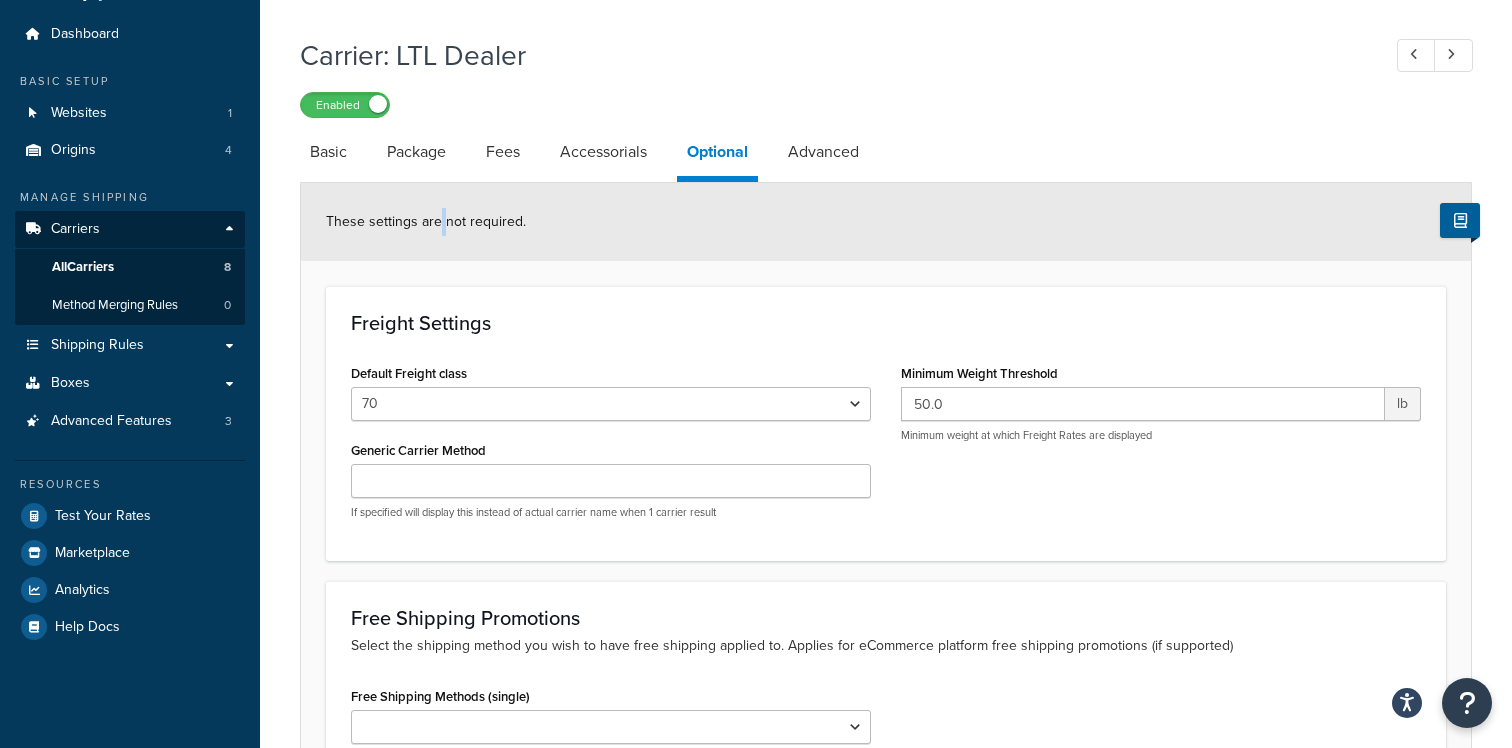 click on "These settings are not required." at bounding box center (426, 221) 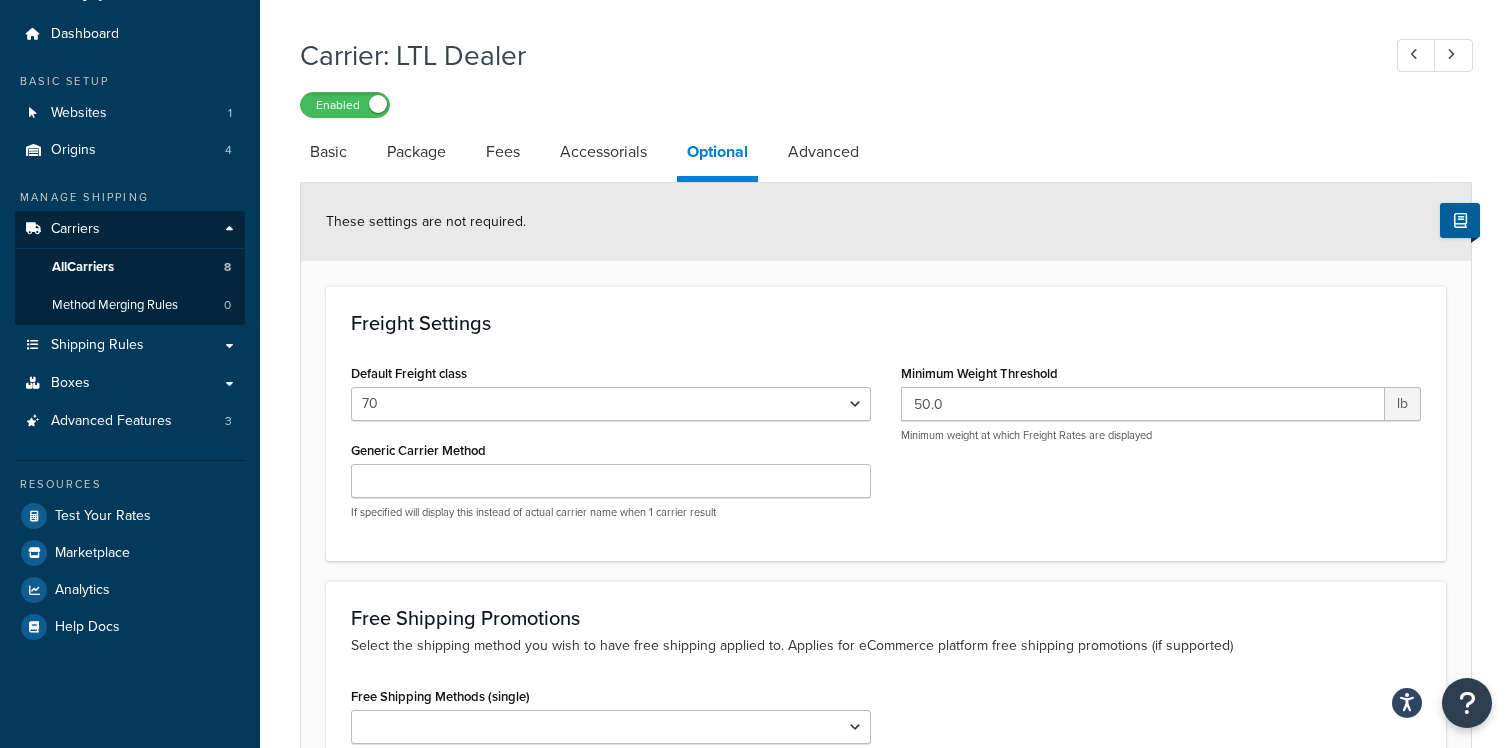 click on "These settings are not required." at bounding box center (426, 221) 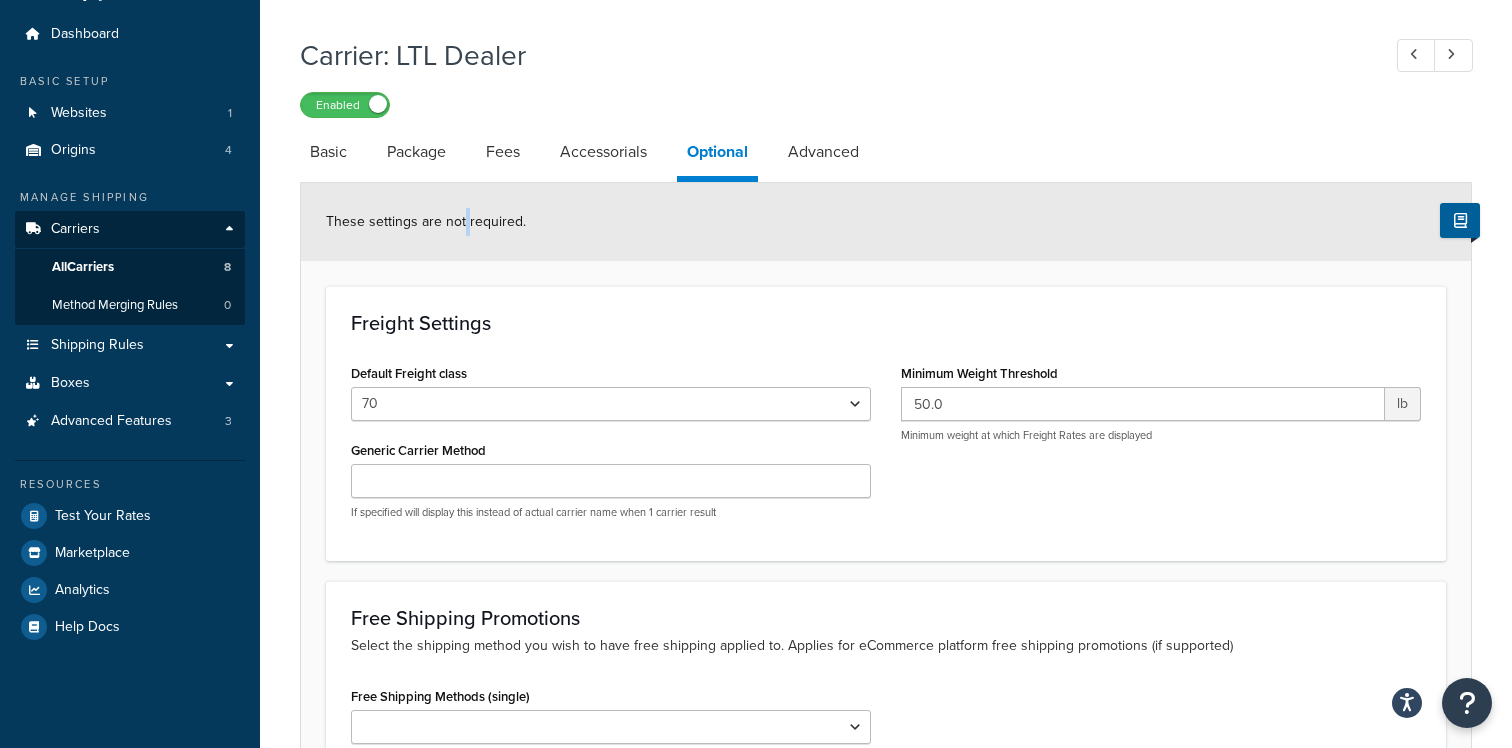 click on "These settings are not required." at bounding box center (426, 221) 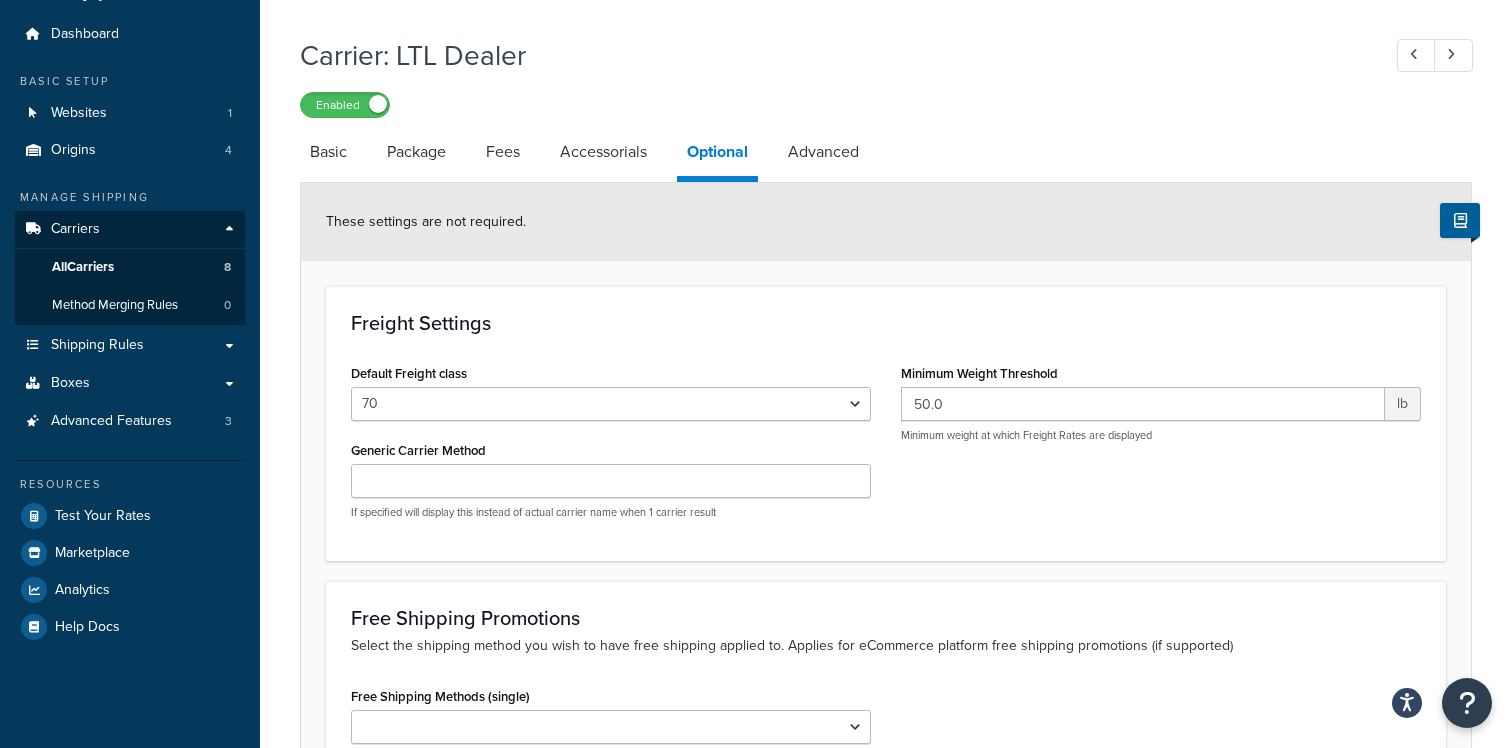 click on "These settings are not required. Freight Settings Default Freight class   50  55  60  65  70  77.5  85  92.5  100  110  125  150  175  200  250  300  400  500  Generic Carrier Method   If specified will display this instead of actual carrier name when 1 carrier result Minimum Weight Threshold   50.0 lb Minimum weight at which Freight Rates are displayed Free Shipping Promotions Select the shipping method you wish to have free shipping applied to. Applies for eCommerce platform free shipping promotions (if supported) Free Shipping Methods (single)     LTL    Apply Free Shipping to Zero Priced Products Save Save Dropdown Save and Edit" at bounding box center (886, 546) 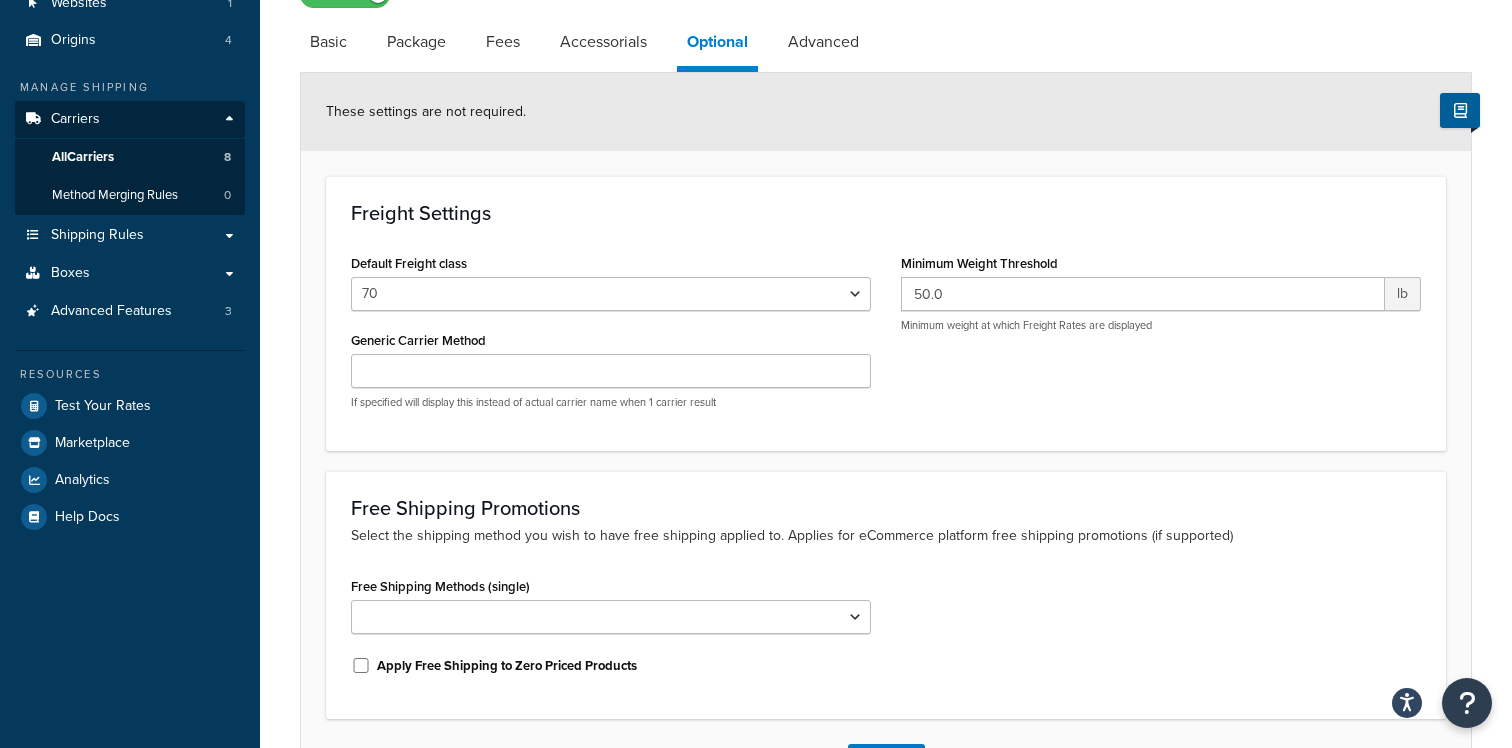 scroll, scrollTop: 142, scrollLeft: 0, axis: vertical 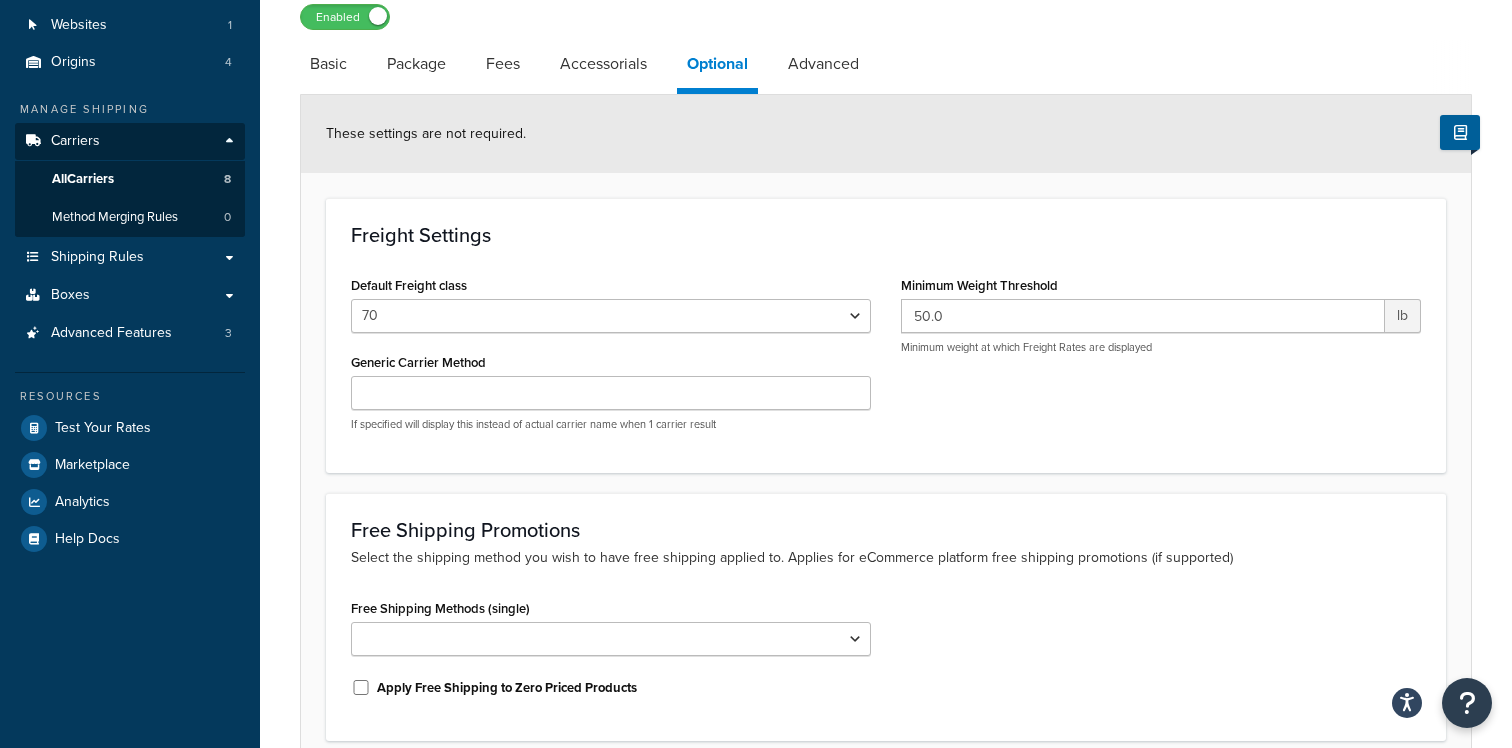 click on "50.0 lb Minimum weight at which Freight Rates are displayed" at bounding box center (1161, 327) 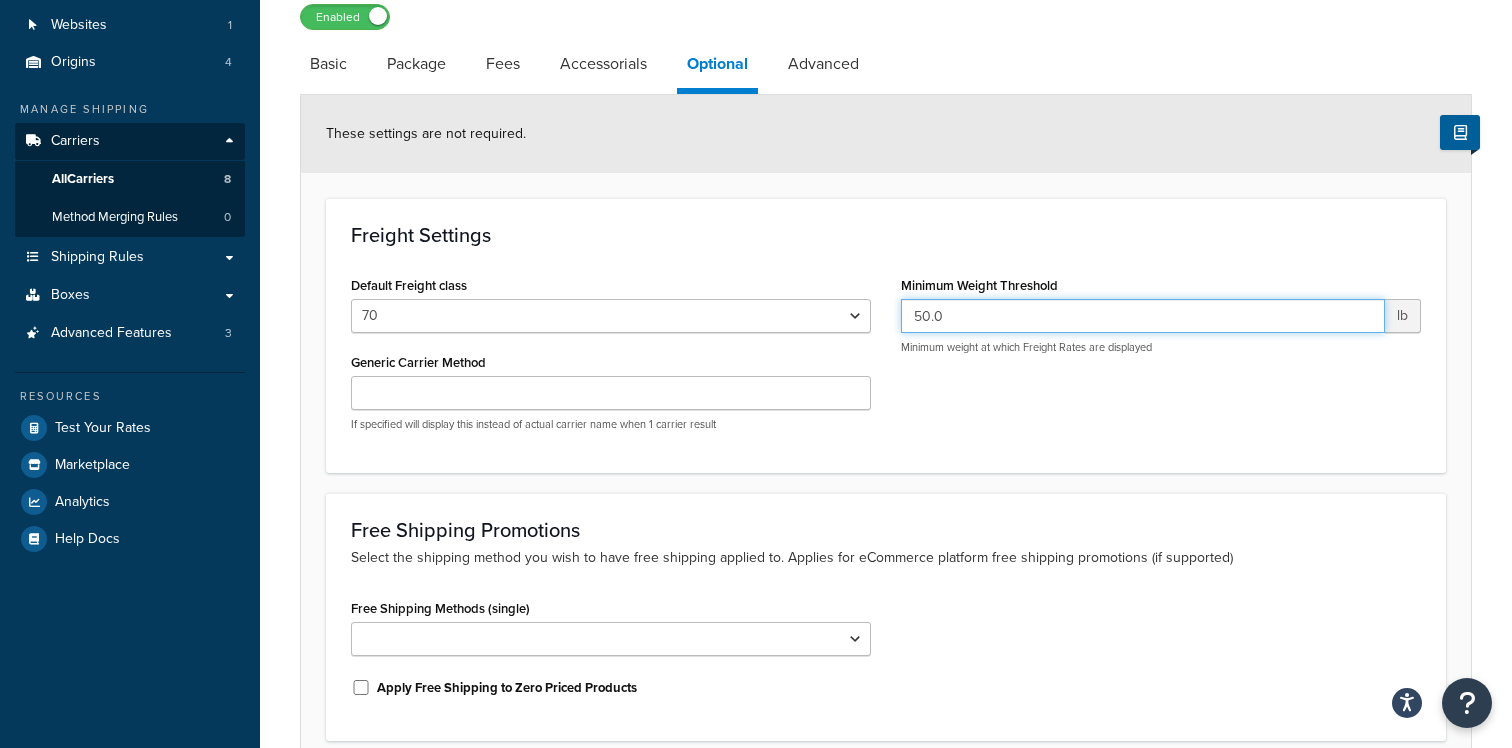 click on "50.0" at bounding box center [1143, 316] 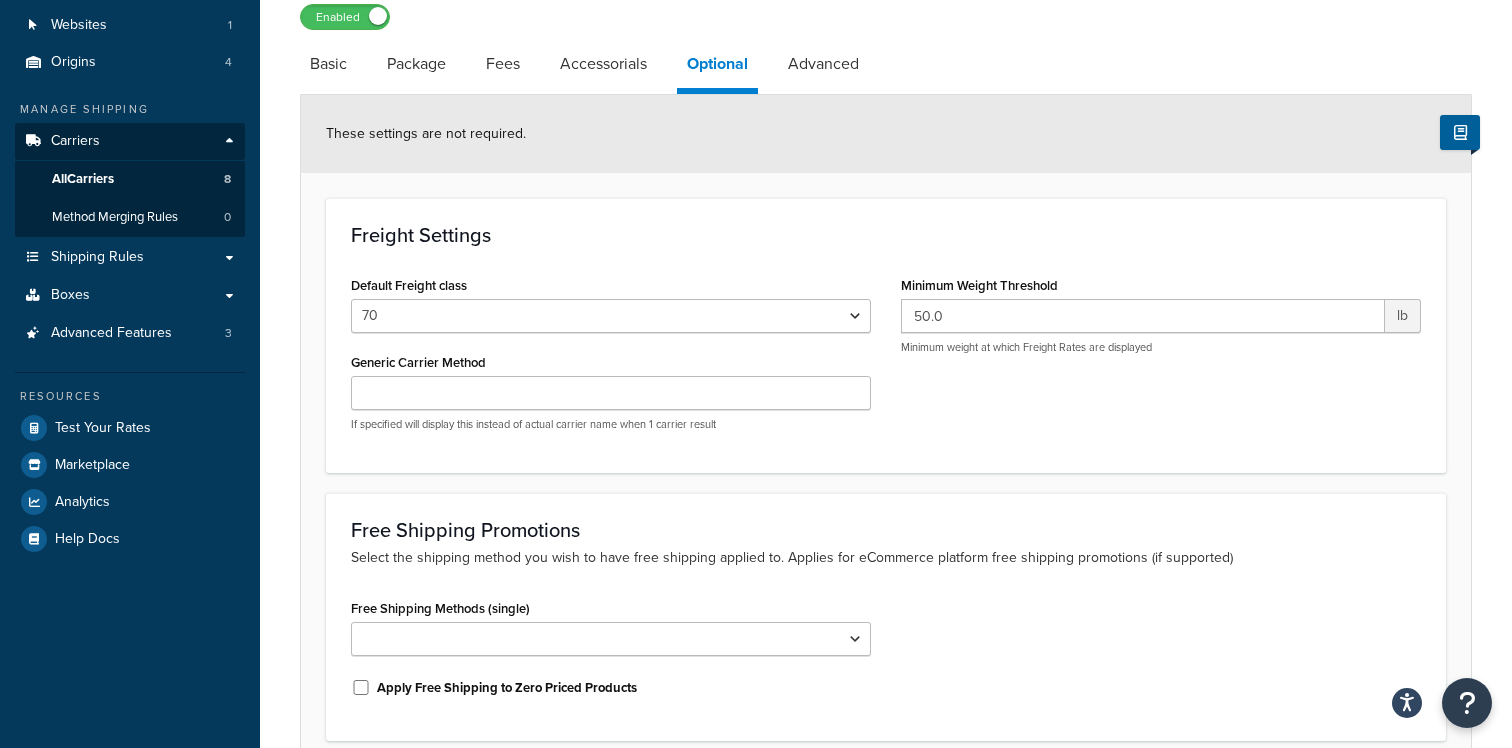 click on "Minimum Weight Threshold   50.0 lb Minimum weight at which Freight Rates are displayed" at bounding box center (1161, 313) 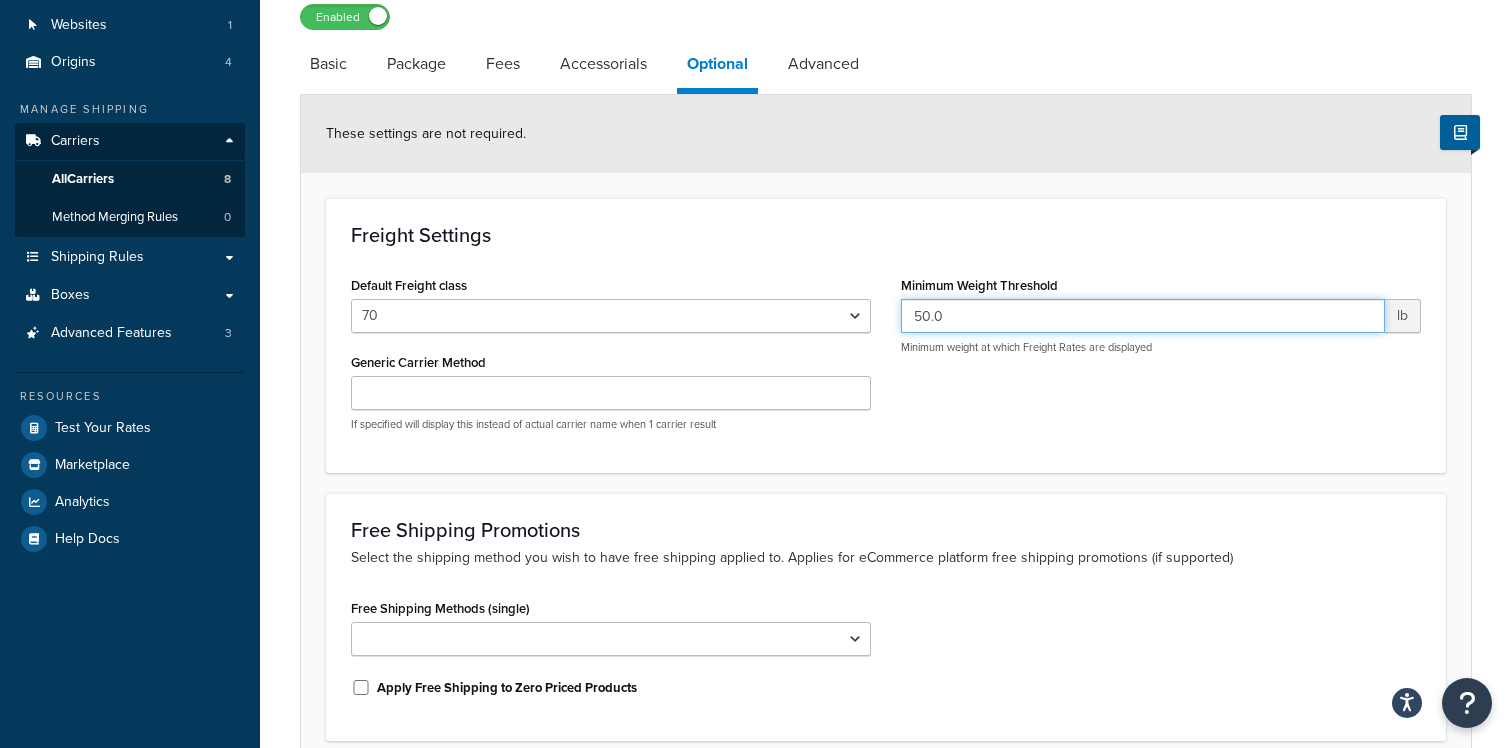 click on "50.0" at bounding box center [1143, 316] 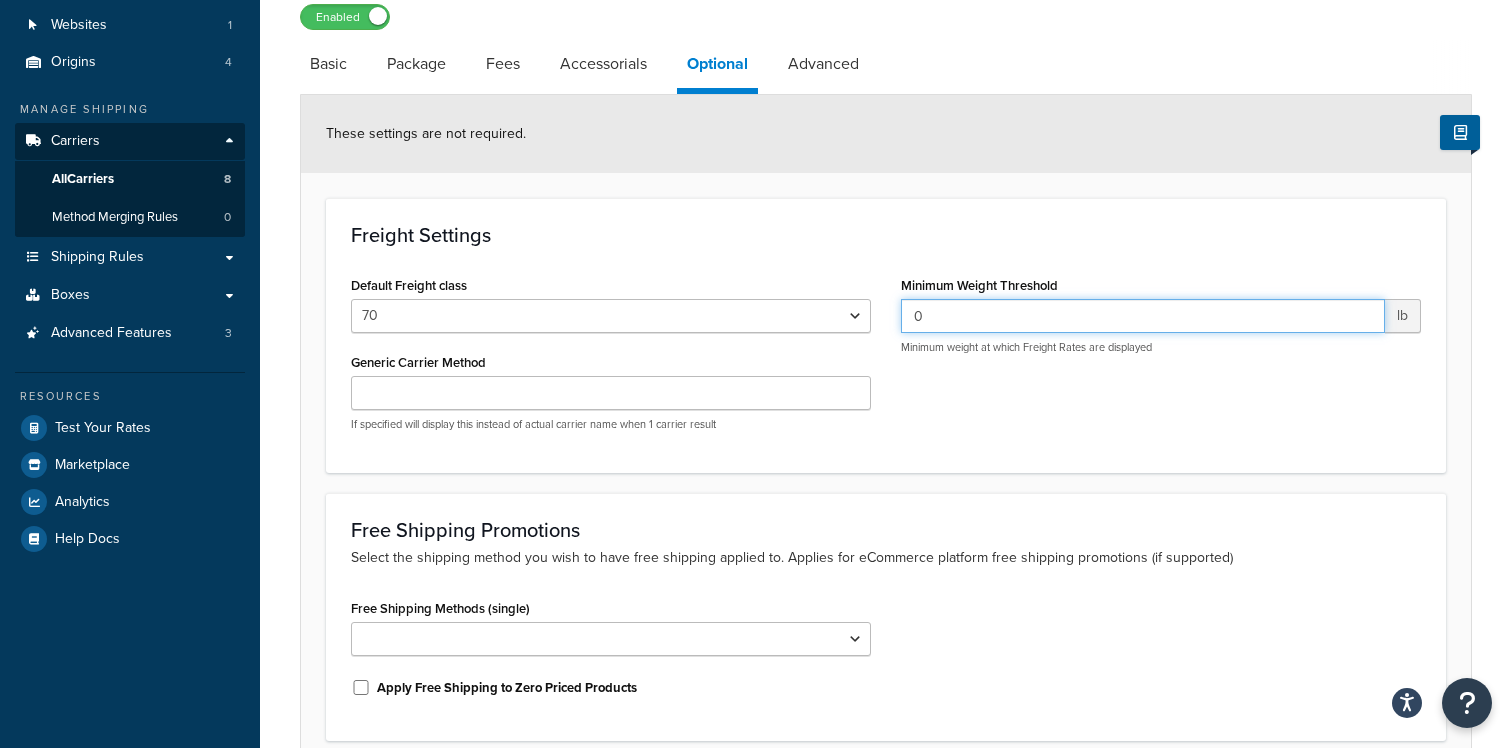 type on "0" 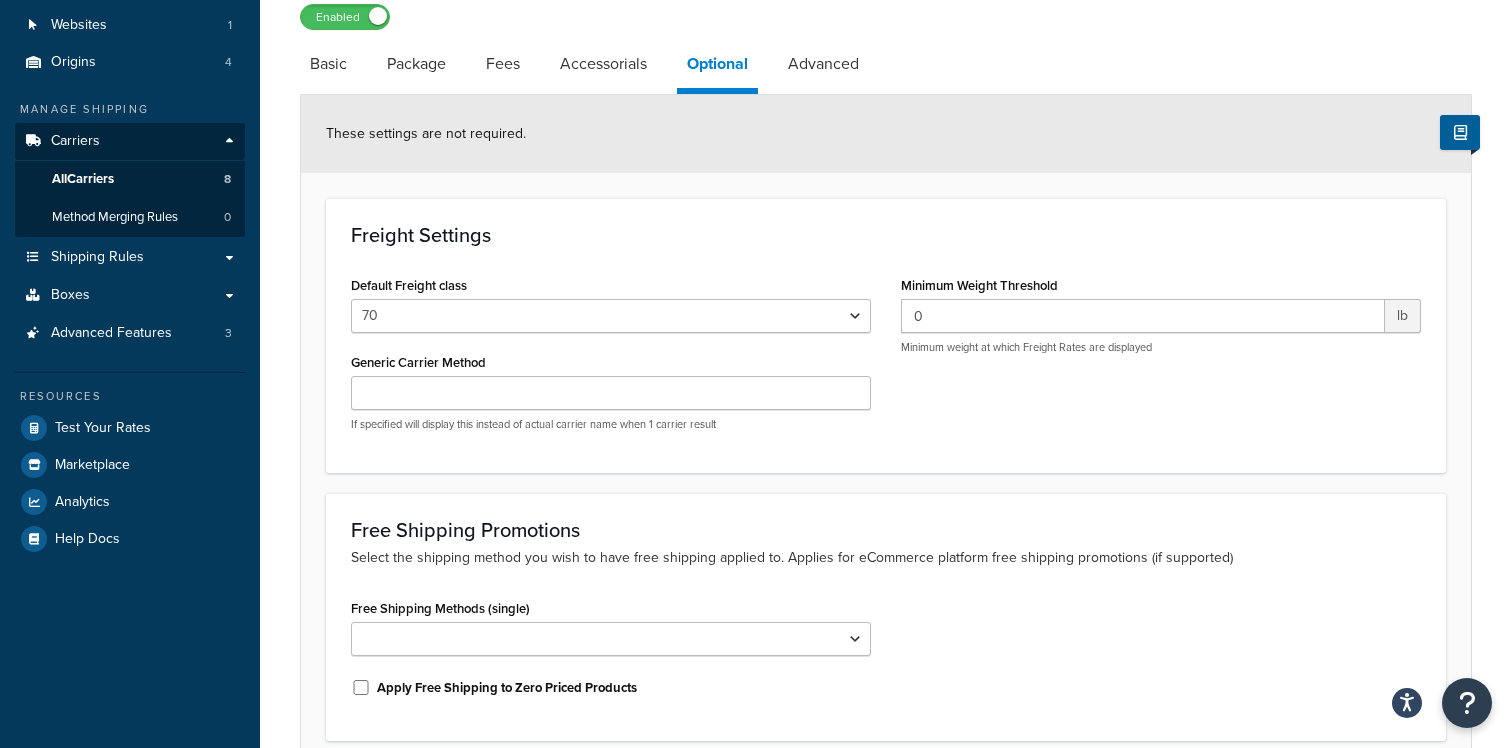 click on "Freight Settings Default Freight class   50  55  60  65  70  77.5  85  92.5  100  110  125  150  175  200  250  300  400  500  Generic Carrier Method   If specified will display this instead of actual carrier name when 1 carrier result Minimum Weight Threshold   0 lb Minimum weight at which Freight Rates are displayed" at bounding box center [886, 335] 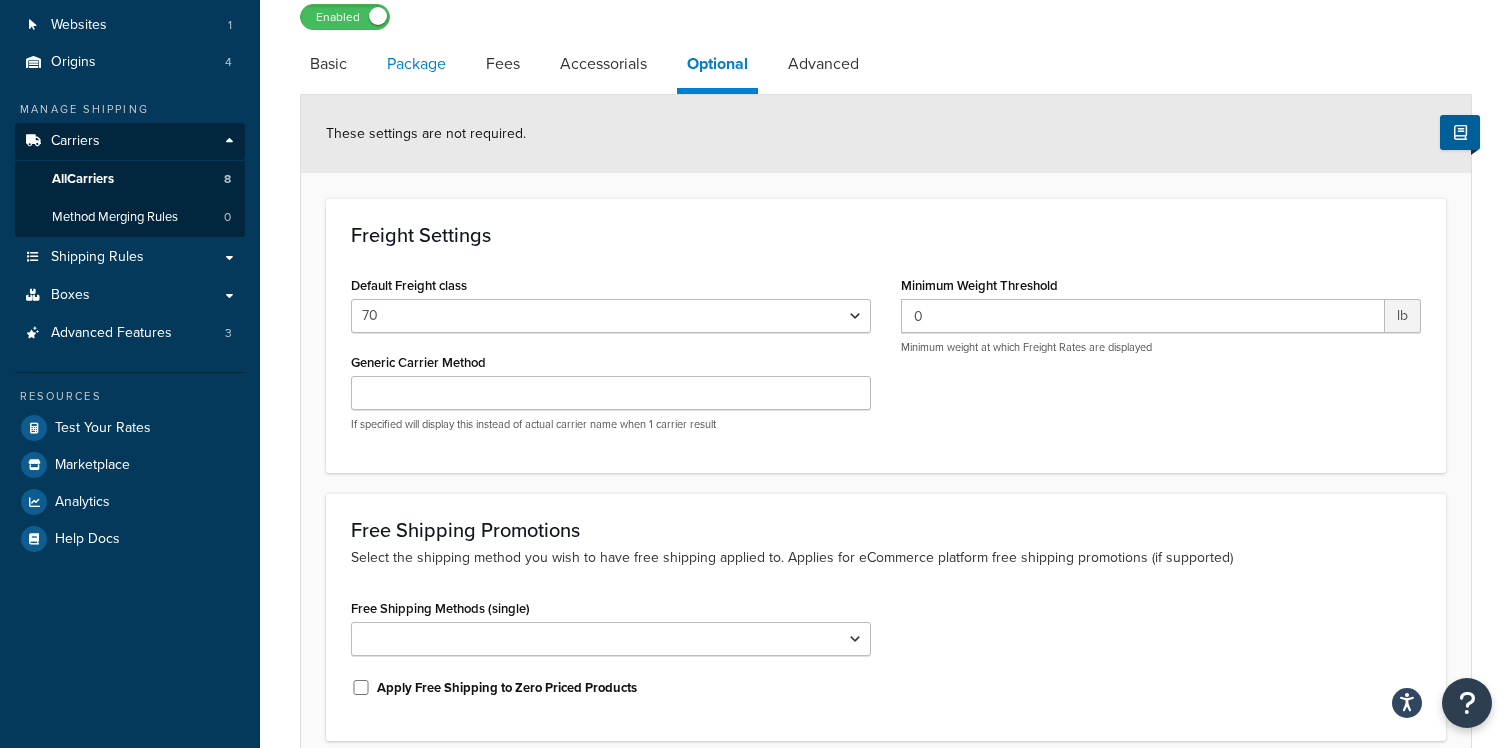 click on "Package" at bounding box center (416, 64) 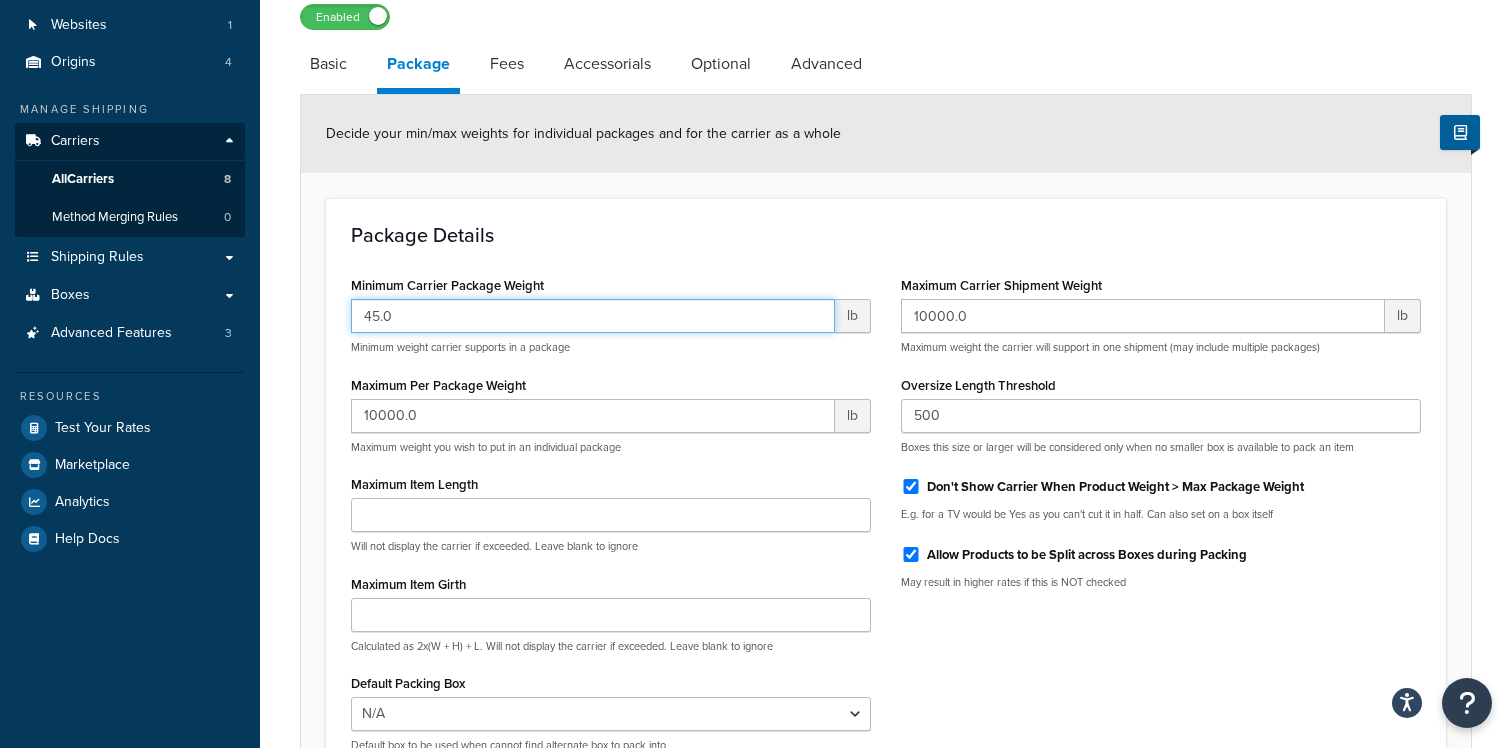 click on "45.0" at bounding box center (593, 316) 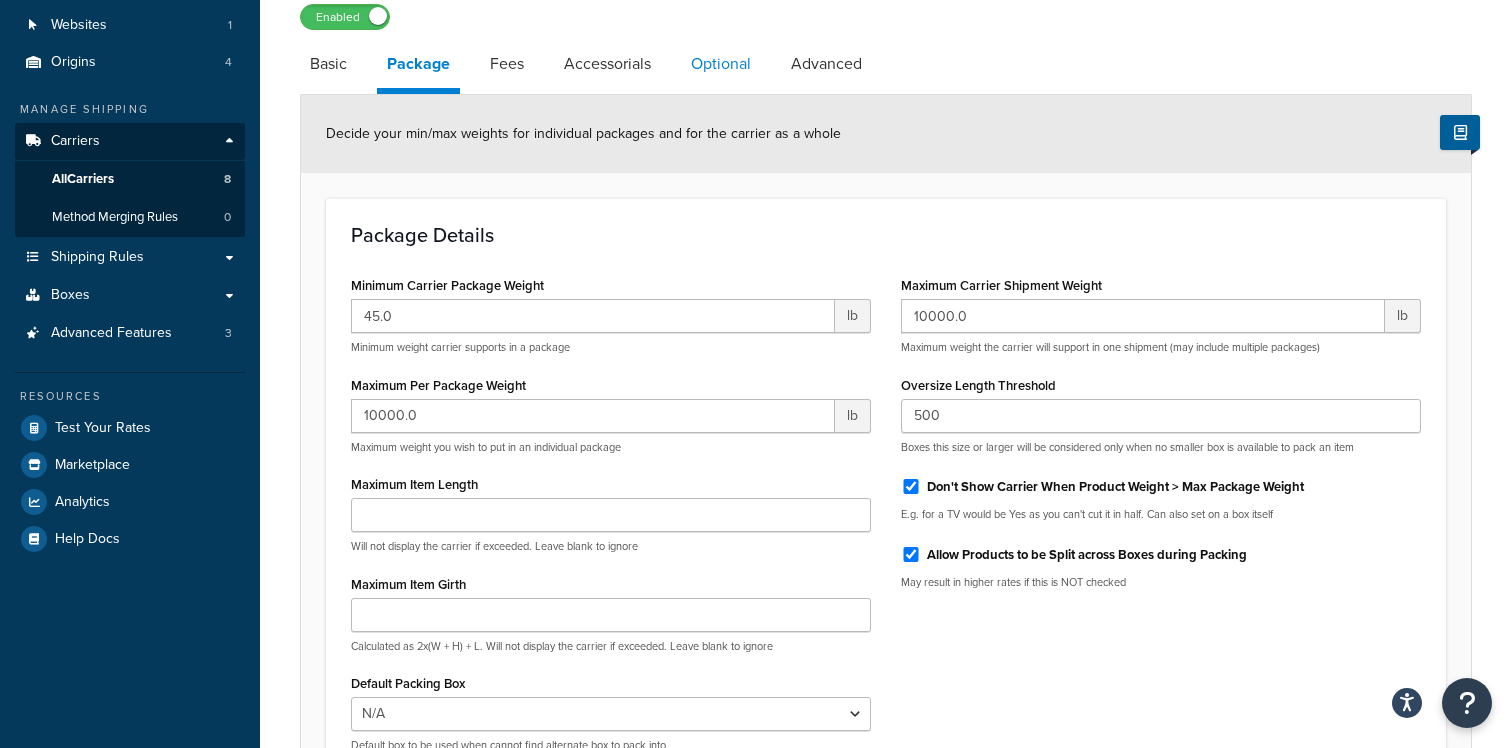 click on "Optional" at bounding box center (721, 64) 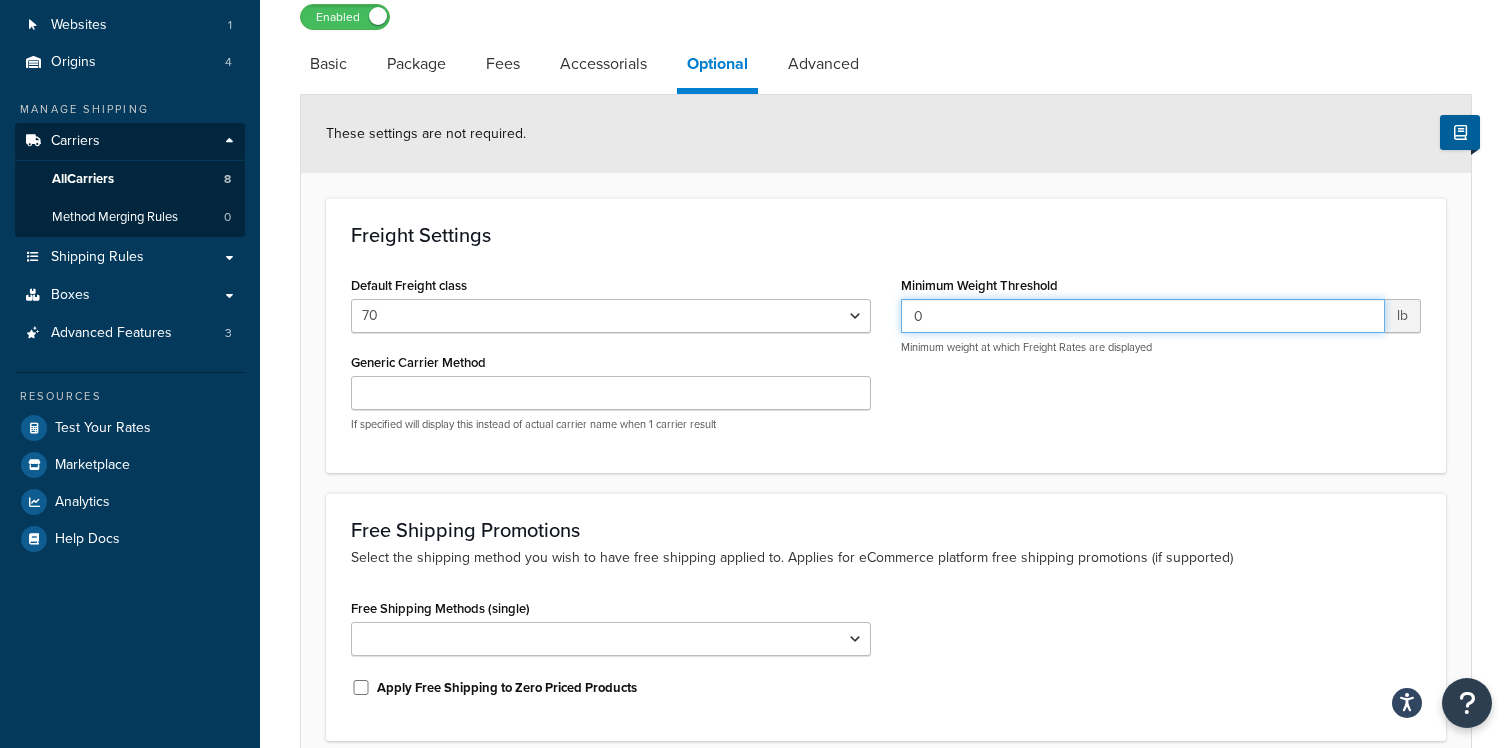 click on "0" at bounding box center (1143, 316) 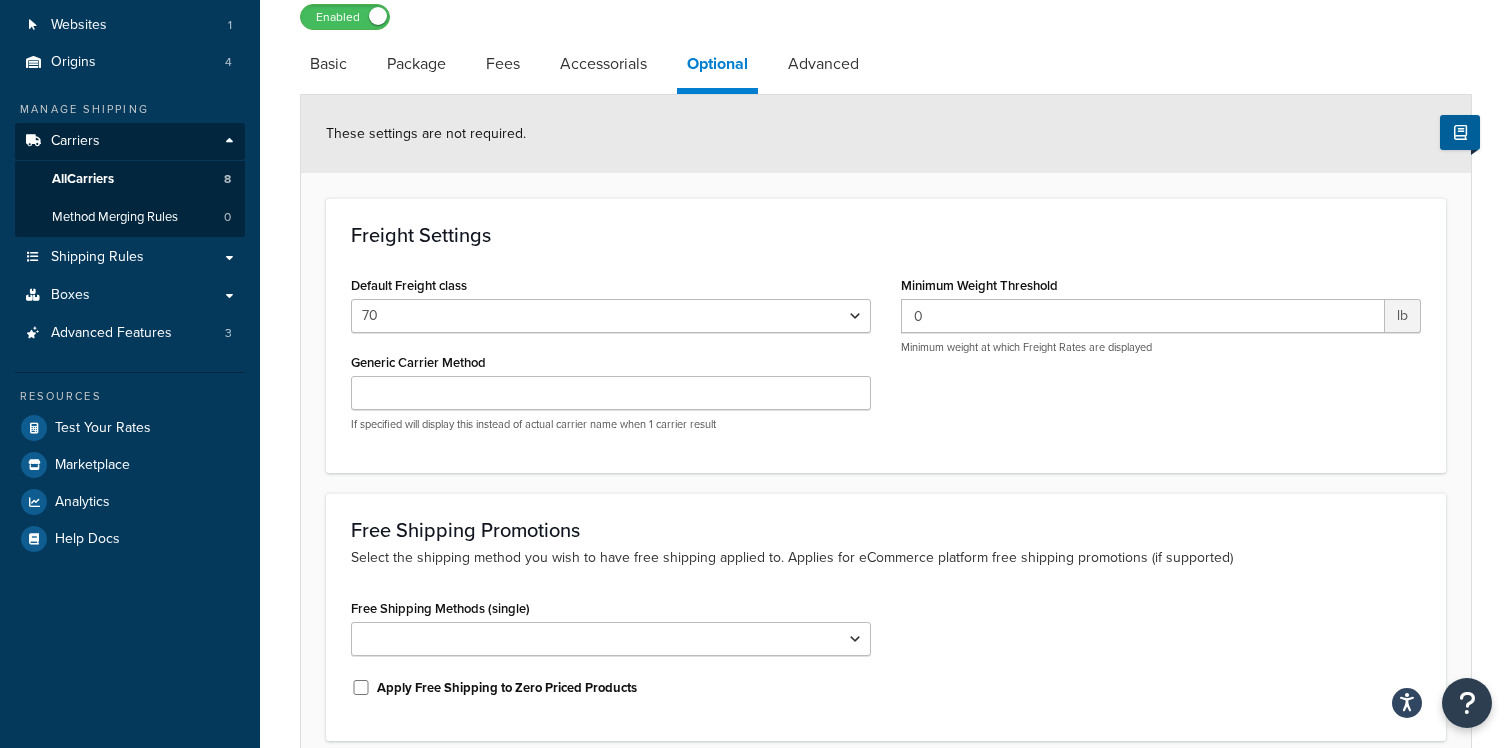 click on "Default Freight class   50  55  60  65  70  77.5  85  92.5  100  110  125  150  175  200  250  300  400  500  Generic Carrier Method   If specified will display this instead of actual carrier name when 1 carrier result Minimum Weight Threshold   0 lb Minimum weight at which Freight Rates are displayed" at bounding box center [886, 359] 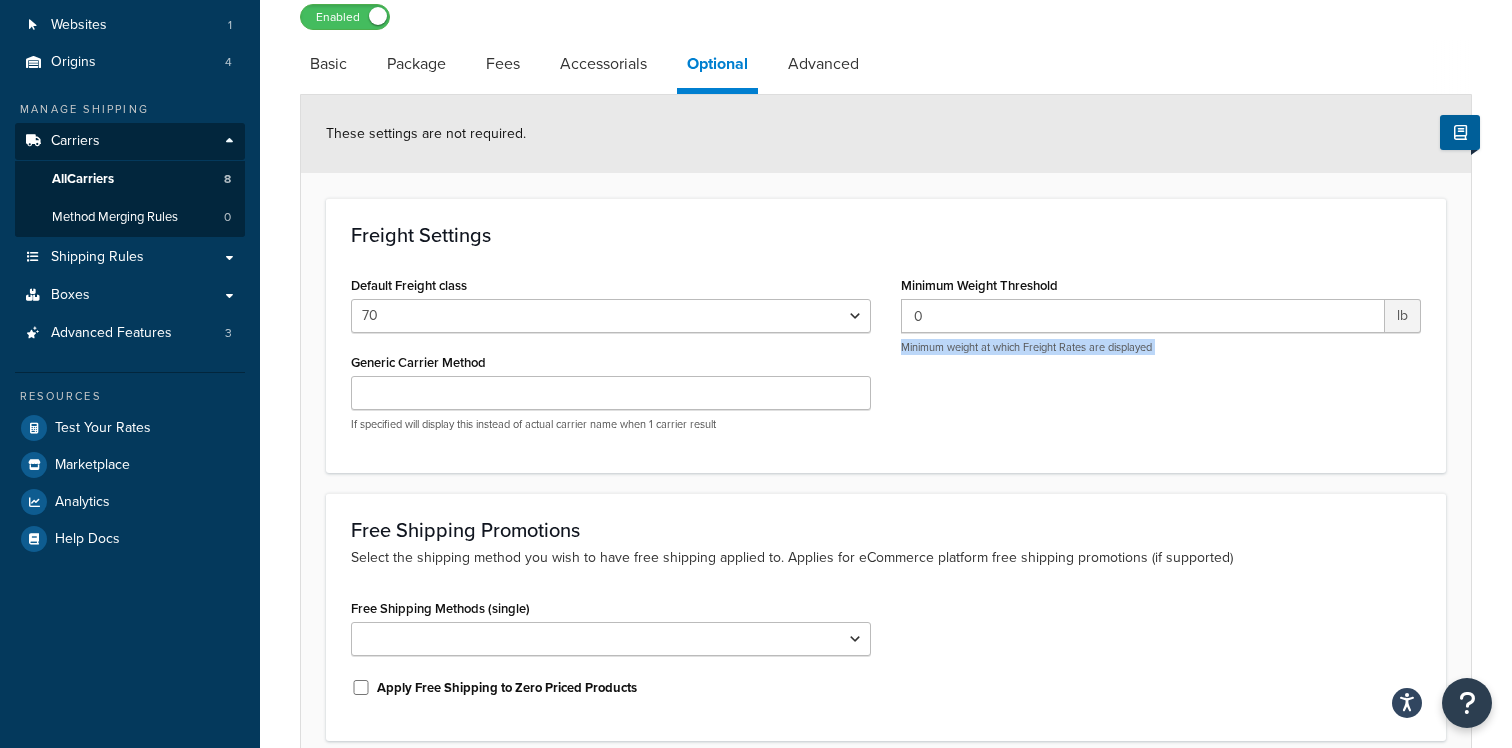 drag, startPoint x: 923, startPoint y: 351, endPoint x: 1148, endPoint y: 357, distance: 225.07999 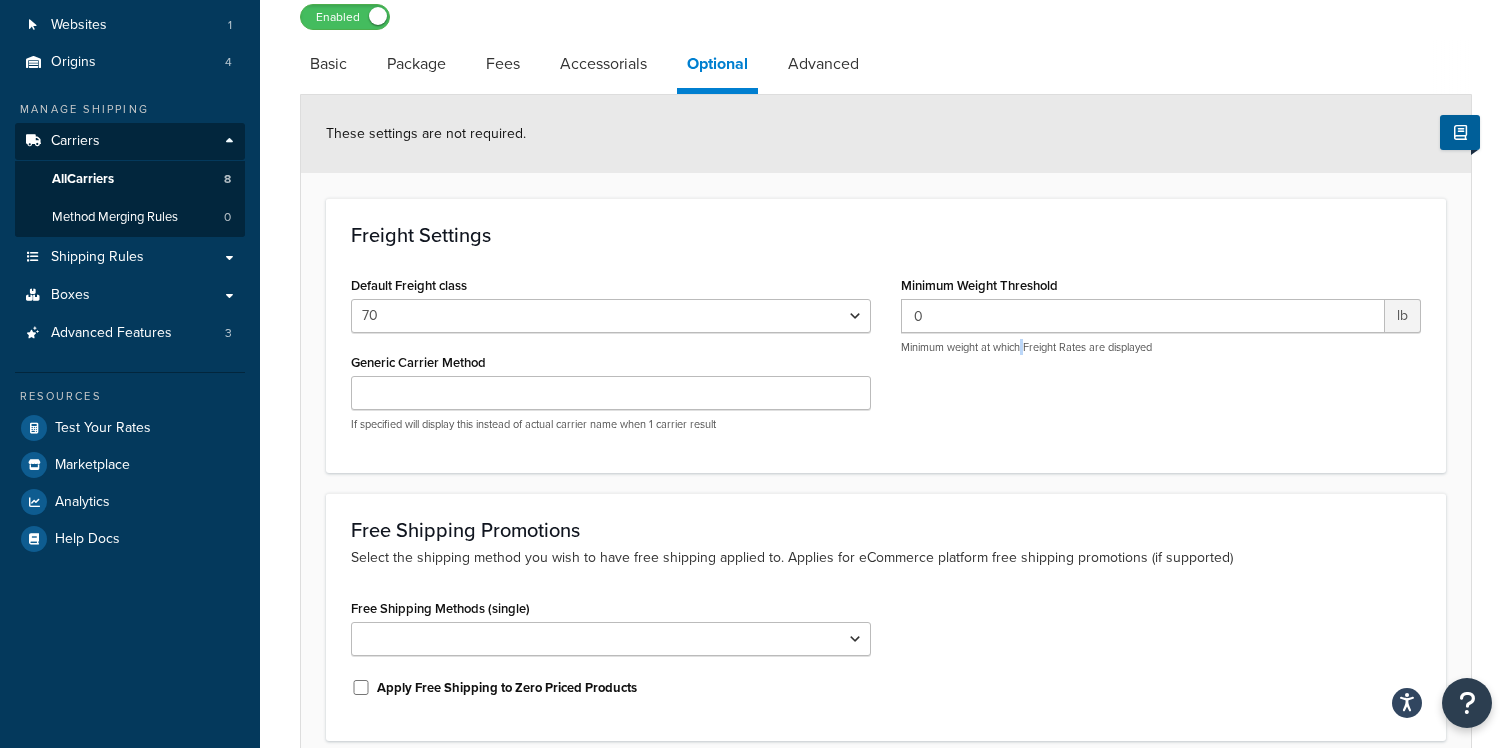 click on "Minimum weight at which Freight Rates are displayed" at bounding box center (1161, 347) 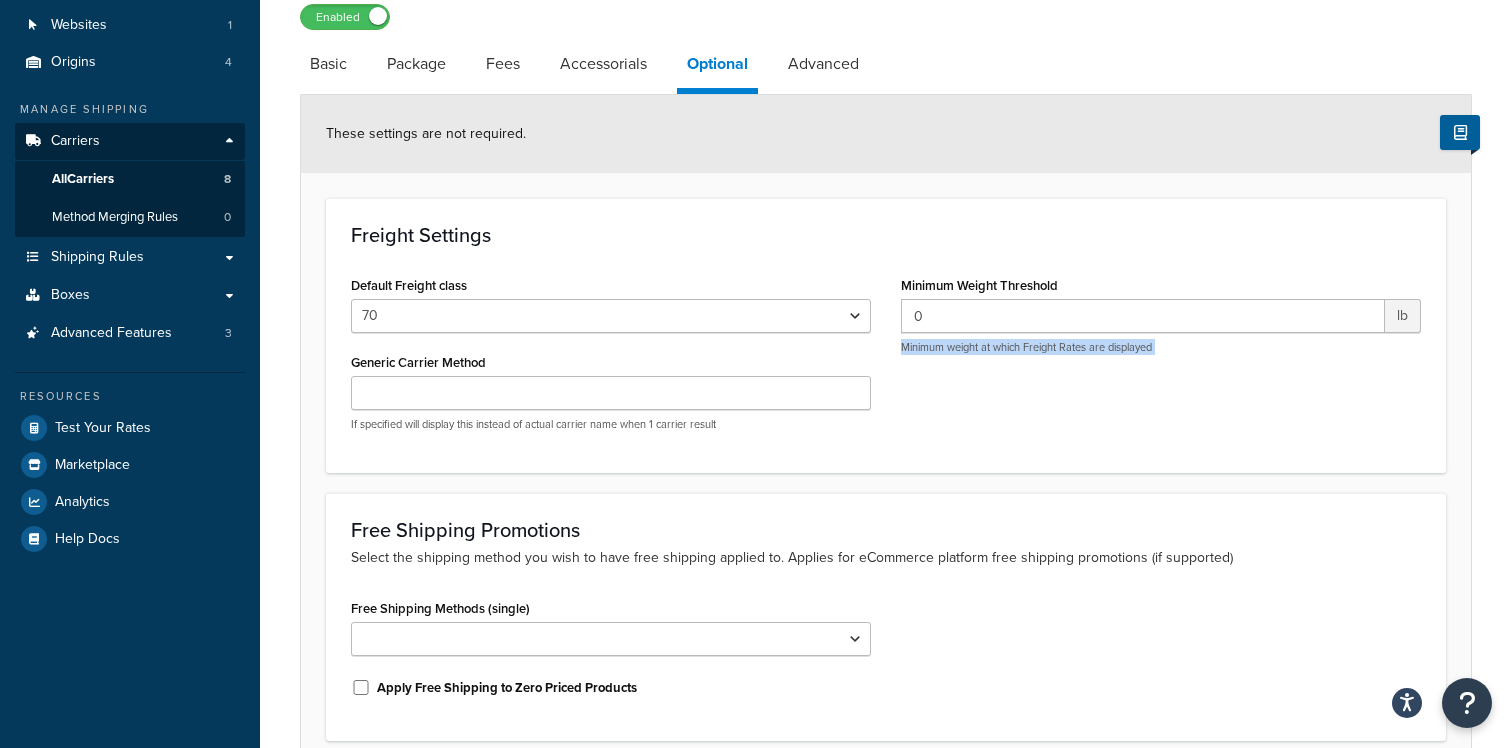 click on "Minimum weight at which Freight Rates are displayed" at bounding box center (1161, 347) 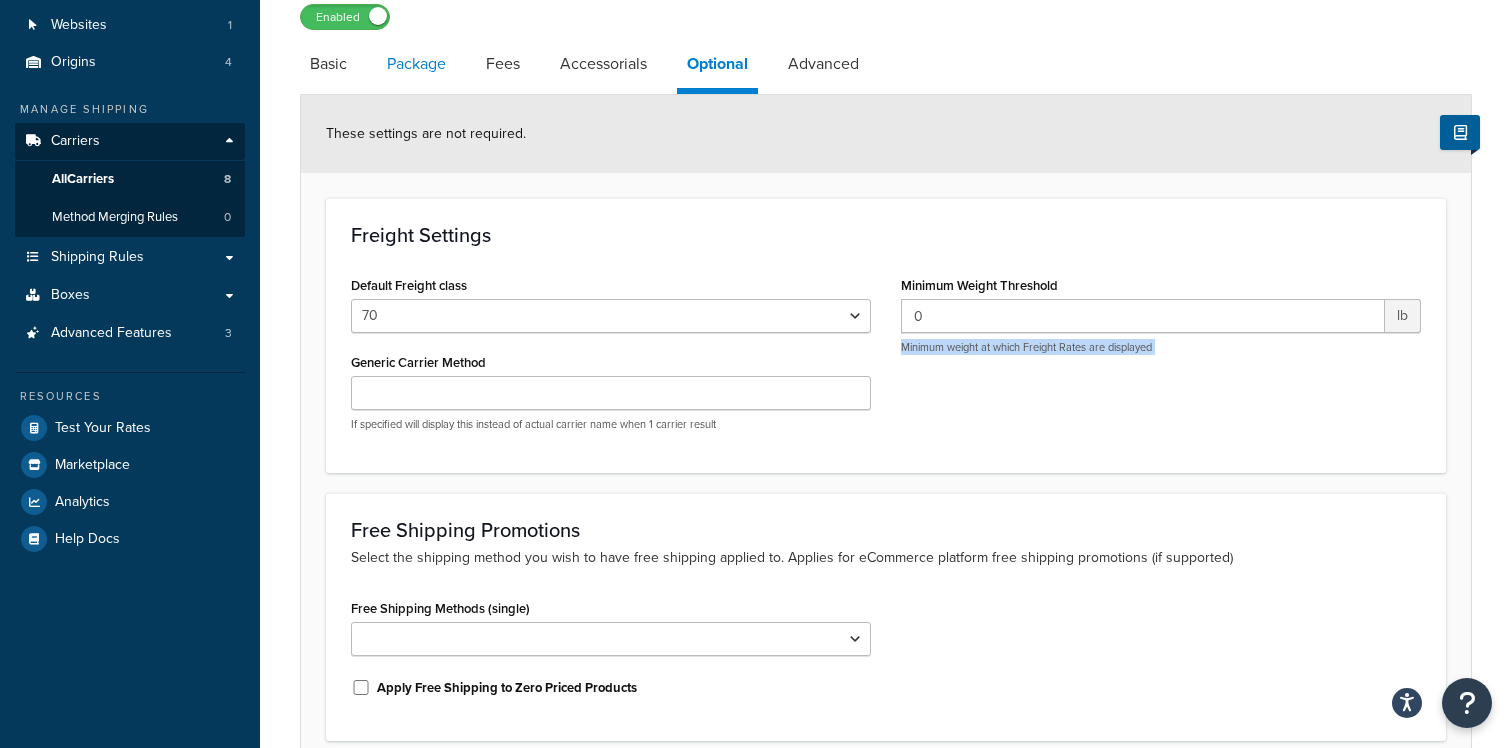 click on "Package" at bounding box center (416, 64) 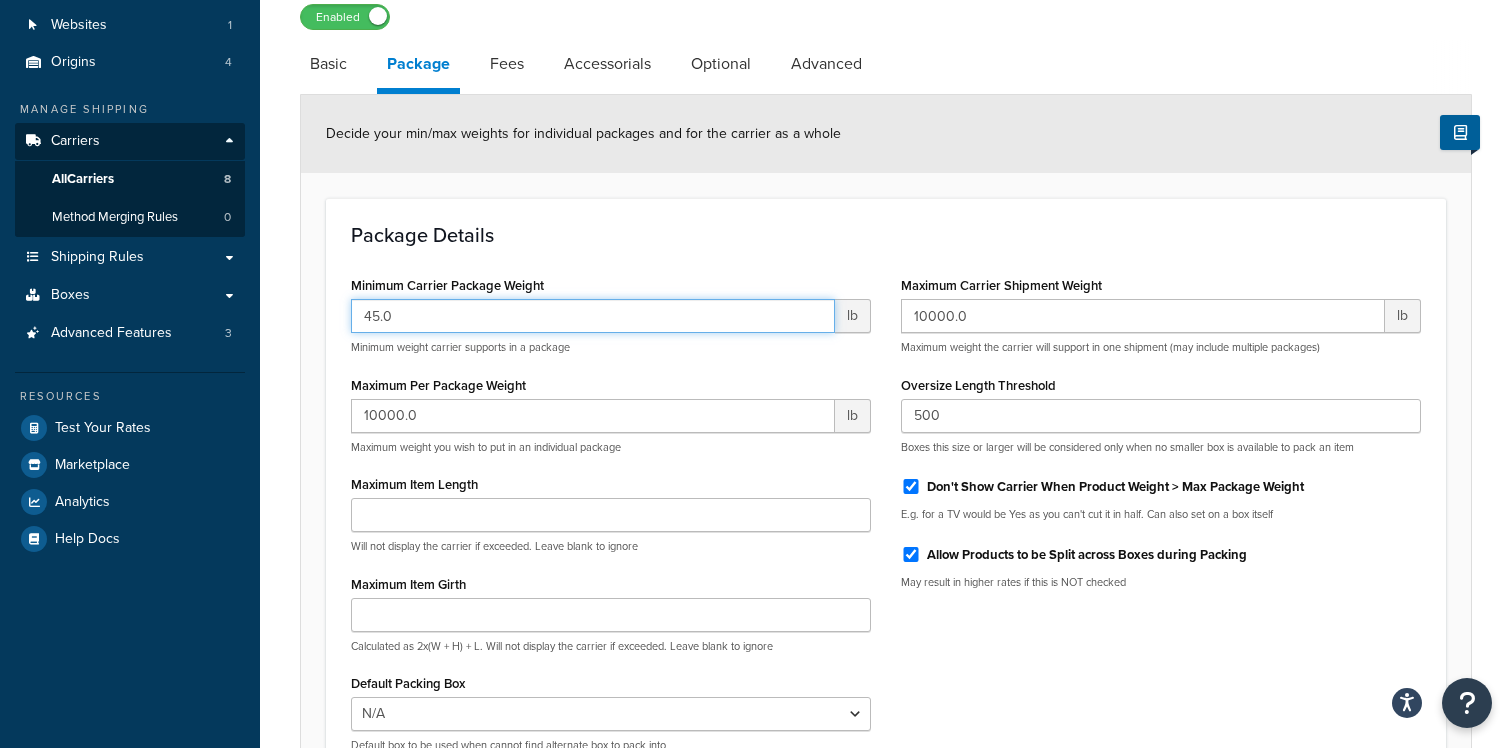 click on "45.0" at bounding box center (593, 316) 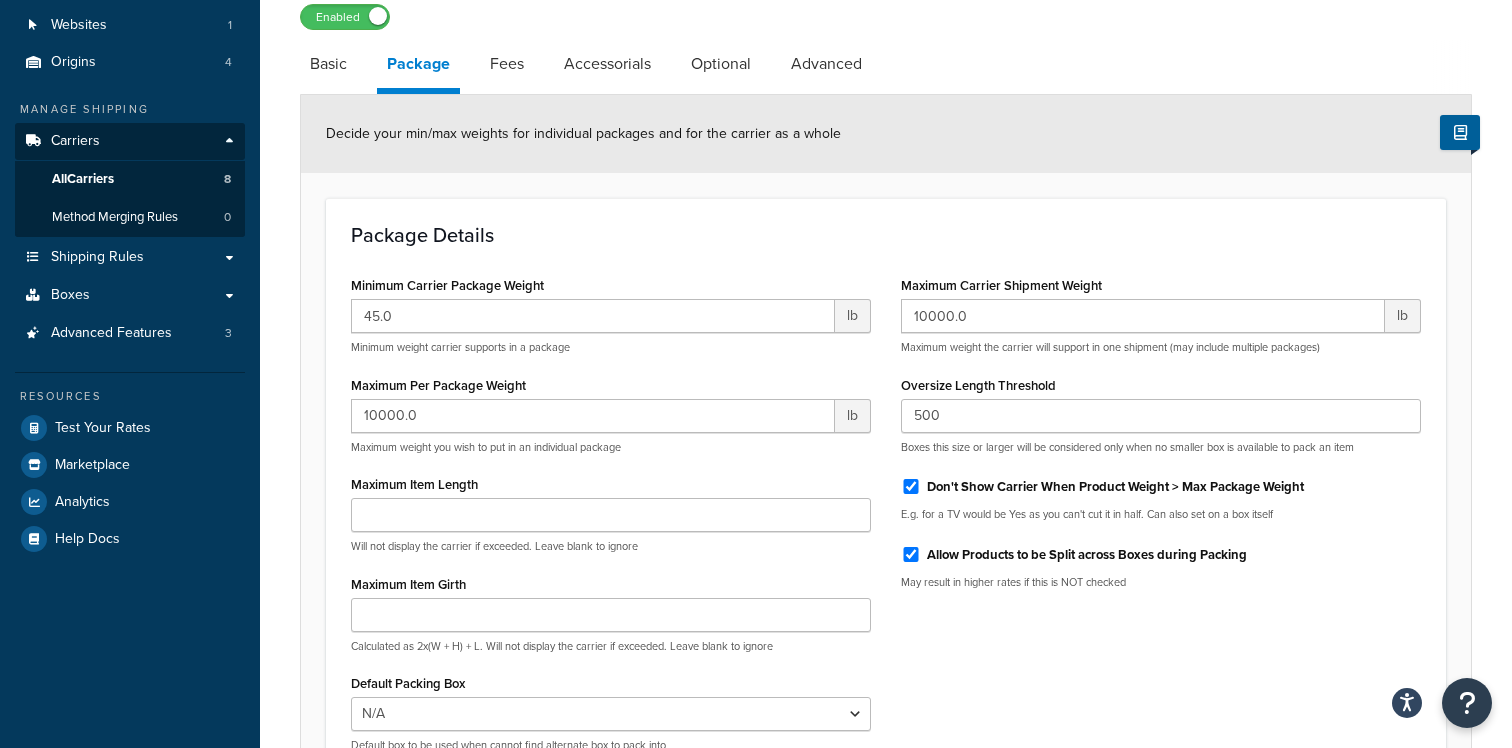 click on "Package Details" 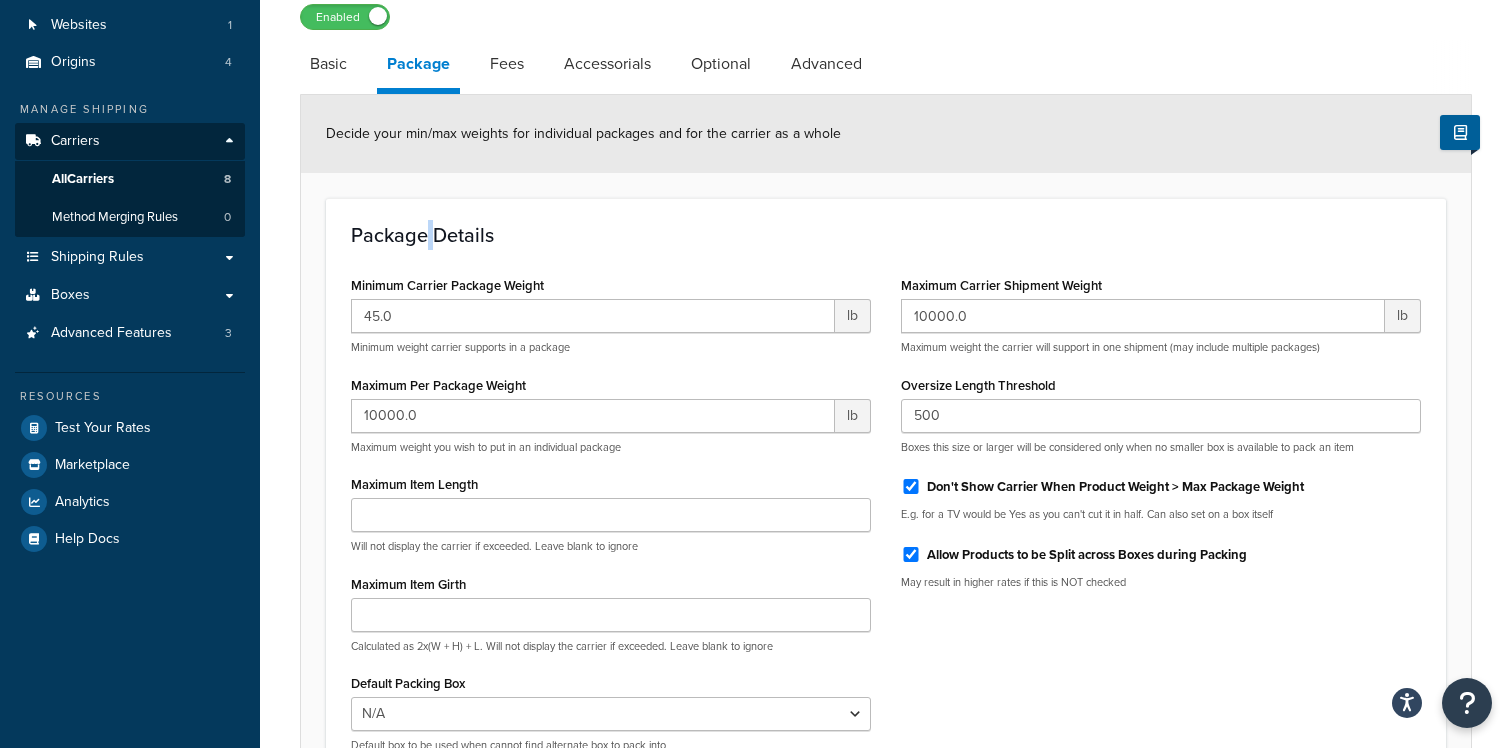 click on "Package Details" 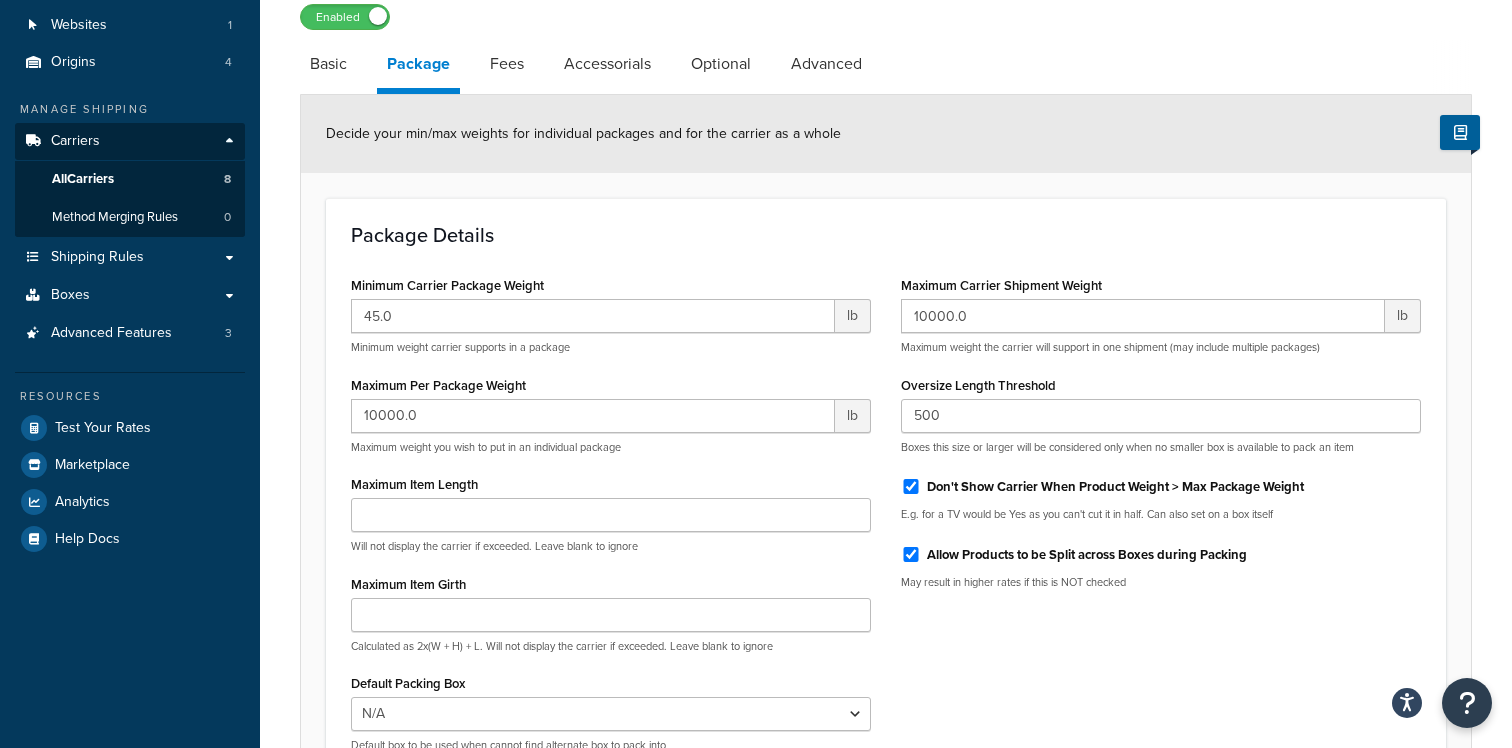 click on "Package Details" 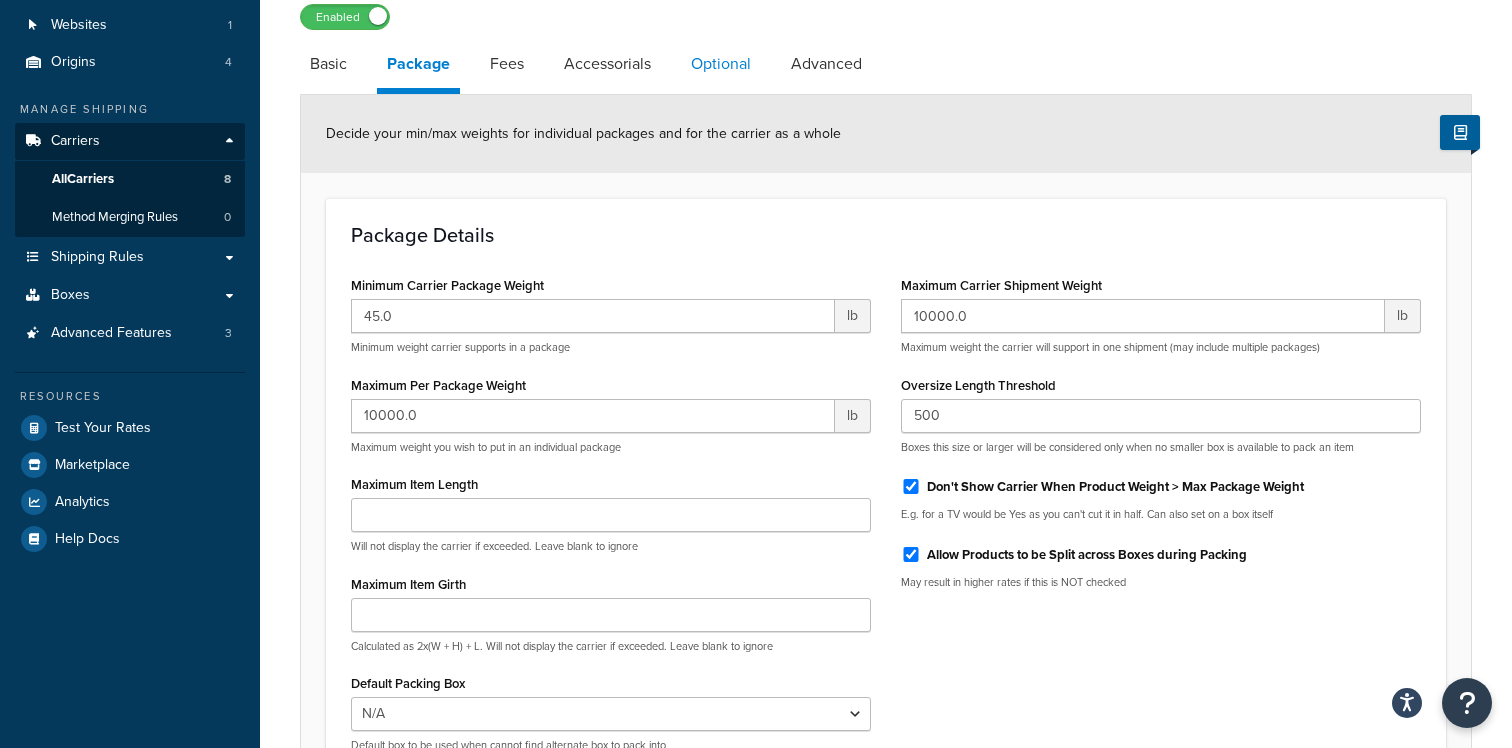 click on "Optional" at bounding box center (721, 64) 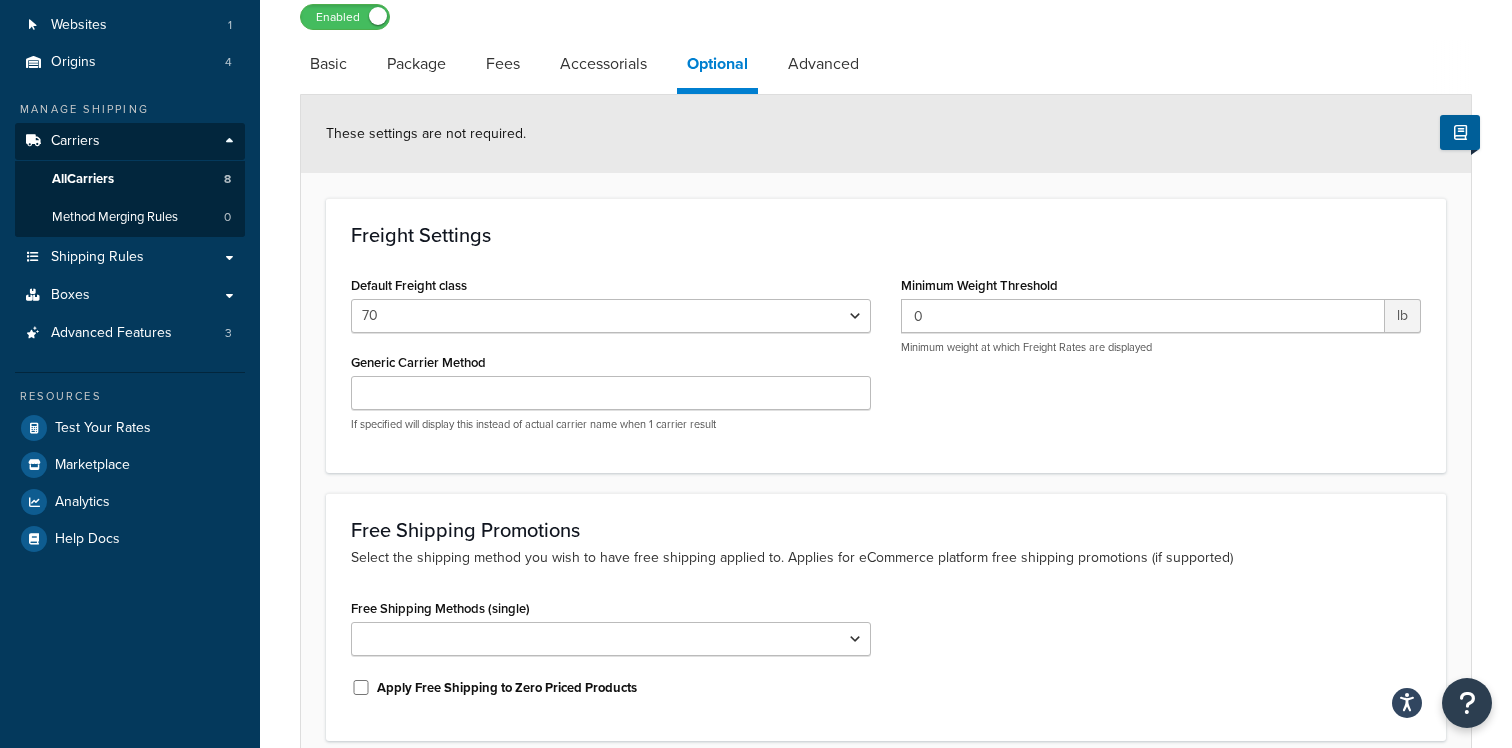 click on "Minimum weight at which Freight Rates are displayed" at bounding box center (1161, 347) 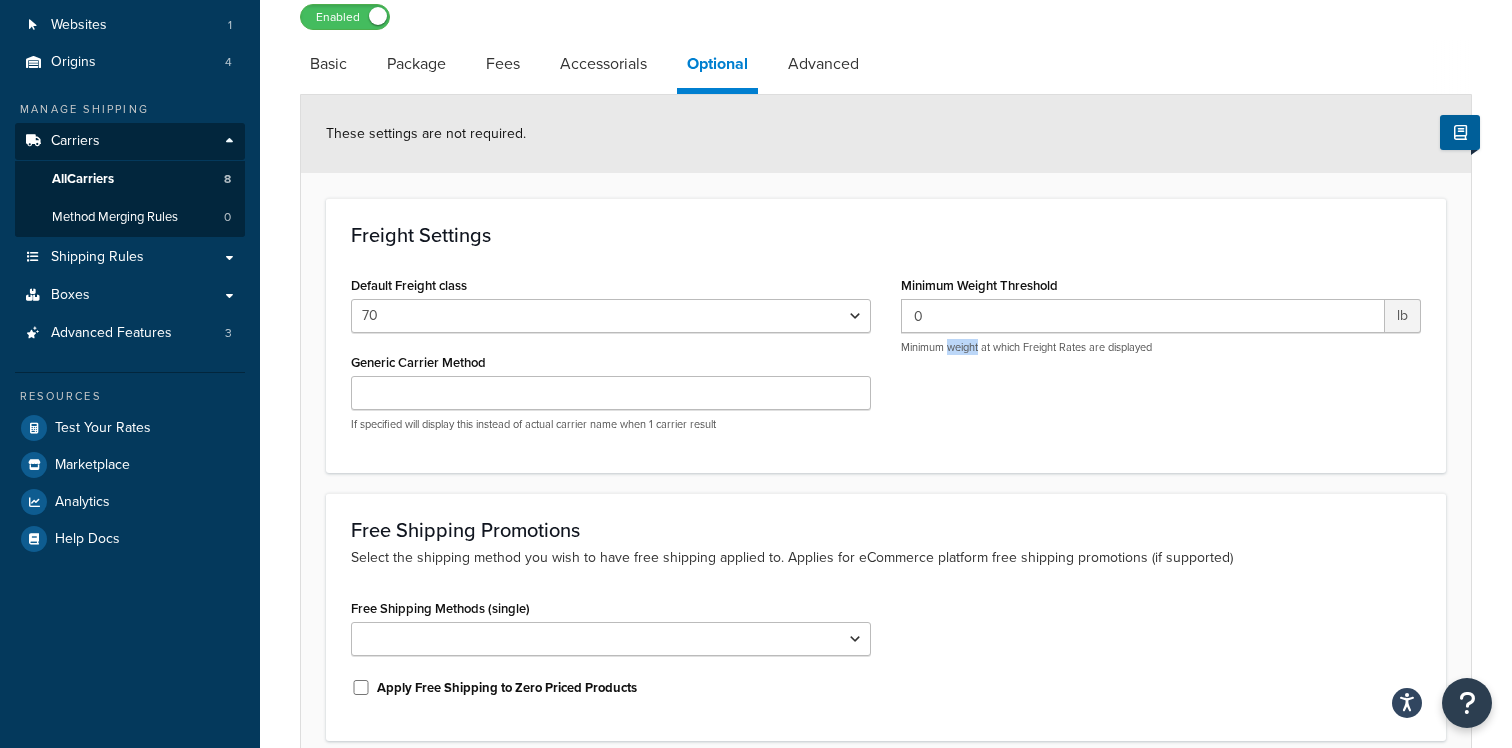 click on "Minimum weight at which Freight Rates are displayed" at bounding box center (1161, 347) 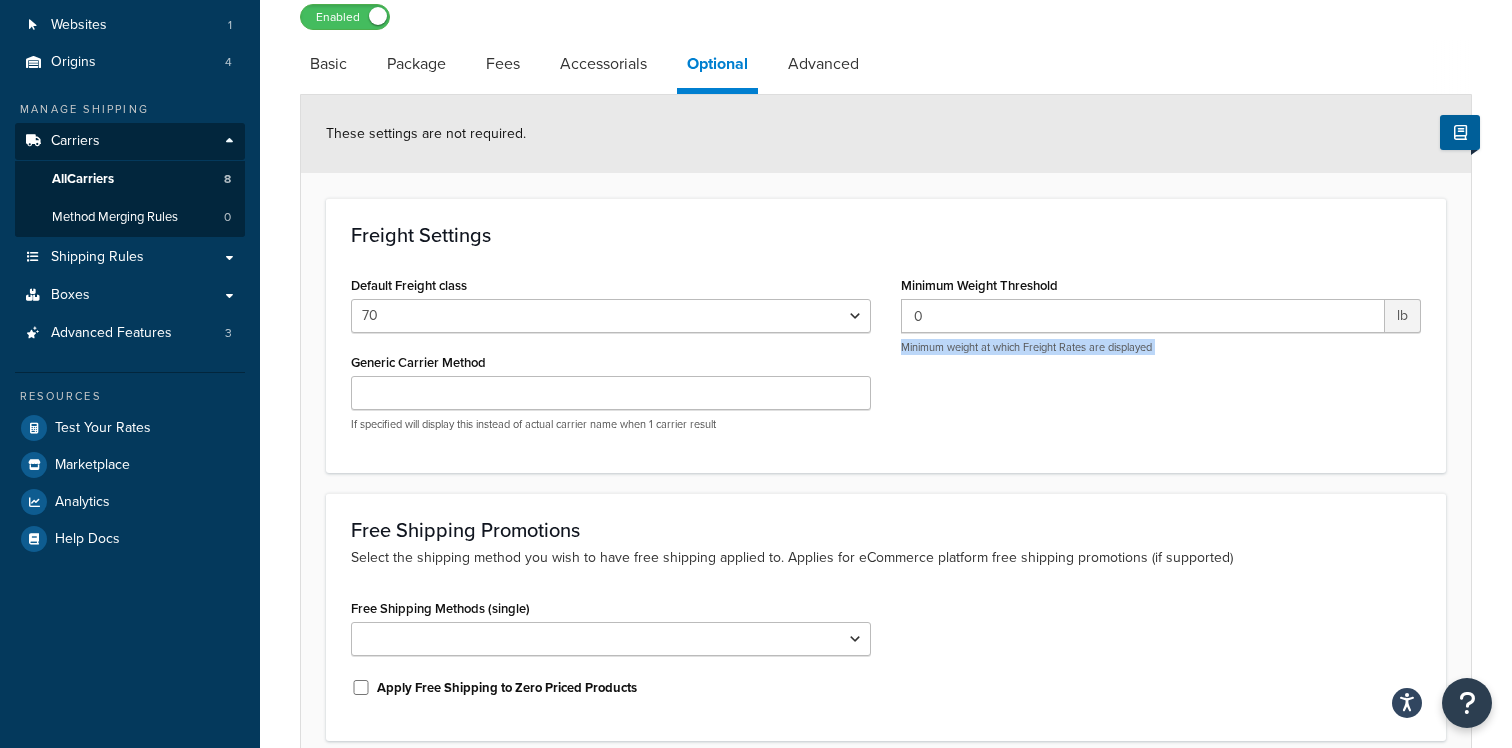 click on "Minimum weight at which Freight Rates are displayed" at bounding box center [1161, 347] 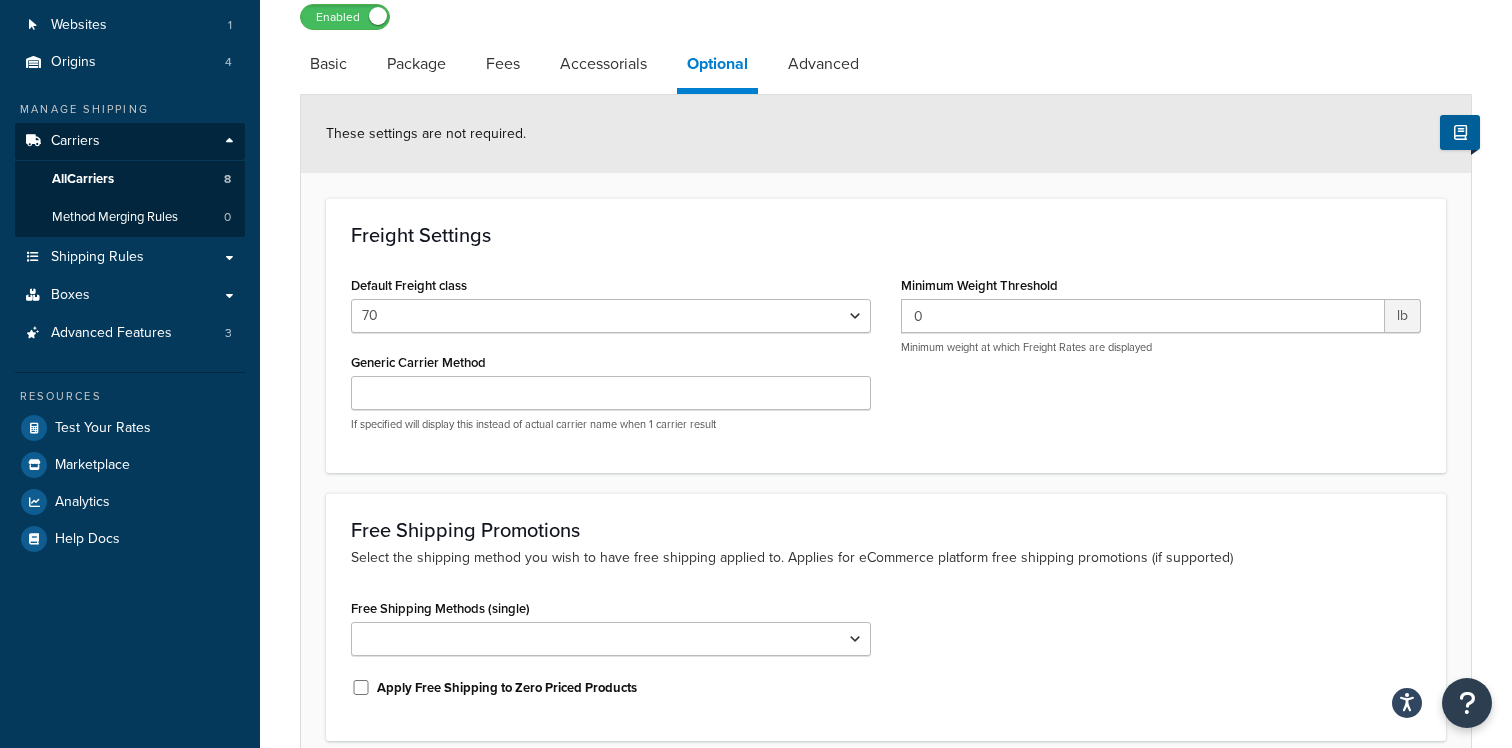 click on "Freight Settings Default Freight class   50  55  60  65  70  77.5  85  92.5  100  110  125  150  175  200  250  300  400  500  Generic Carrier Method   If specified will display this instead of actual carrier name when 1 carrier result Minimum Weight Threshold   0 lb Minimum weight at which Freight Rates are displayed" at bounding box center [886, 335] 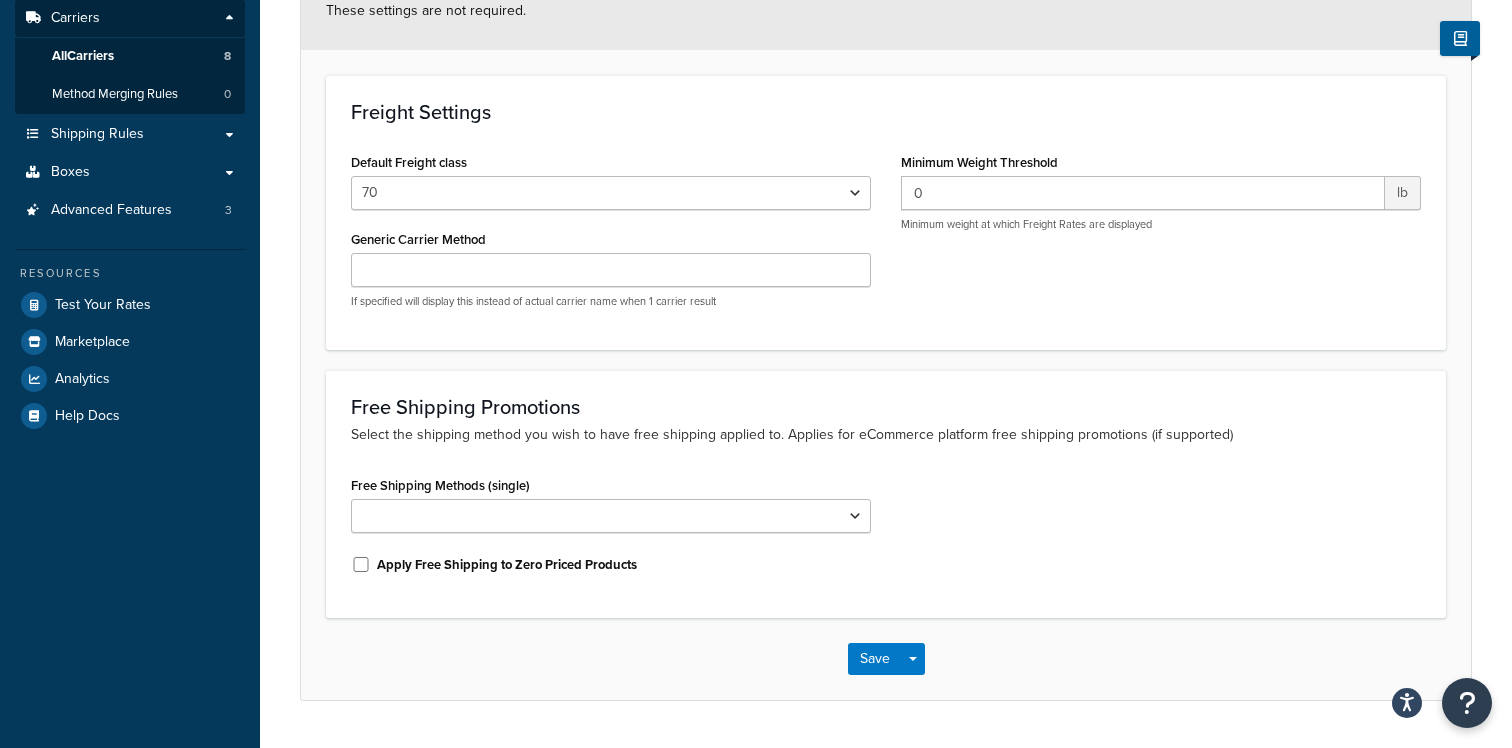 scroll, scrollTop: 319, scrollLeft: 0, axis: vertical 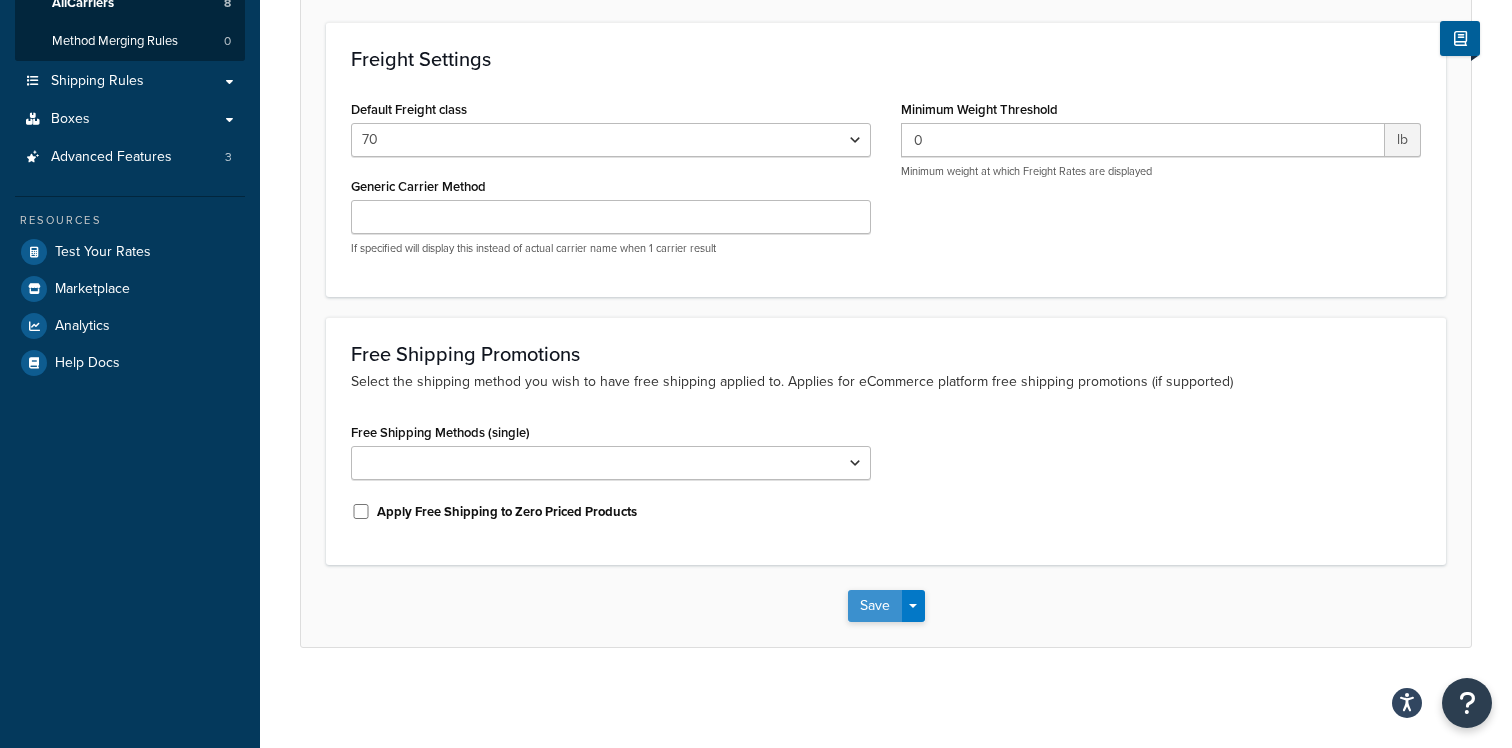 click on "Save" at bounding box center [875, 606] 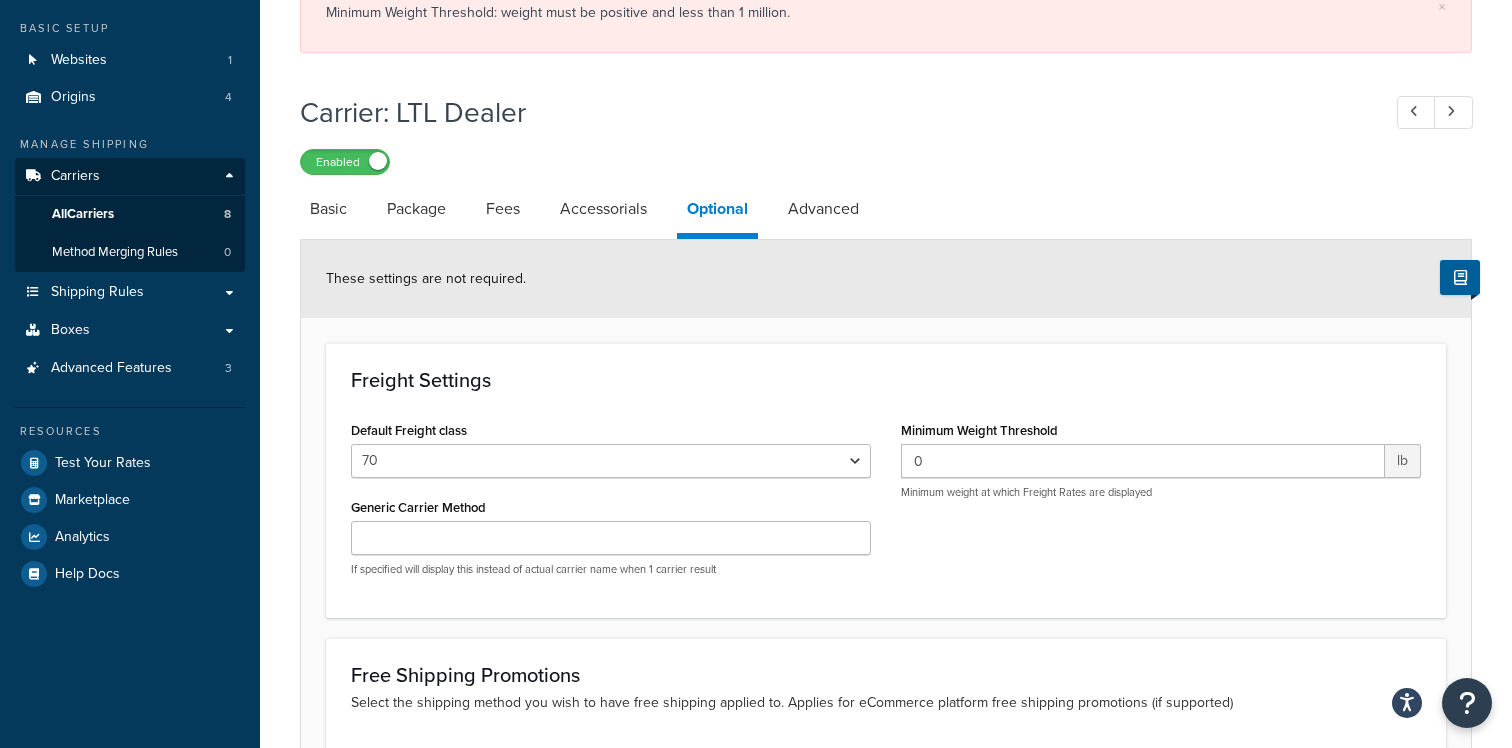 scroll, scrollTop: 113, scrollLeft: 0, axis: vertical 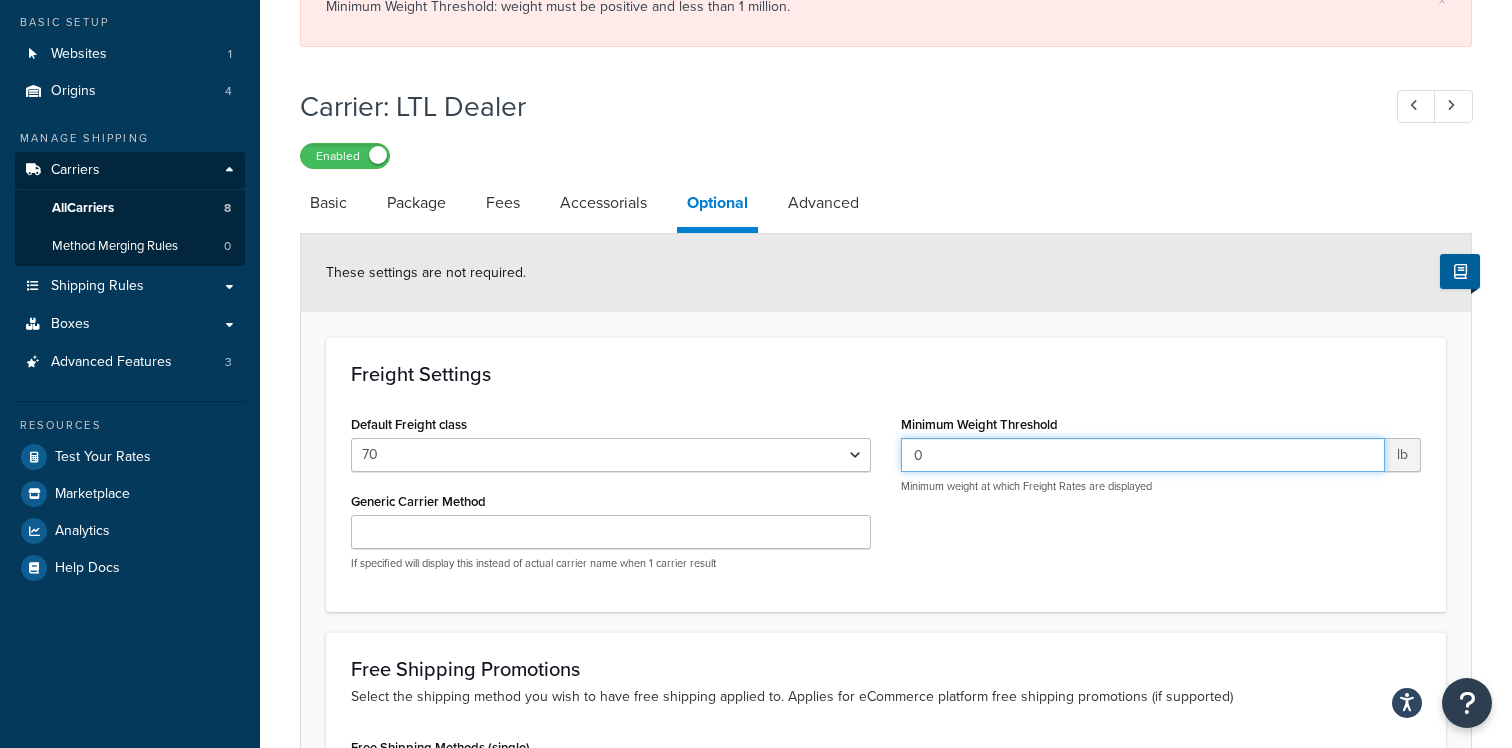 click on "0" at bounding box center [1143, 455] 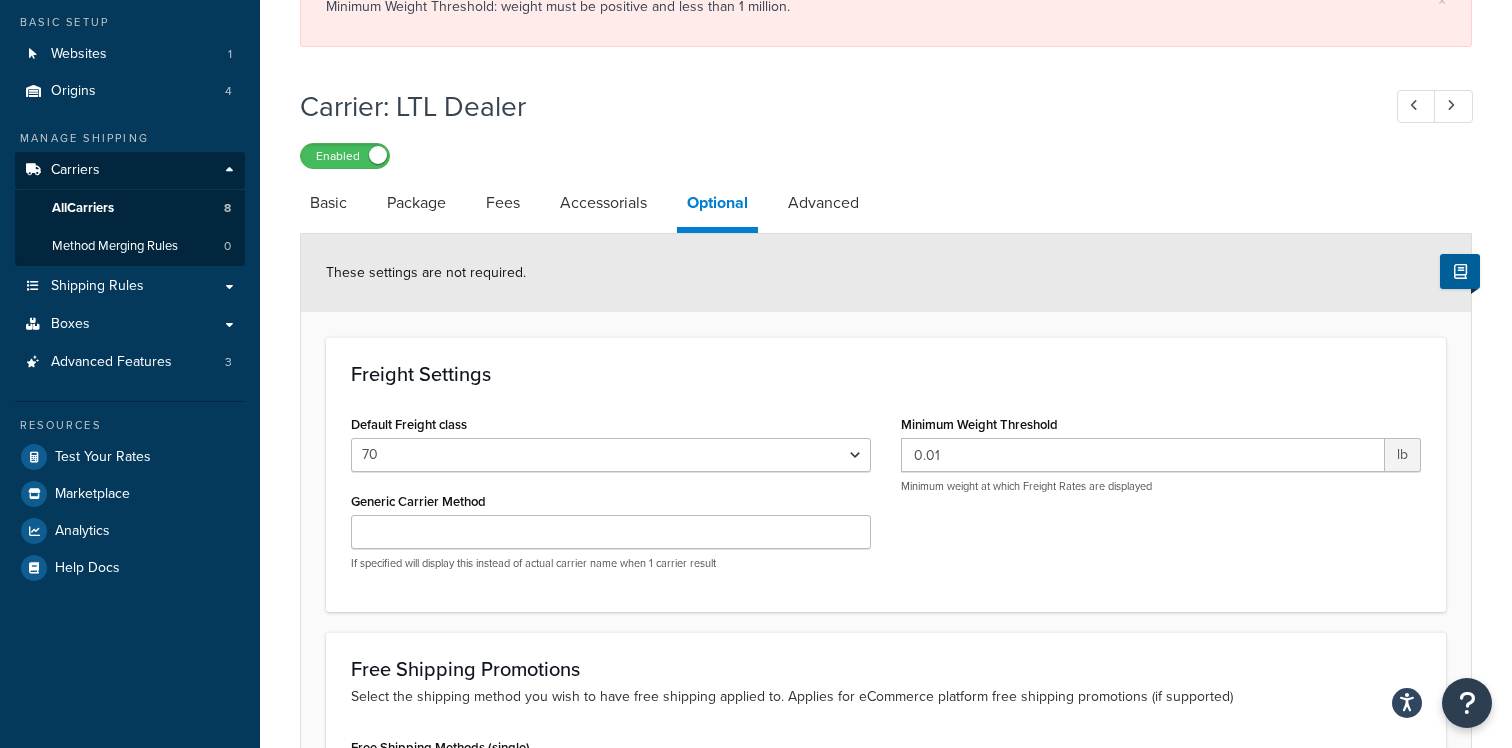 click on "Freight Settings Default Freight class   50  55  60  65  70  77.5  85  92.5  100  110  125  150  175  200  250  300  400  500  Generic Carrier Method   If specified will display this instead of actual carrier name when 1 carrier result Minimum Weight Threshold   0.01 lb Minimum weight at which Freight Rates are displayed" at bounding box center (886, 474) 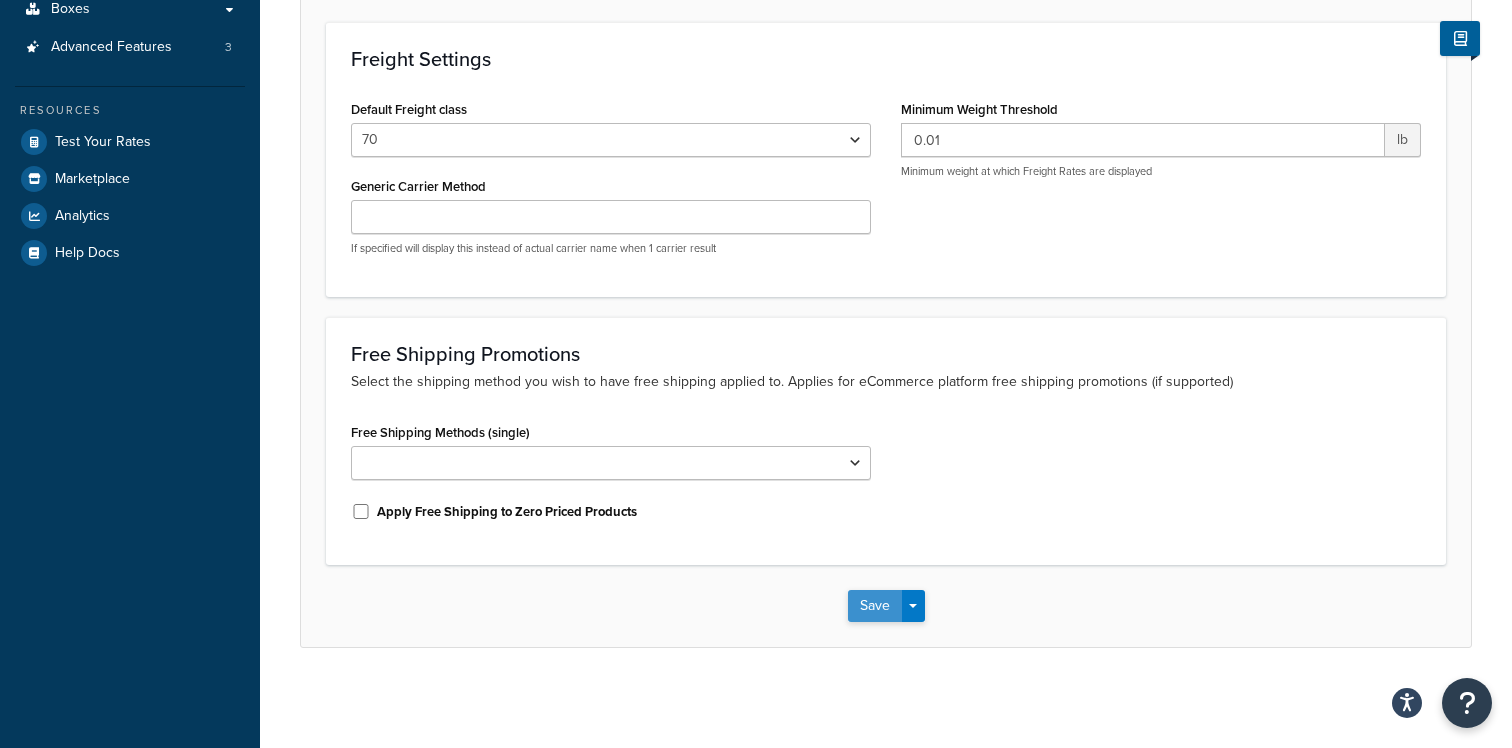 click on "Save" at bounding box center [875, 606] 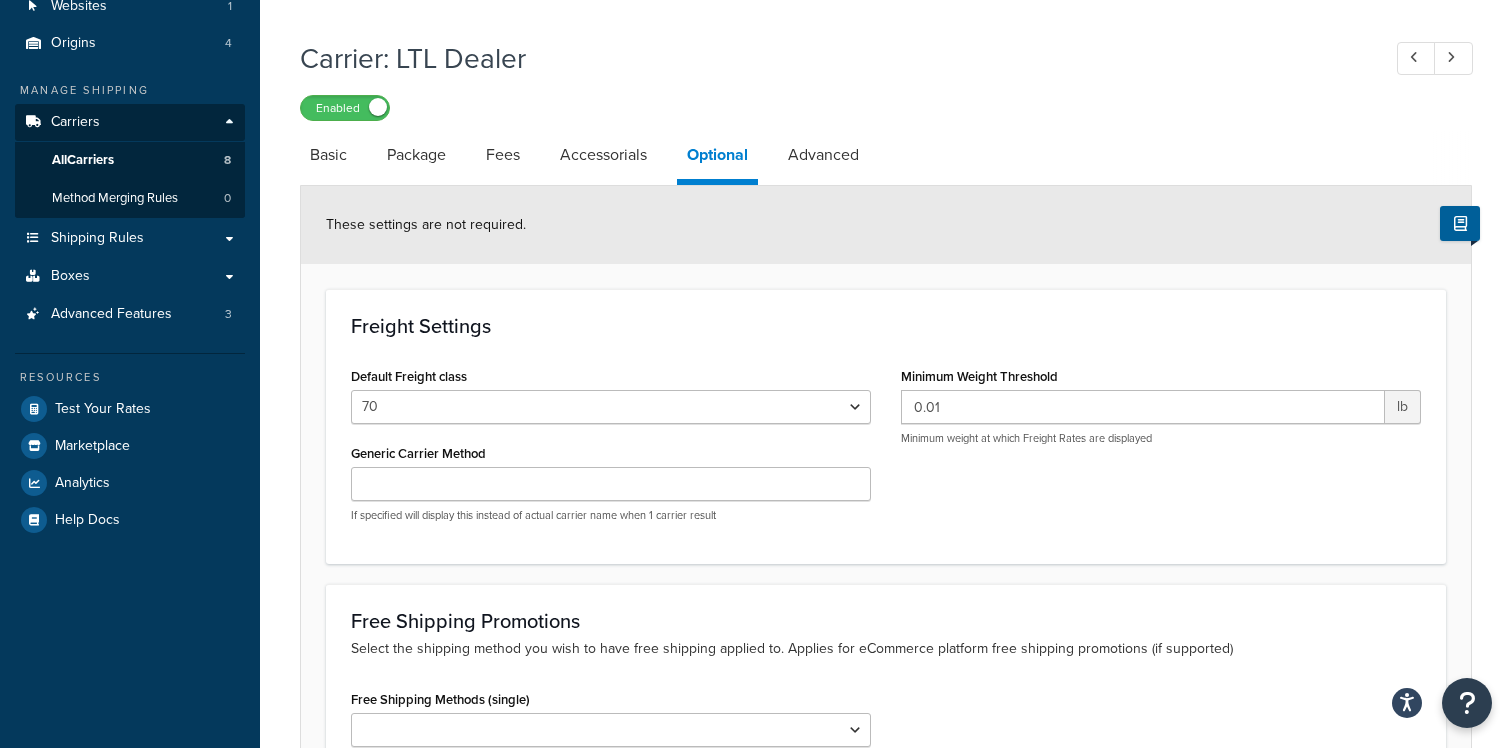 scroll, scrollTop: 0, scrollLeft: 0, axis: both 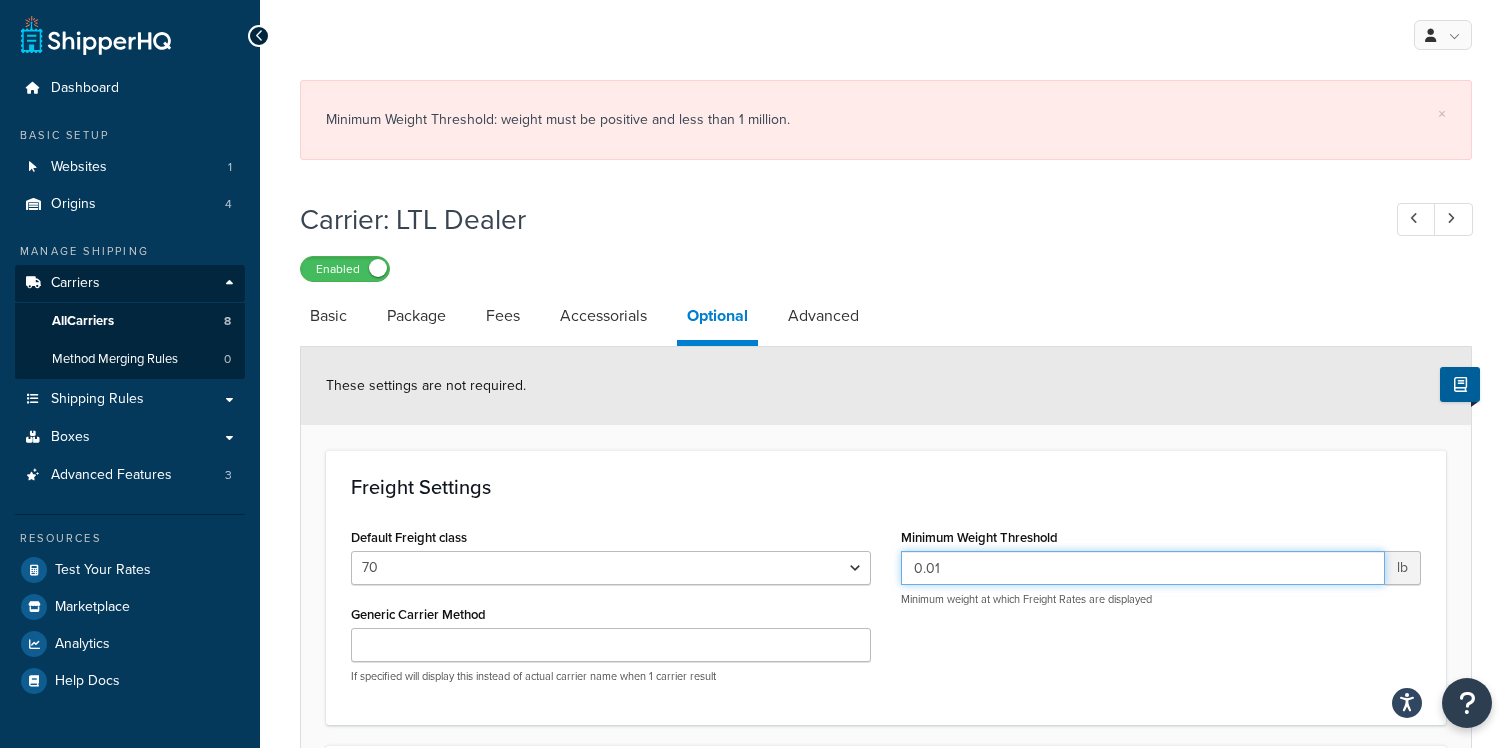click on "0.01" at bounding box center [1143, 568] 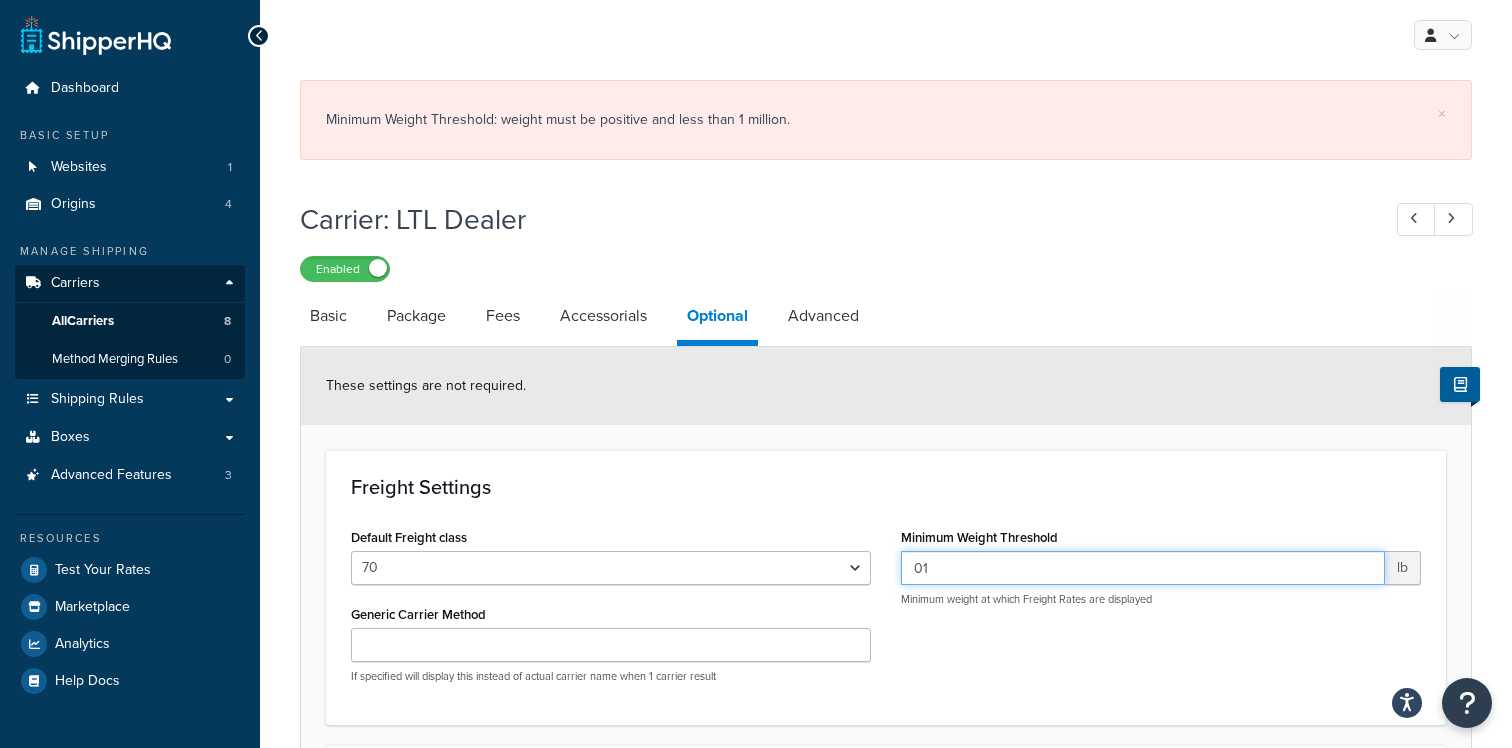 type on "0" 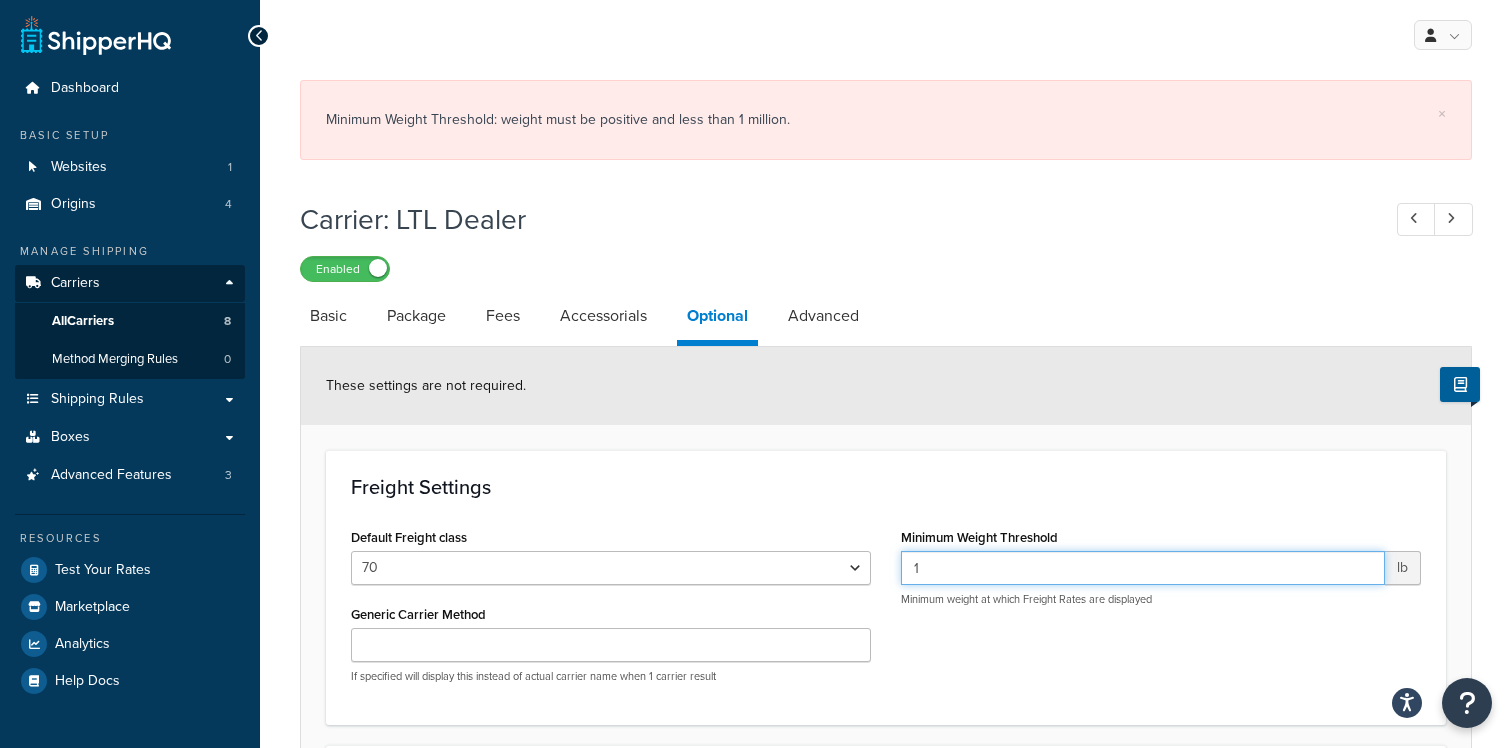 type on "1" 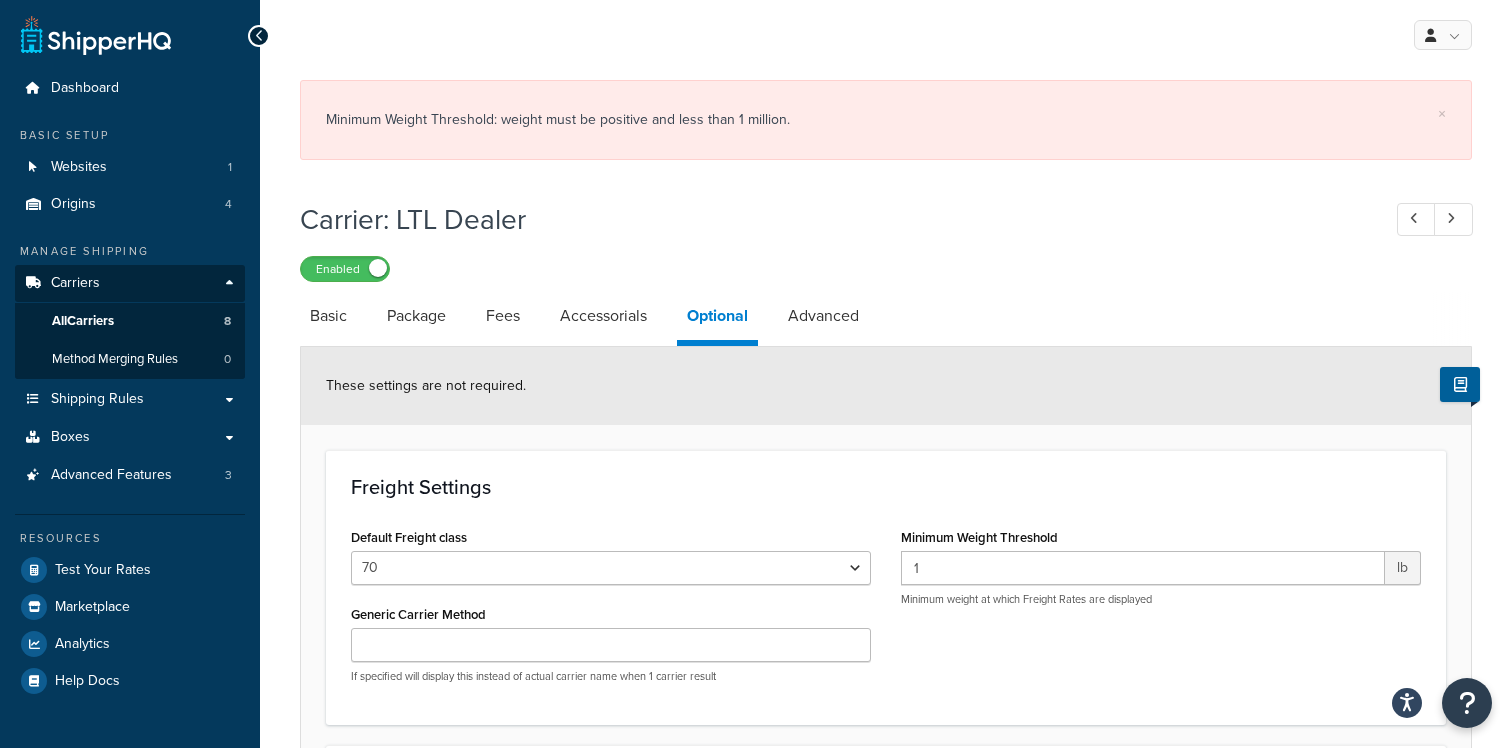click on "Freight Settings" 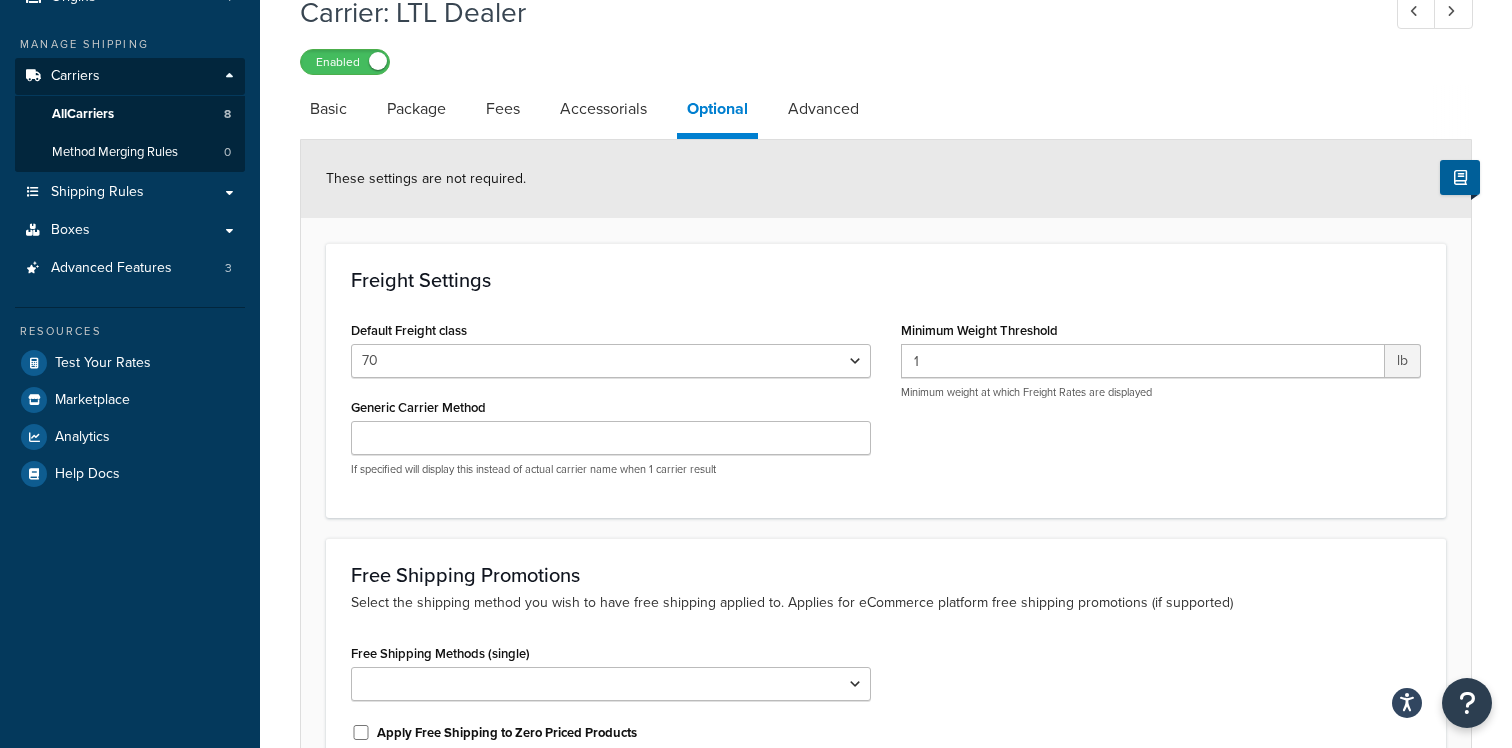 scroll, scrollTop: 429, scrollLeft: 0, axis: vertical 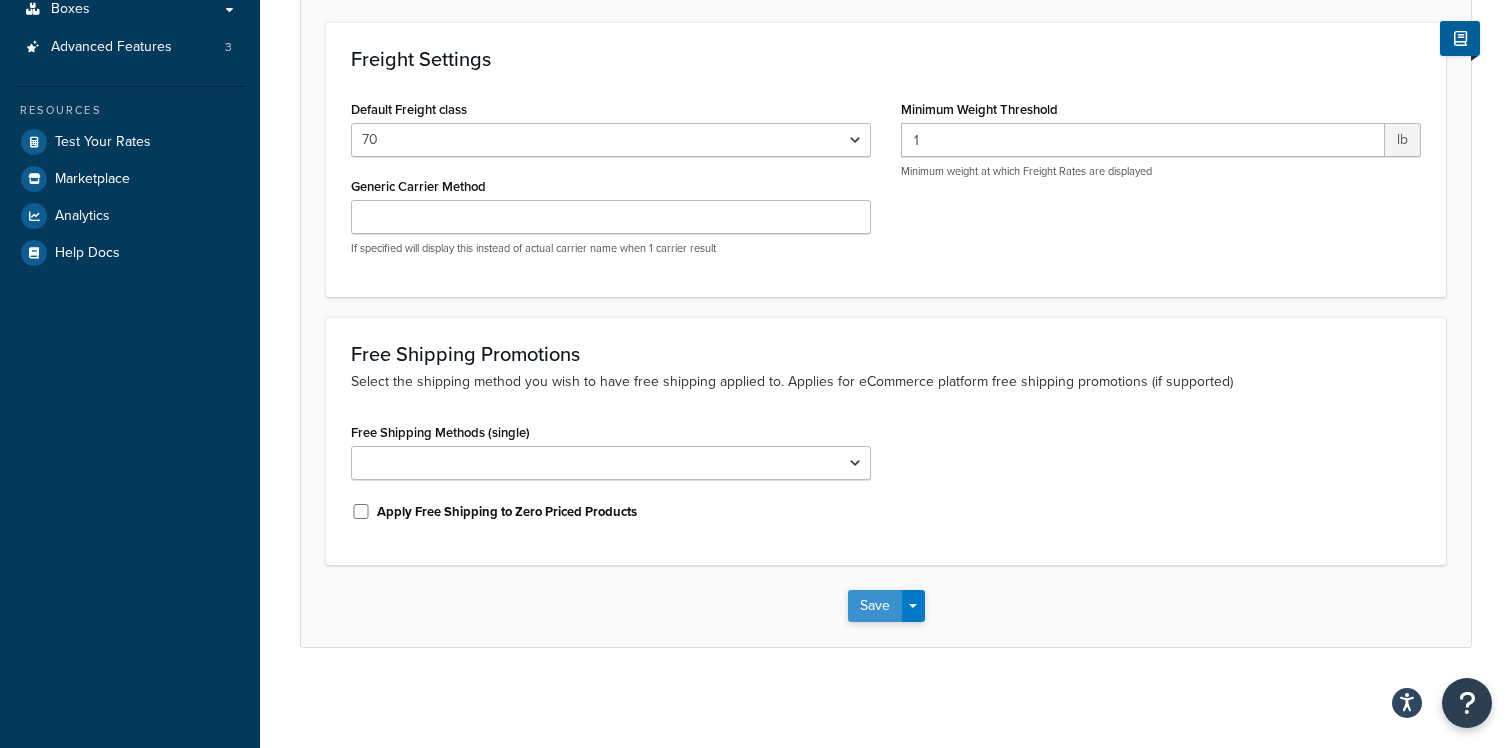 click on "Save" at bounding box center (875, 606) 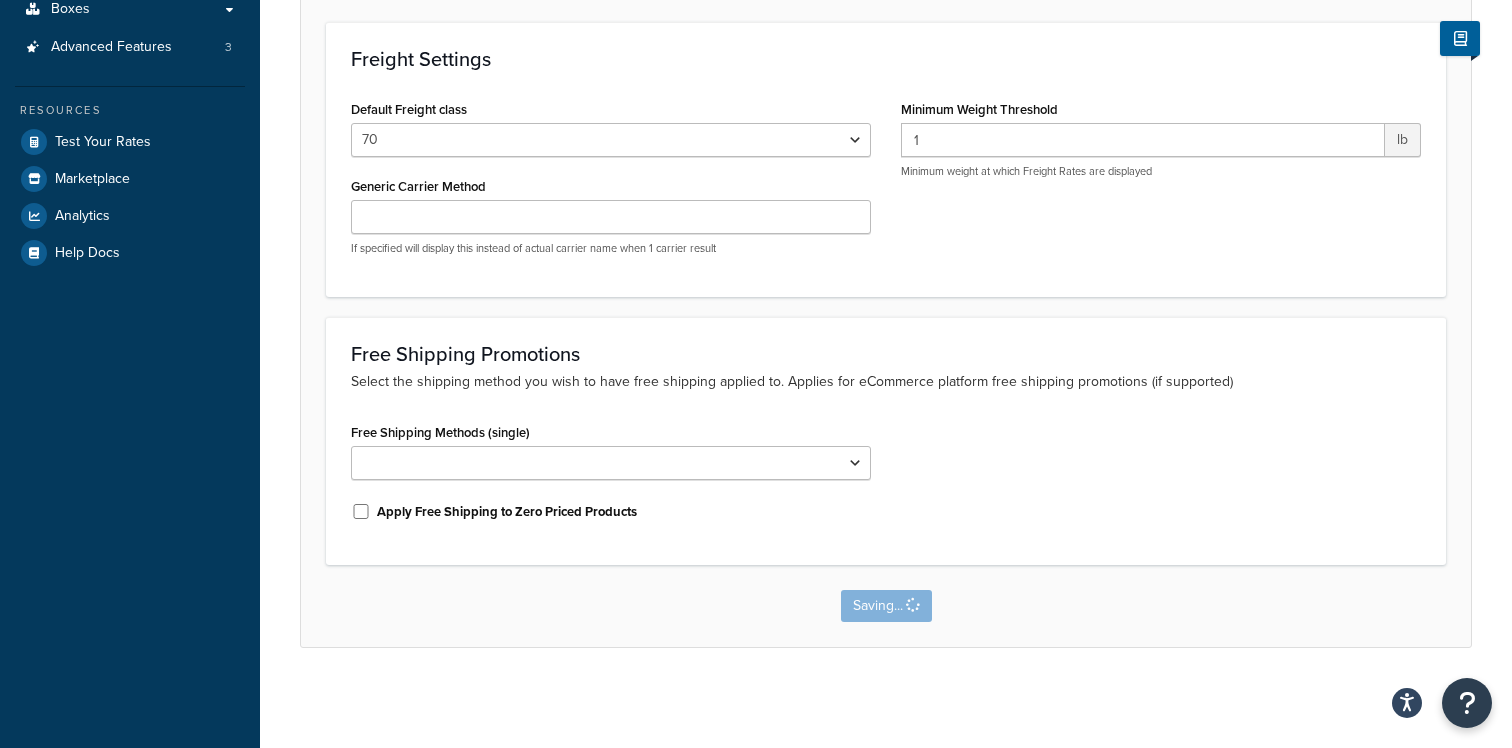 scroll, scrollTop: 0, scrollLeft: 0, axis: both 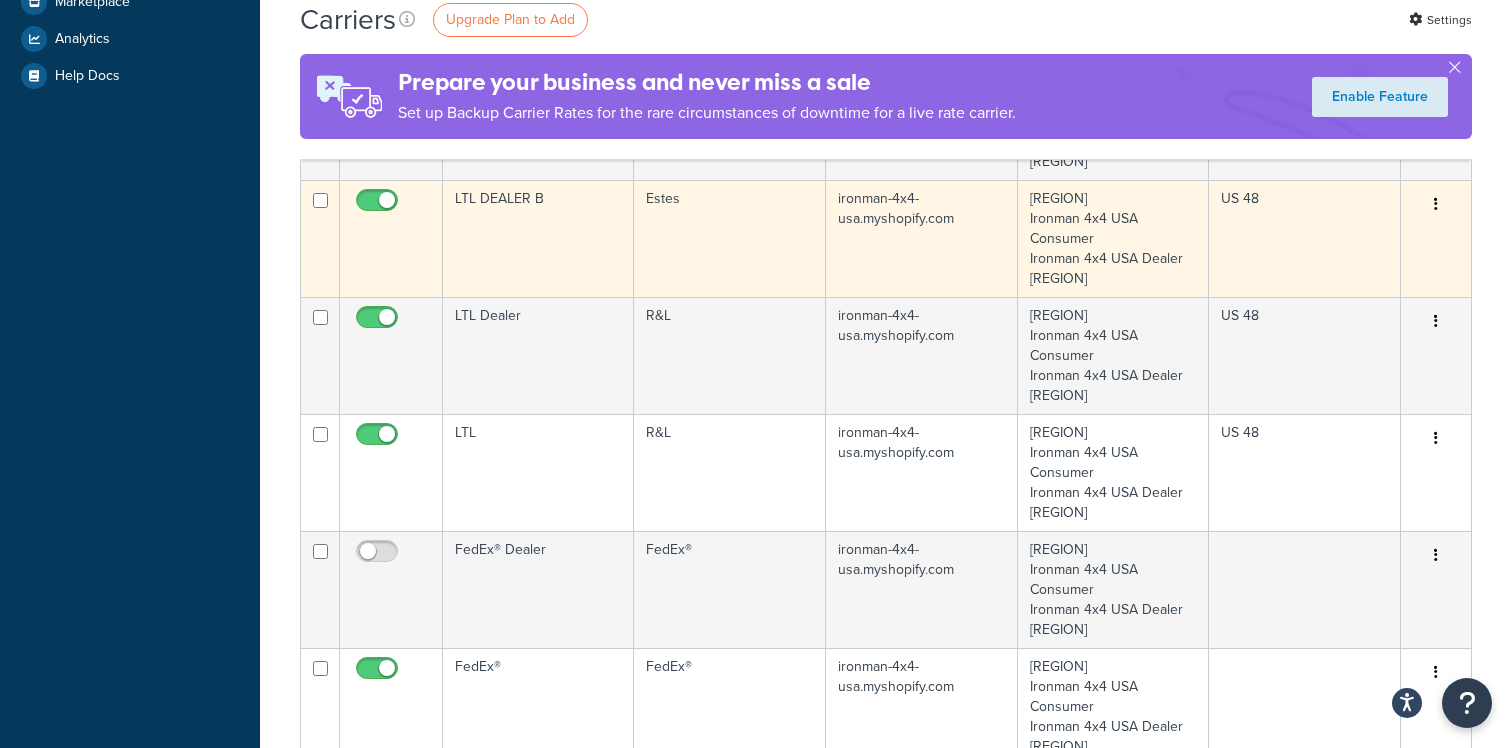 click on "LTL DEALER B" at bounding box center (538, 238) 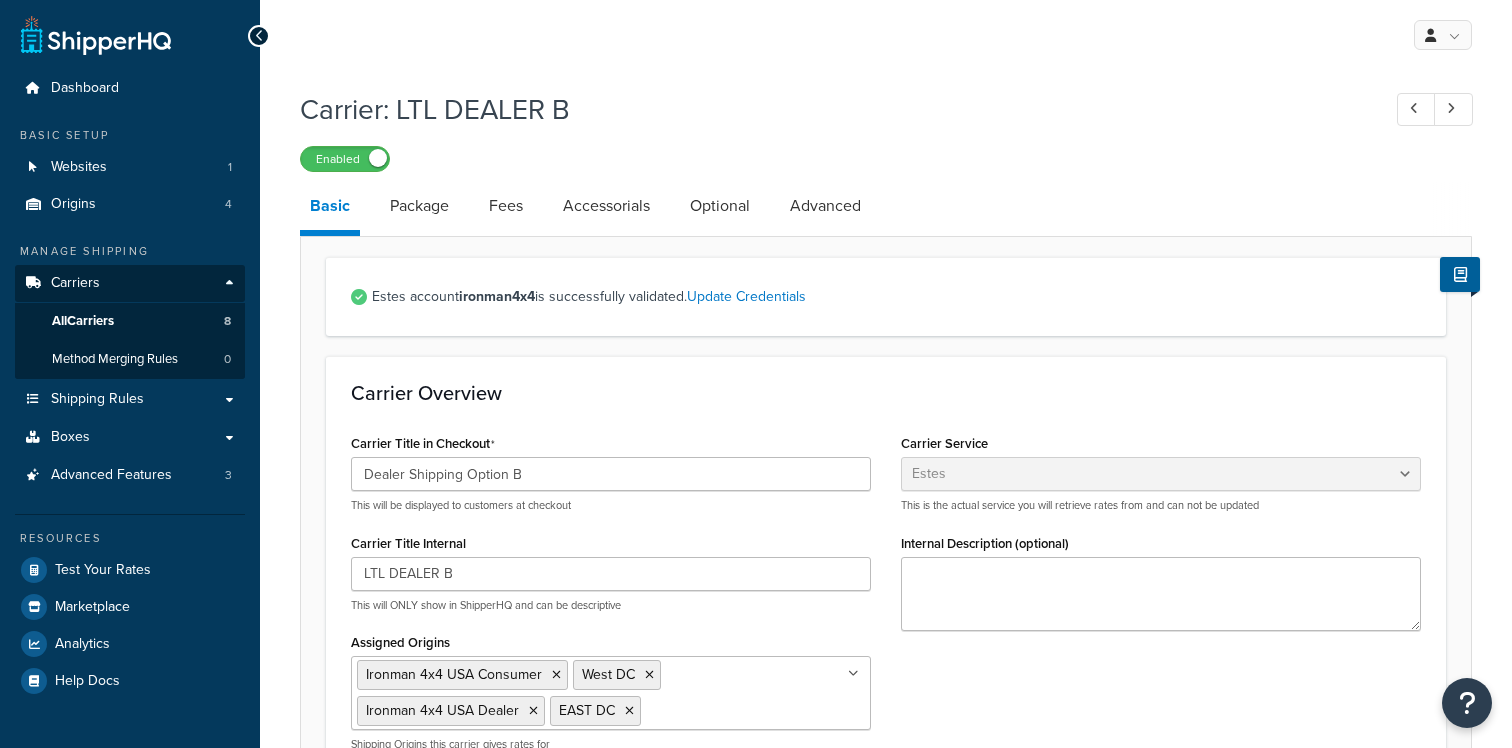 select on "estesFreight" 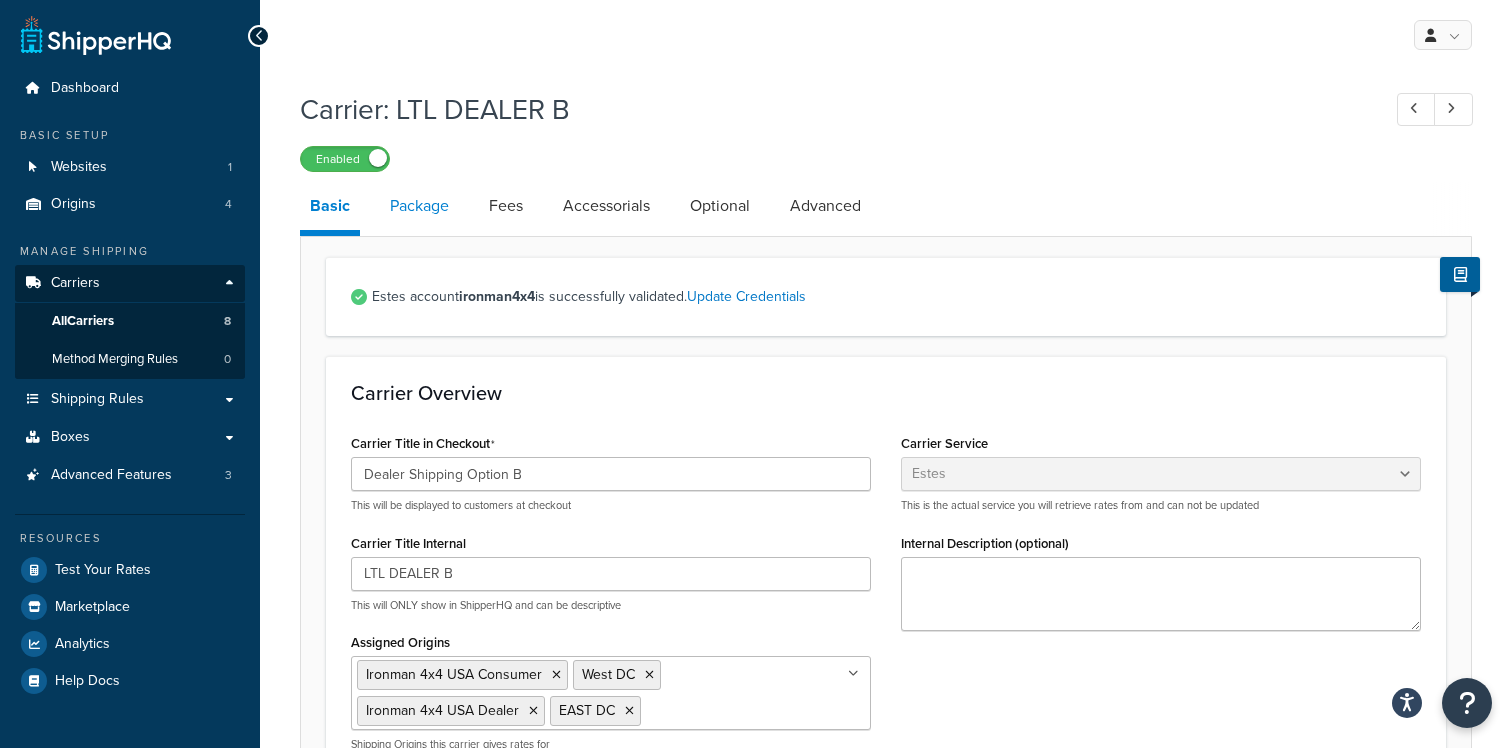 click on "Package" at bounding box center (419, 206) 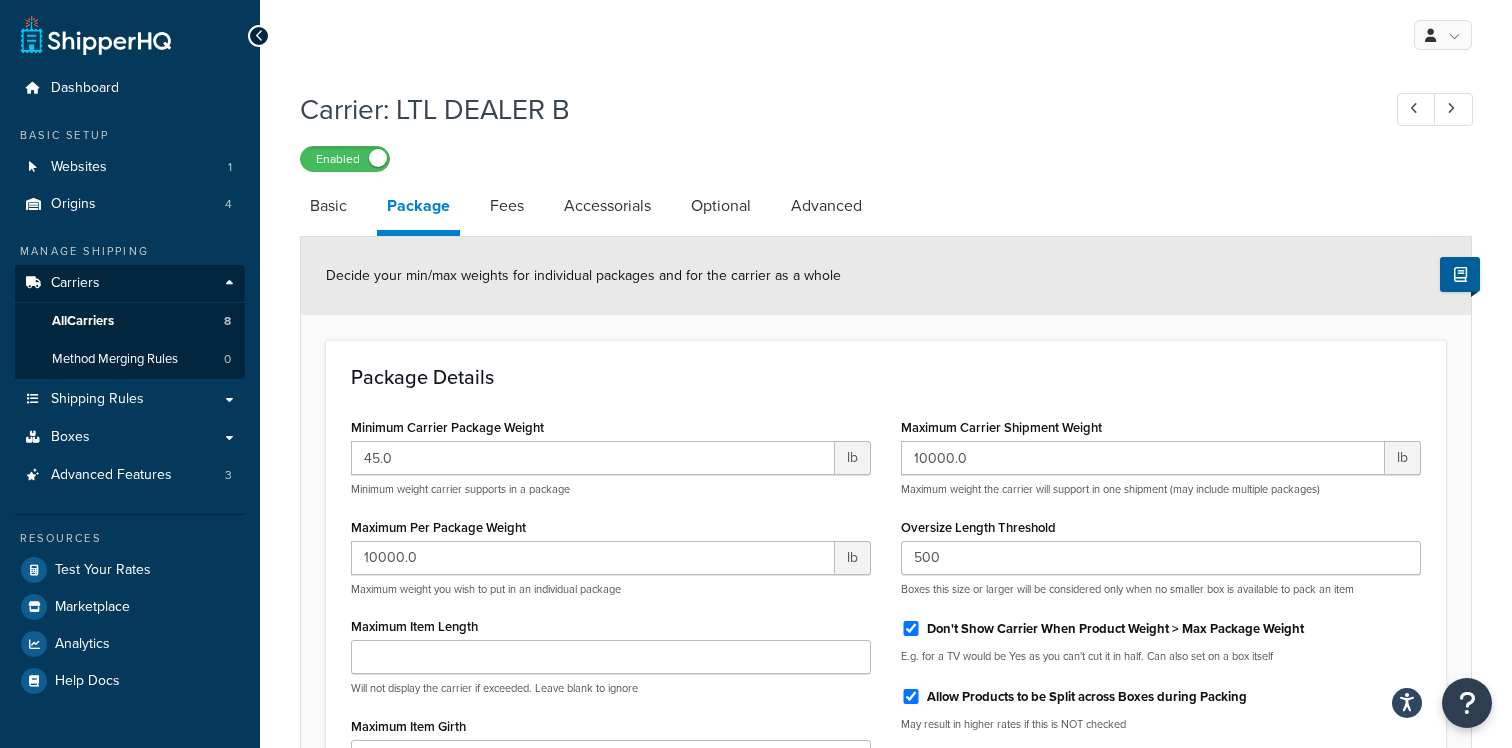 click on "Accessorials" at bounding box center (617, 206) 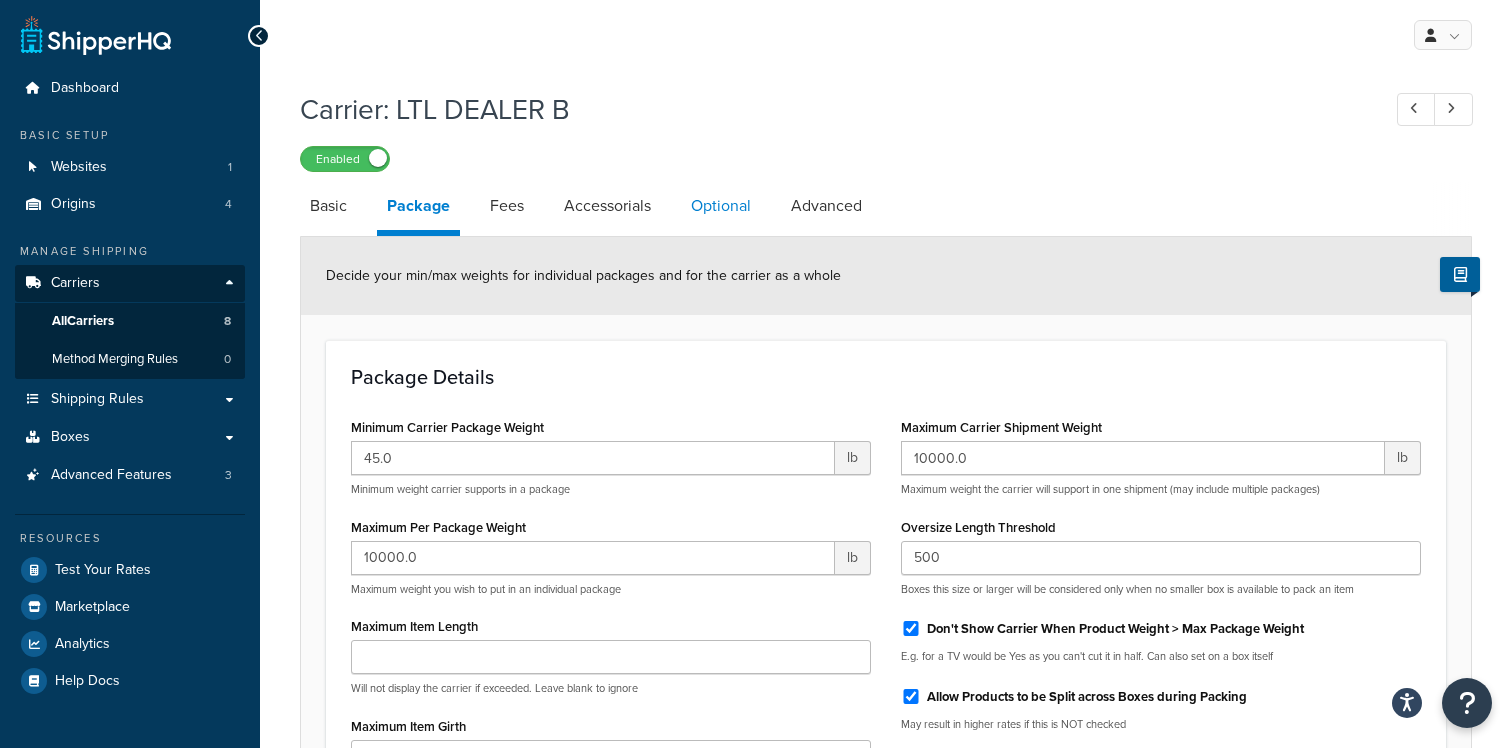 click on "Optional" at bounding box center [721, 206] 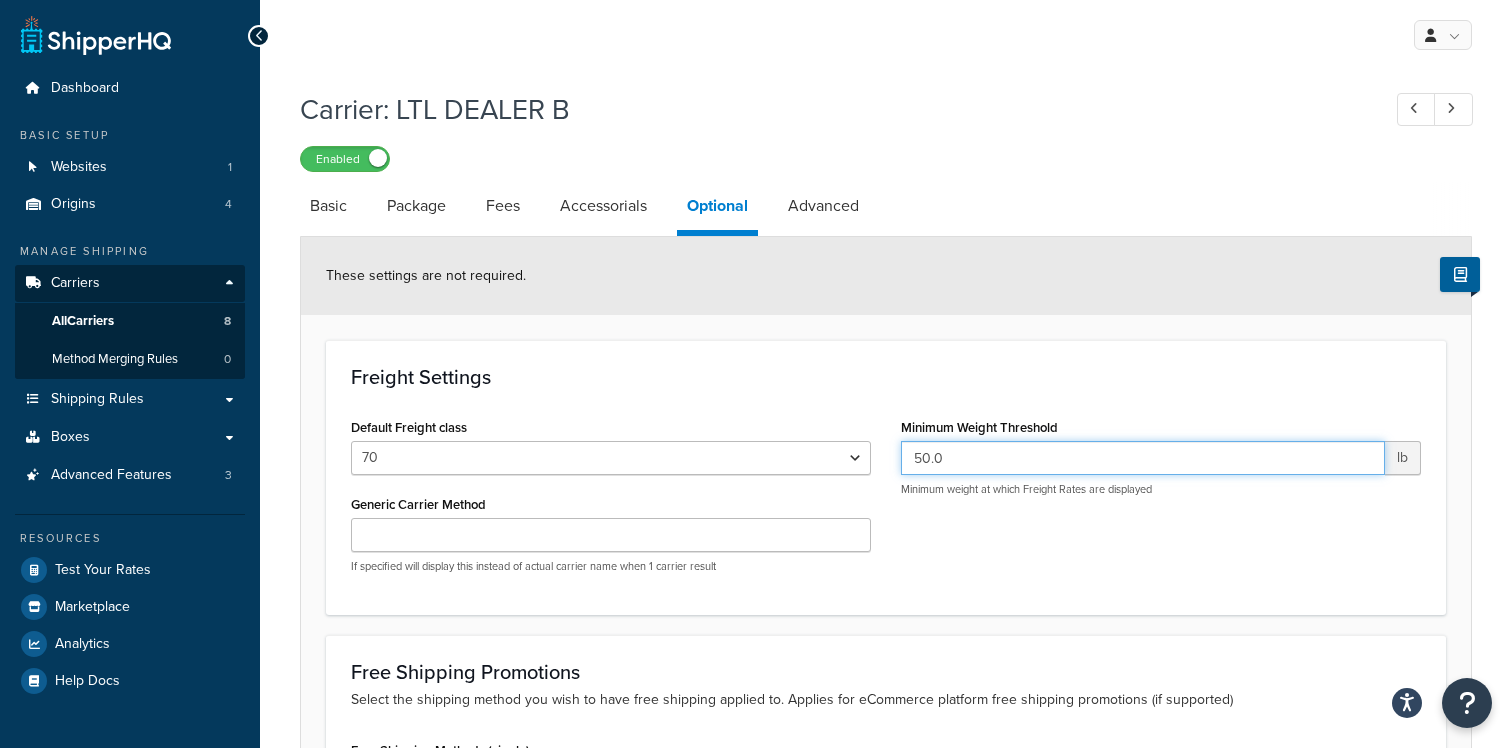 click on "50.0" at bounding box center [1143, 458] 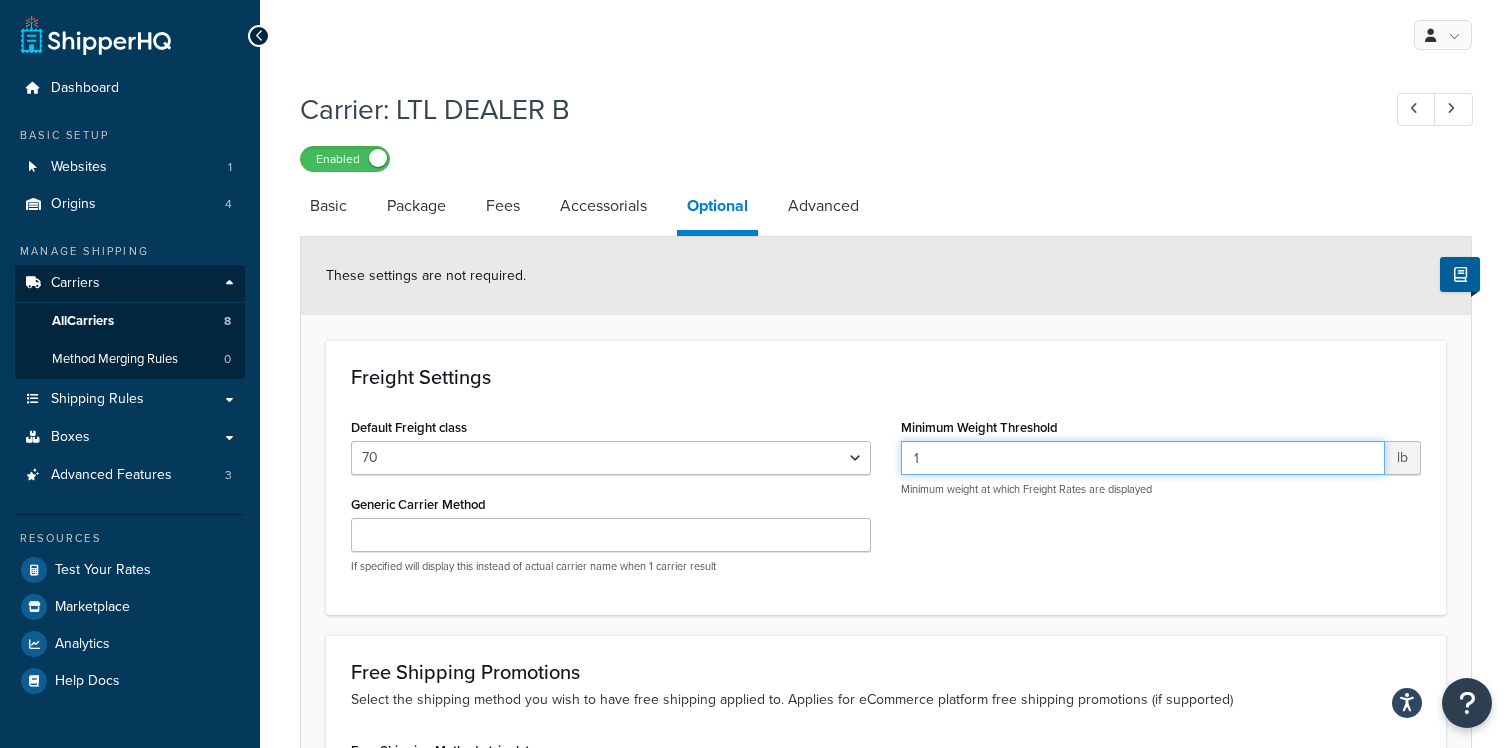 type on "1" 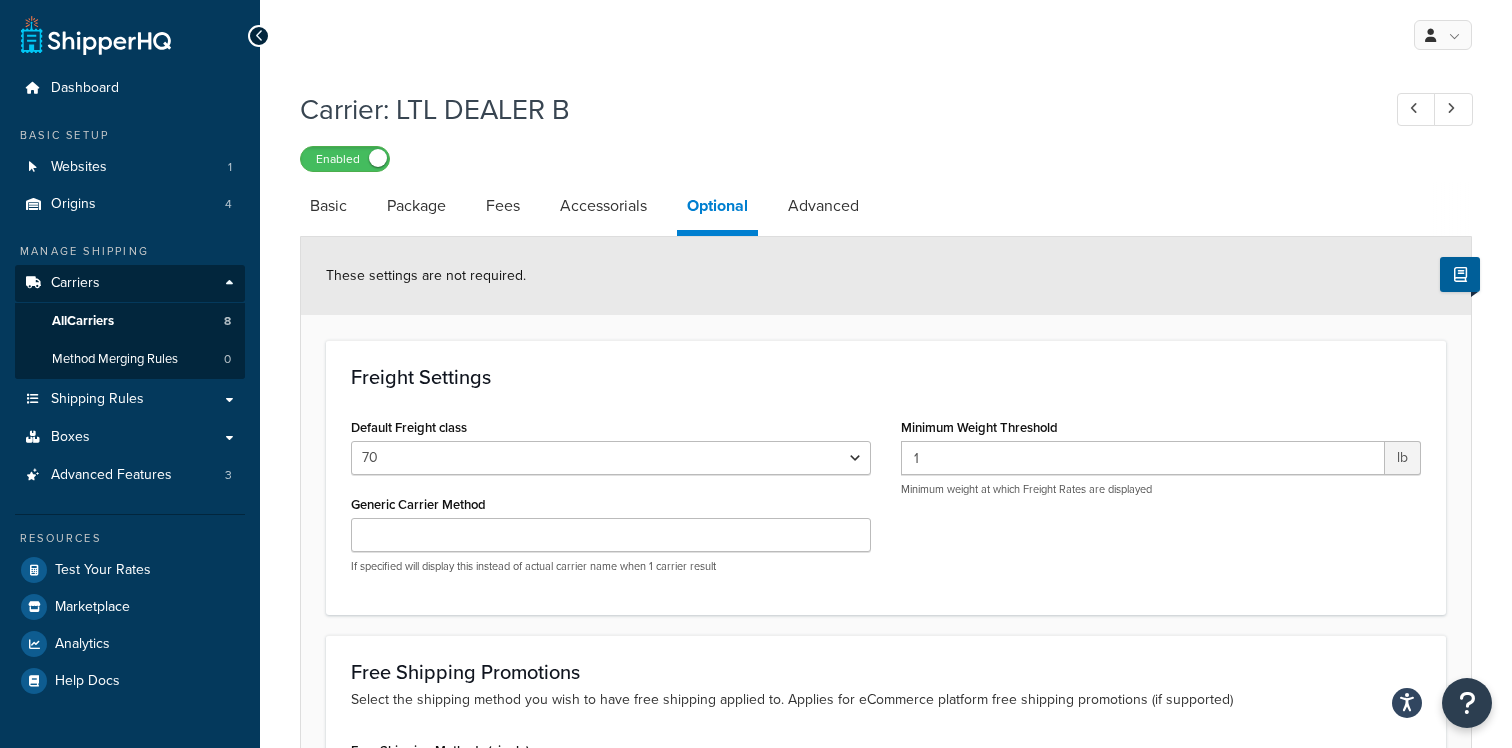 click on "Freight Settings Default Freight class   50  55  60  65  70  77.5  85  92.5  100  110  125  150  175  200  250  300  400  500  Generic Carrier Method   If specified will display this instead of actual carrier name when 1 carrier result Minimum Weight Threshold   1 lb Minimum weight at which Freight Rates are displayed" at bounding box center (886, 477) 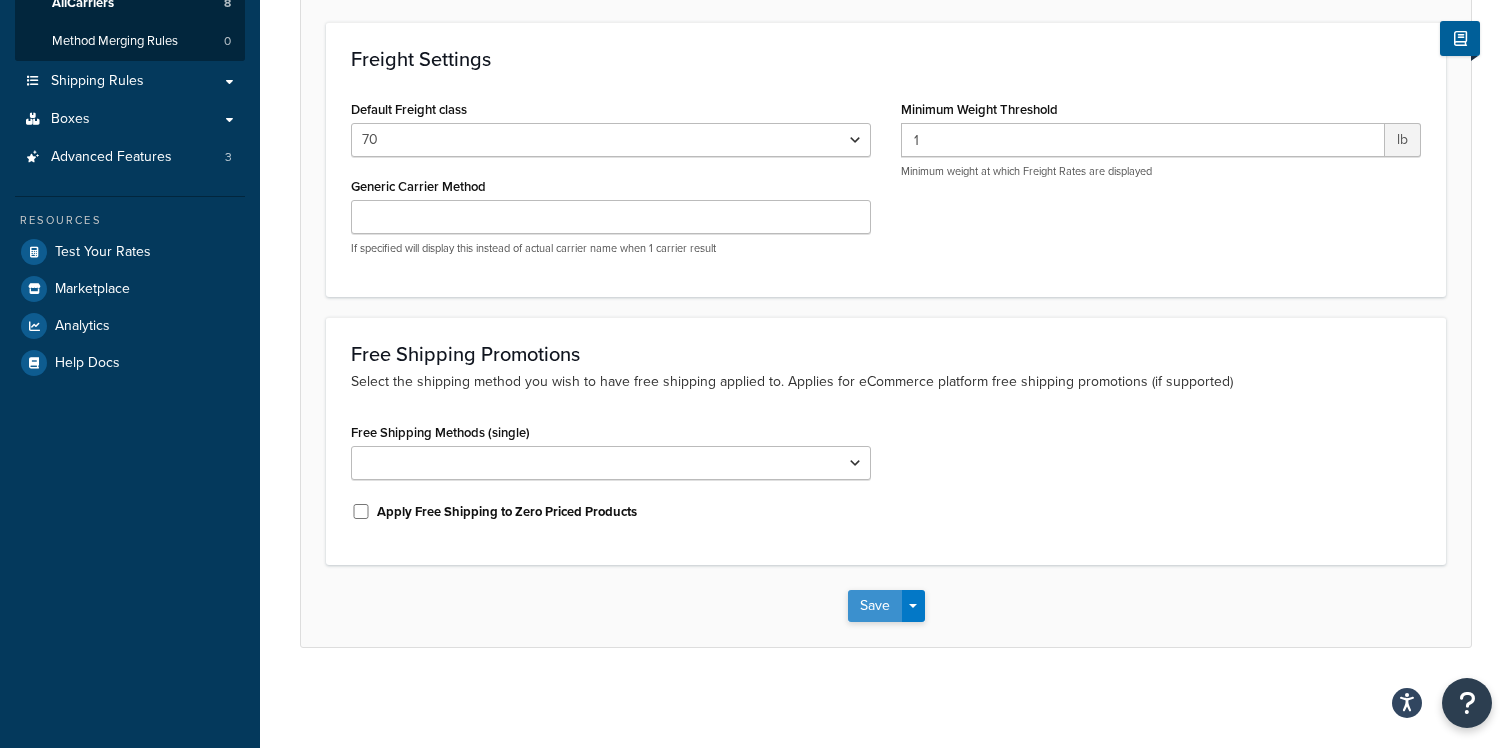 click on "Save" at bounding box center [875, 606] 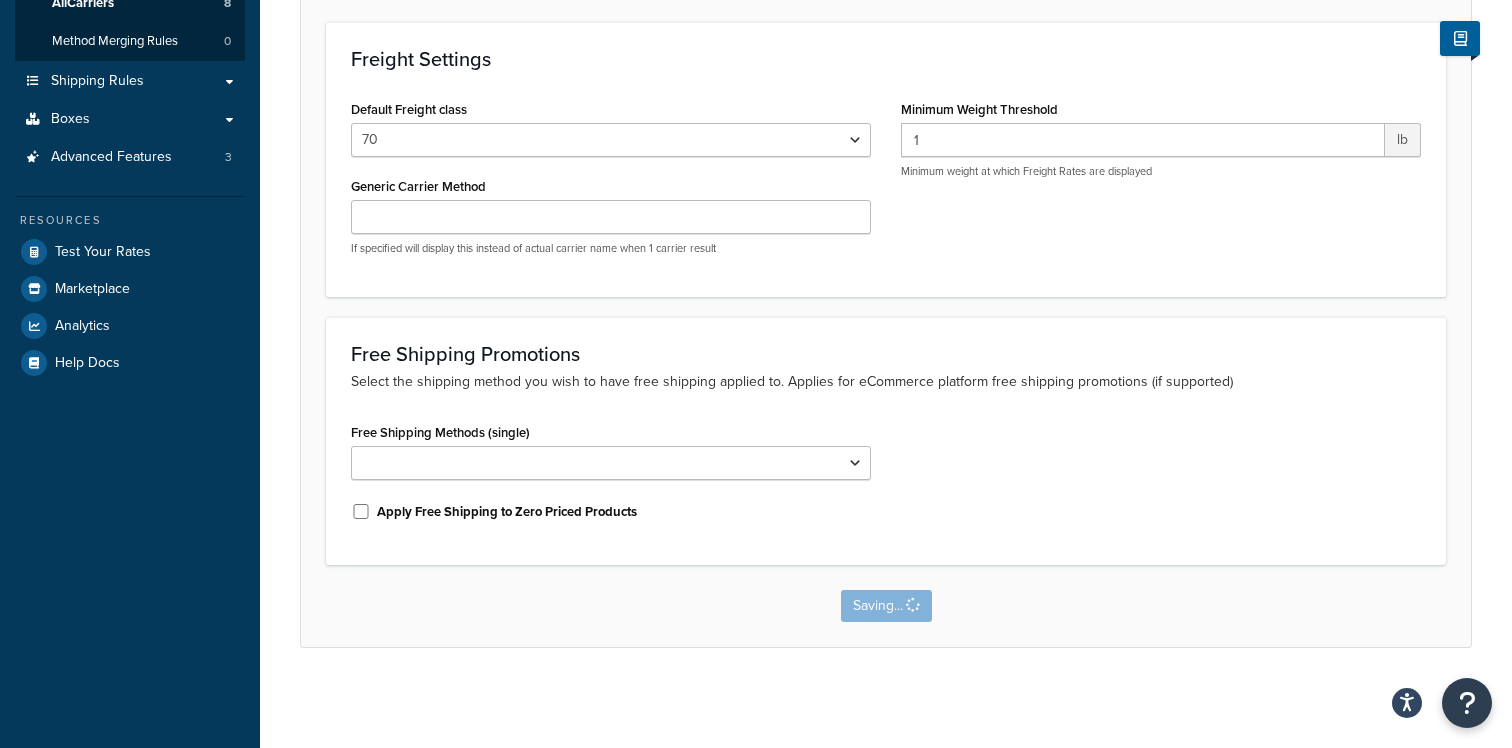 scroll, scrollTop: 0, scrollLeft: 0, axis: both 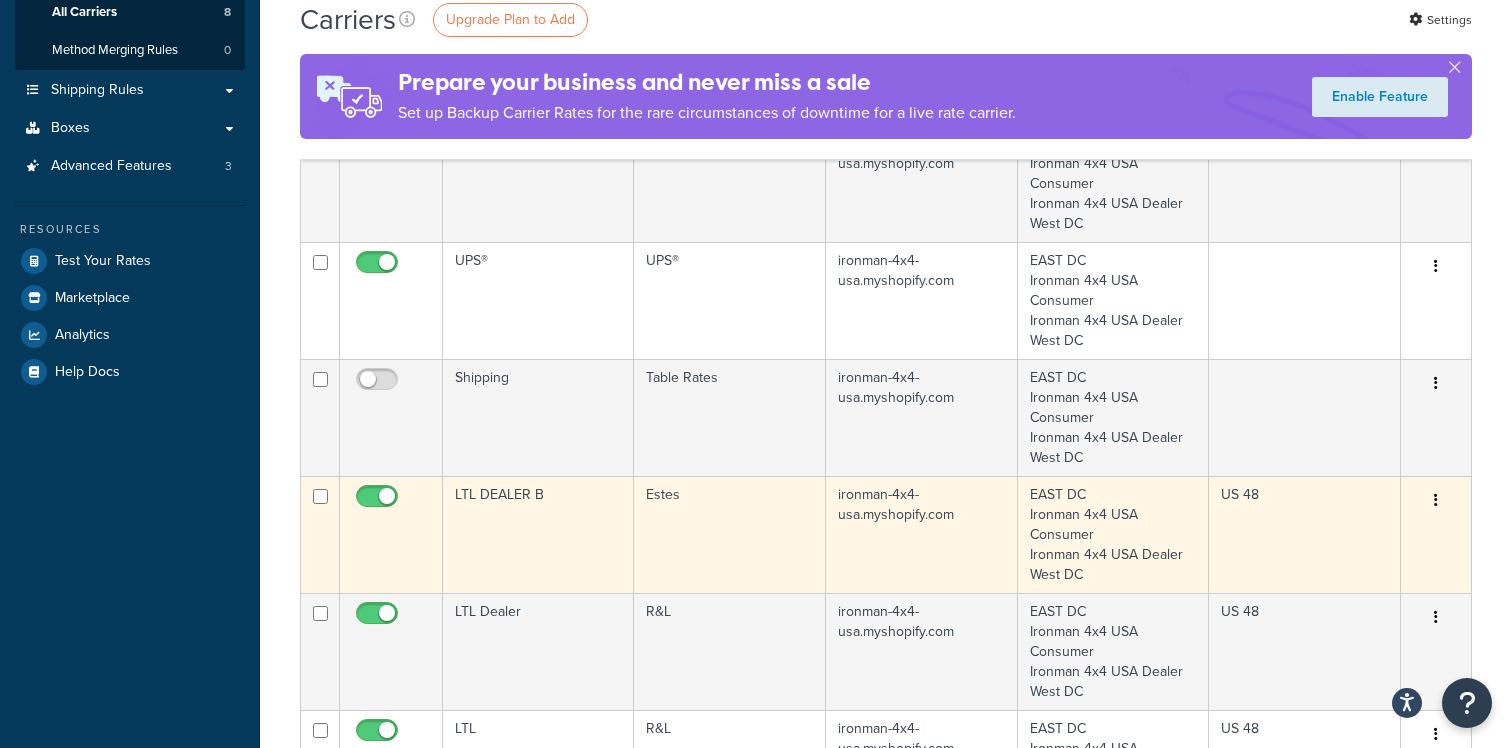 click on "LTL DEALER B" at bounding box center (538, 534) 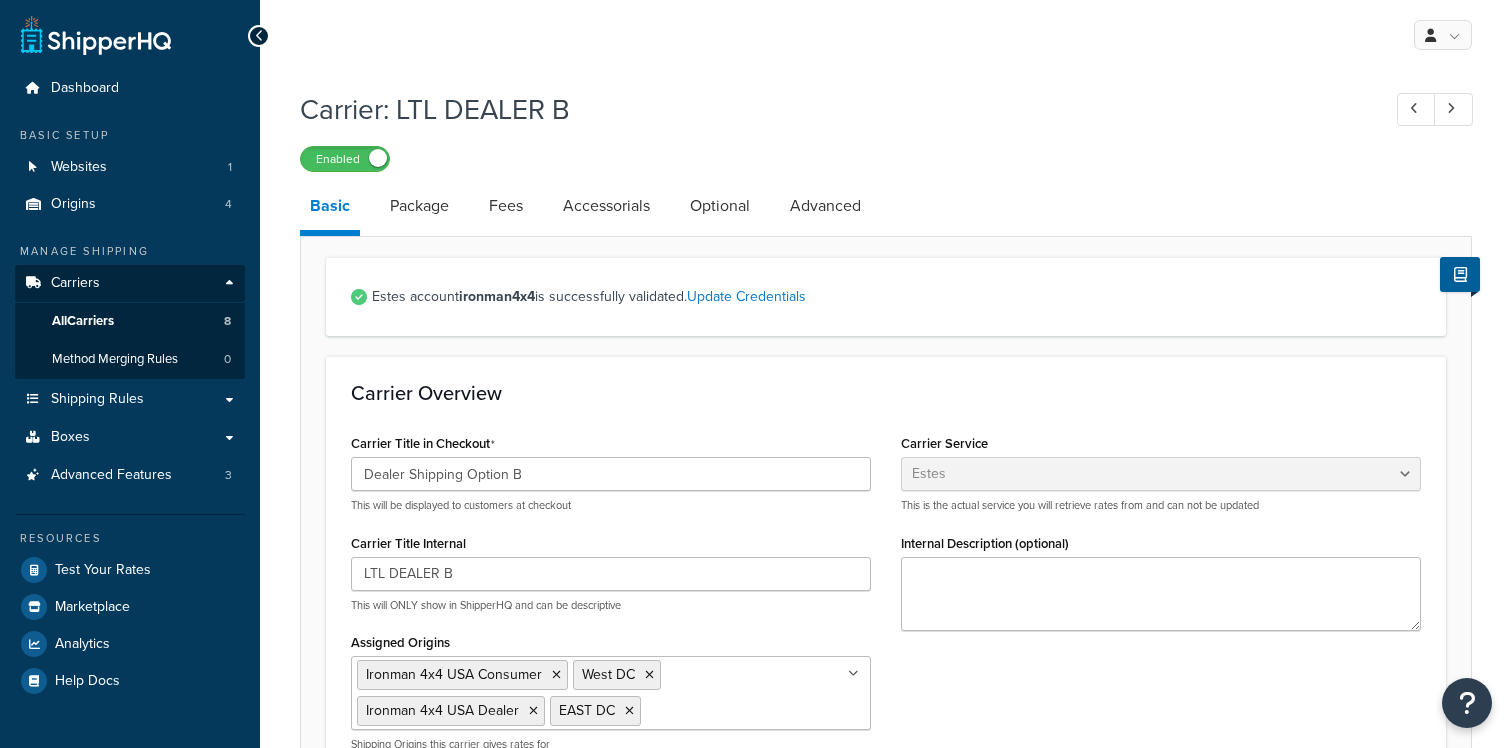 select on "estesFreight" 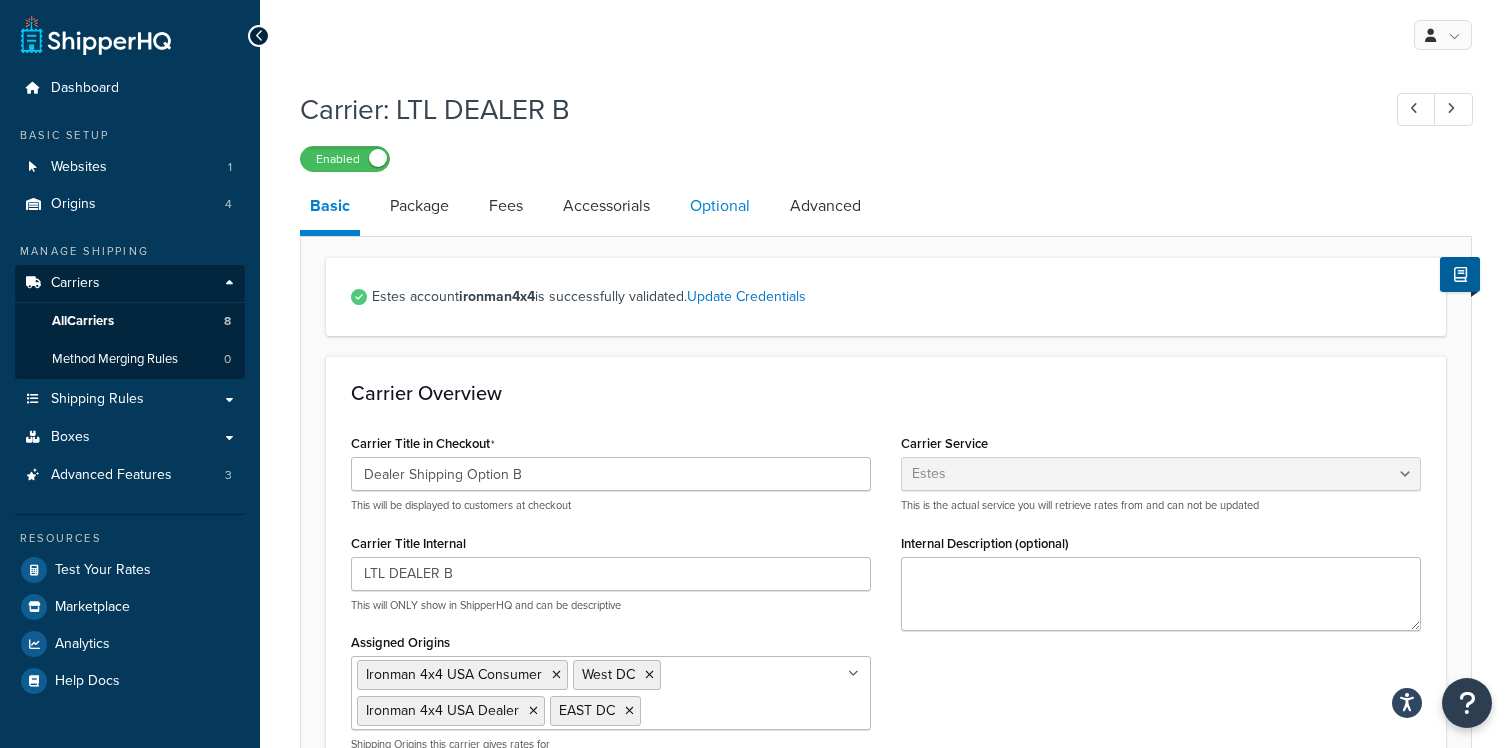 click on "Optional" at bounding box center [720, 206] 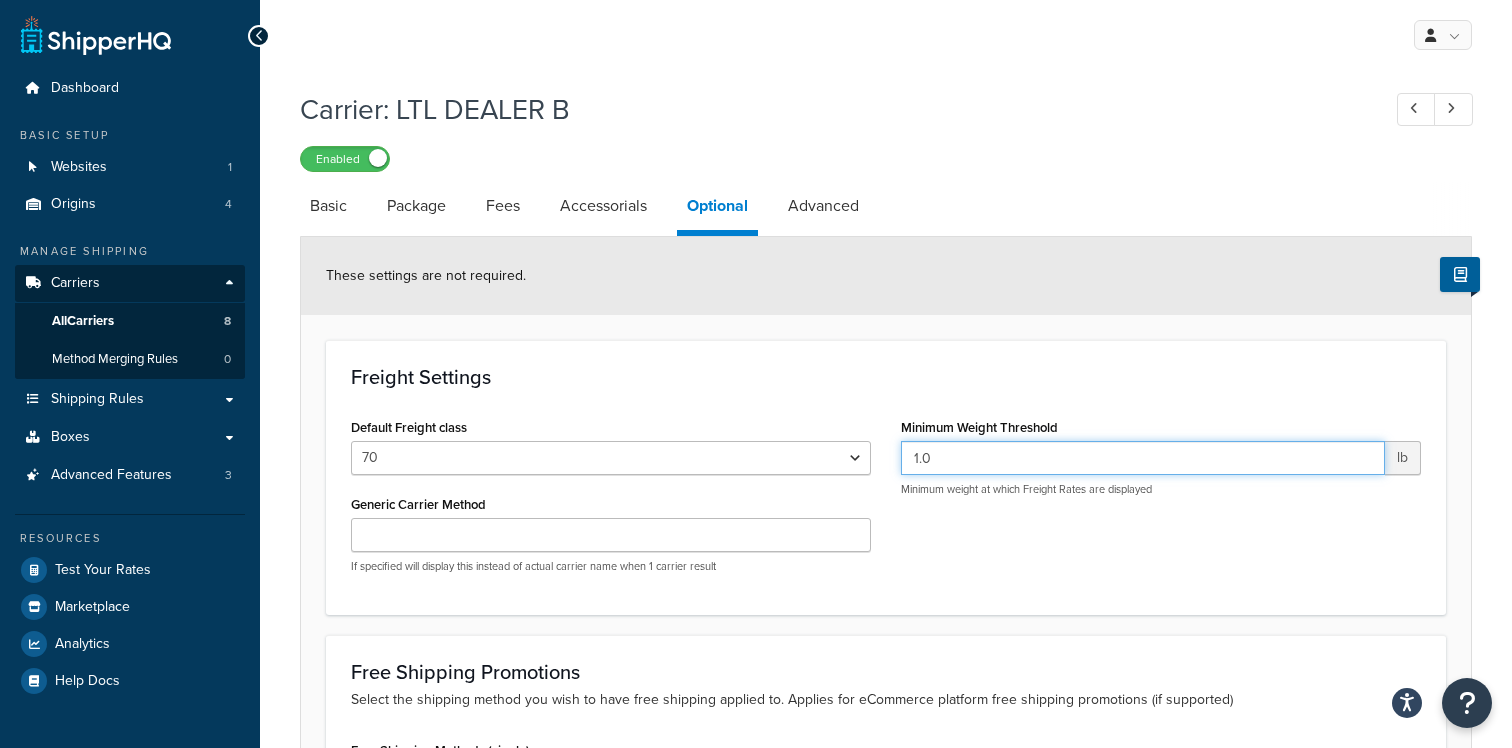 click on "1.0" at bounding box center (1143, 458) 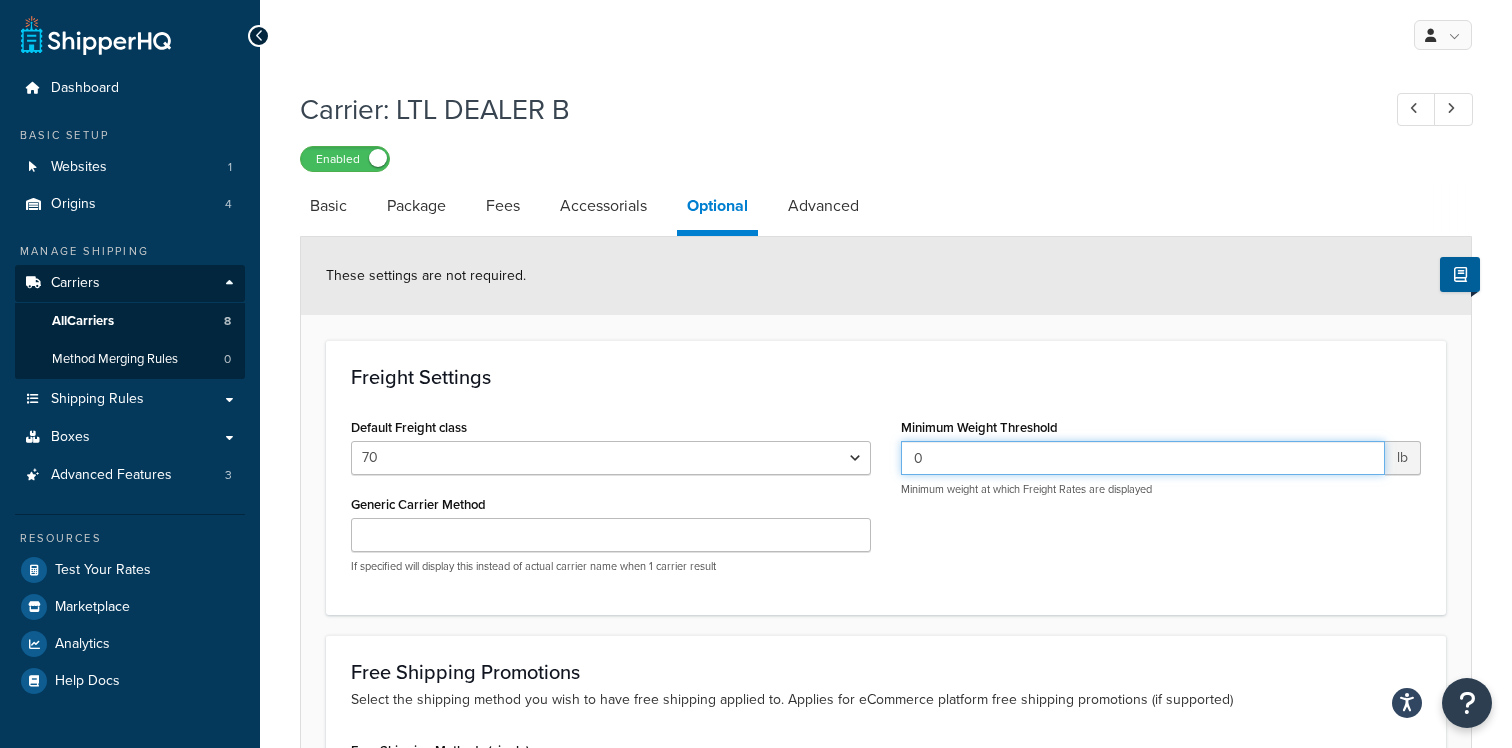 type on "-1" 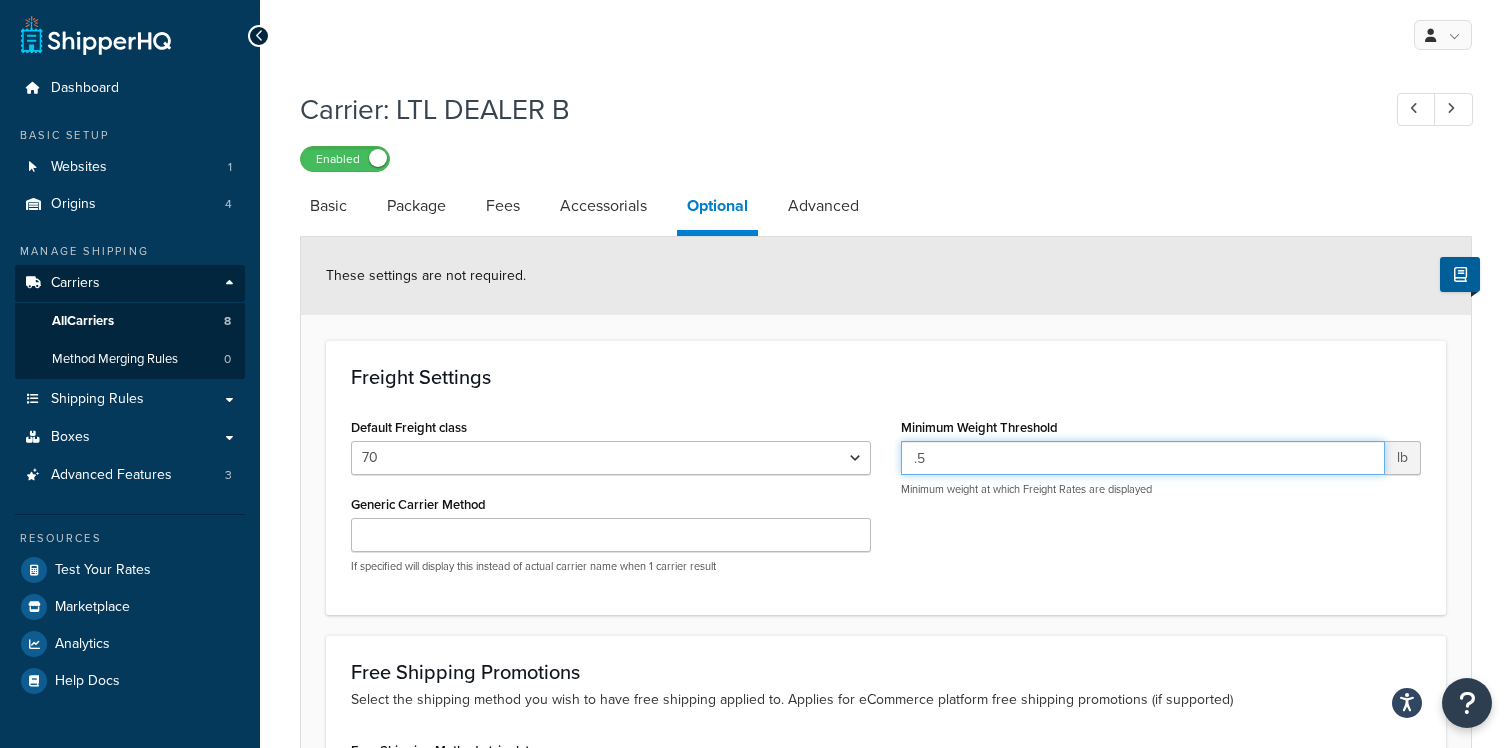 type on ".5" 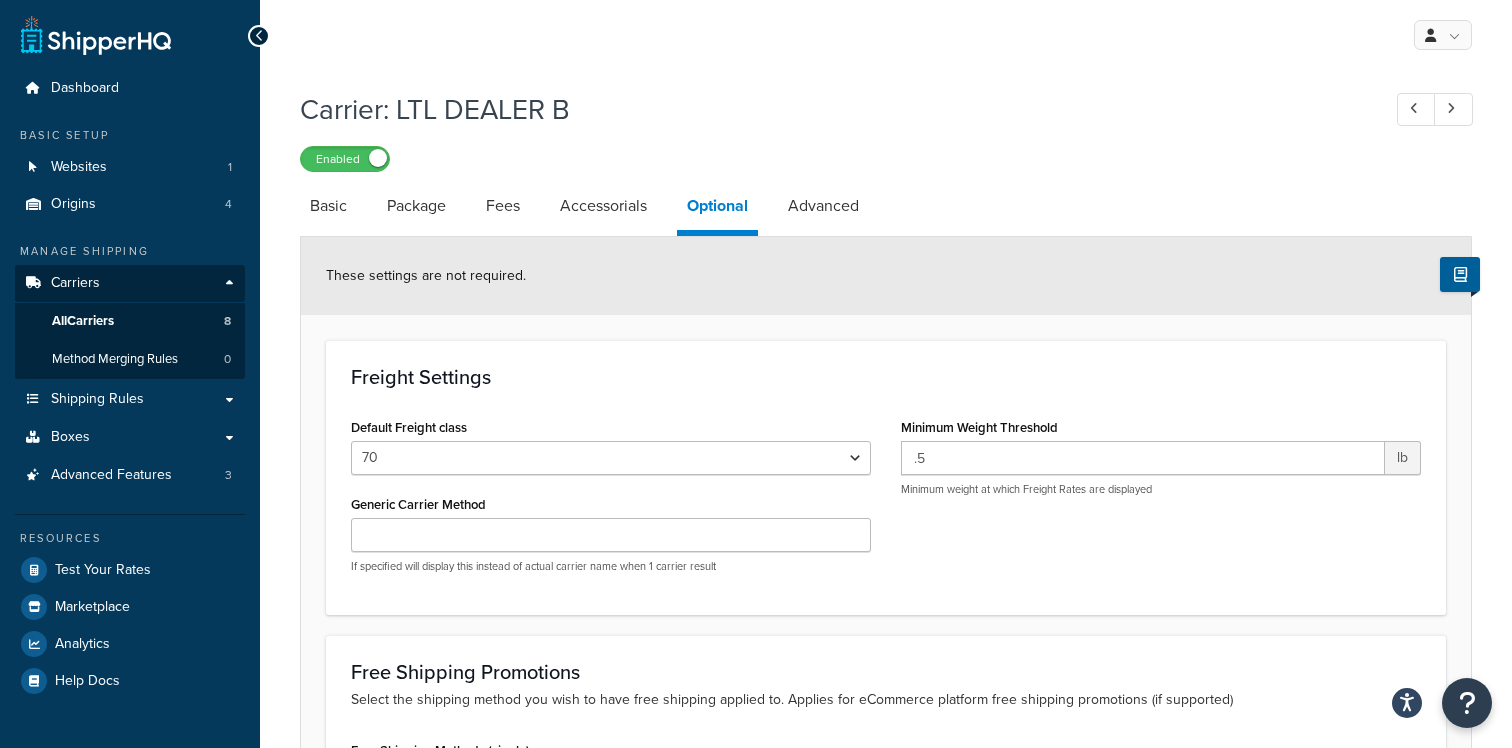 click on "Minimum weight at which Freight Rates are displayed" at bounding box center [1161, 489] 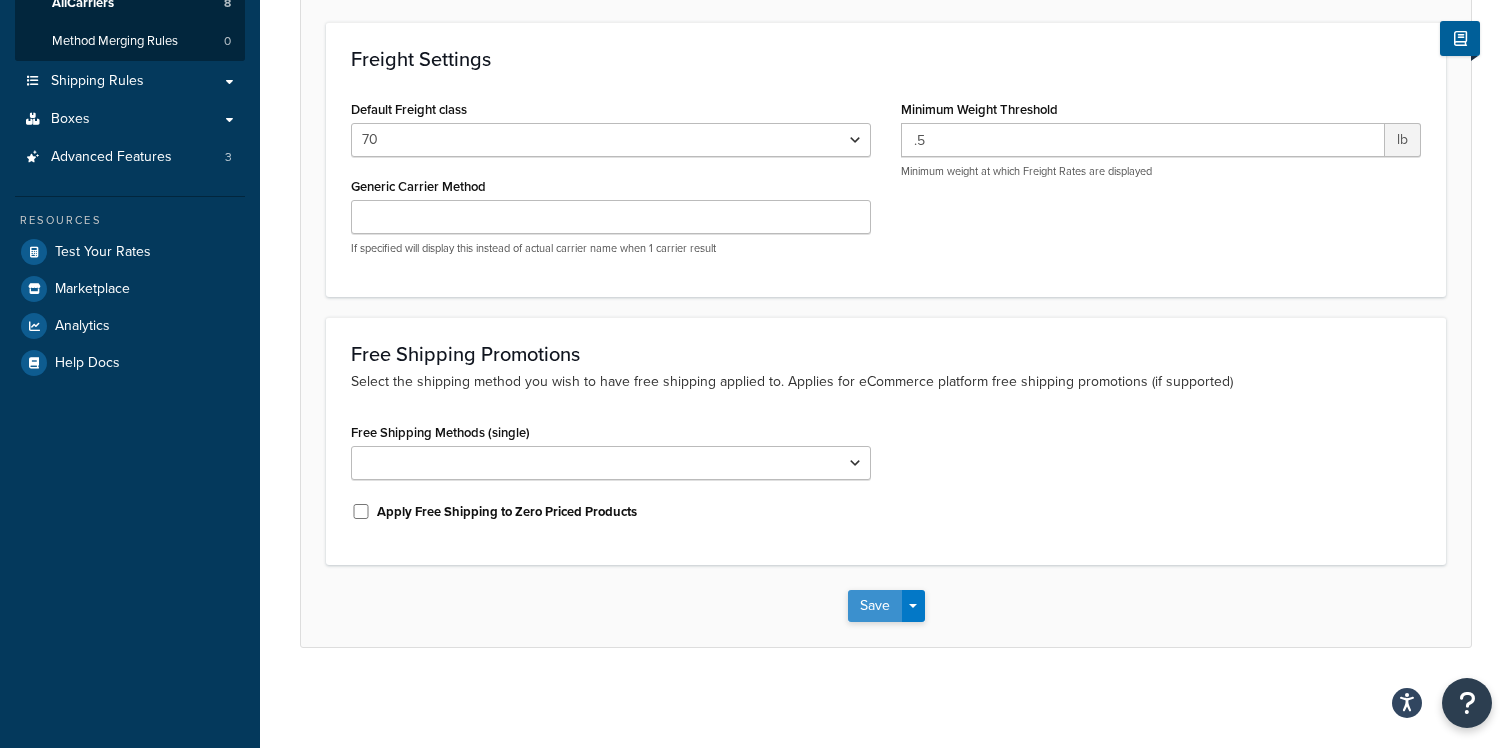click on "Save" at bounding box center (875, 606) 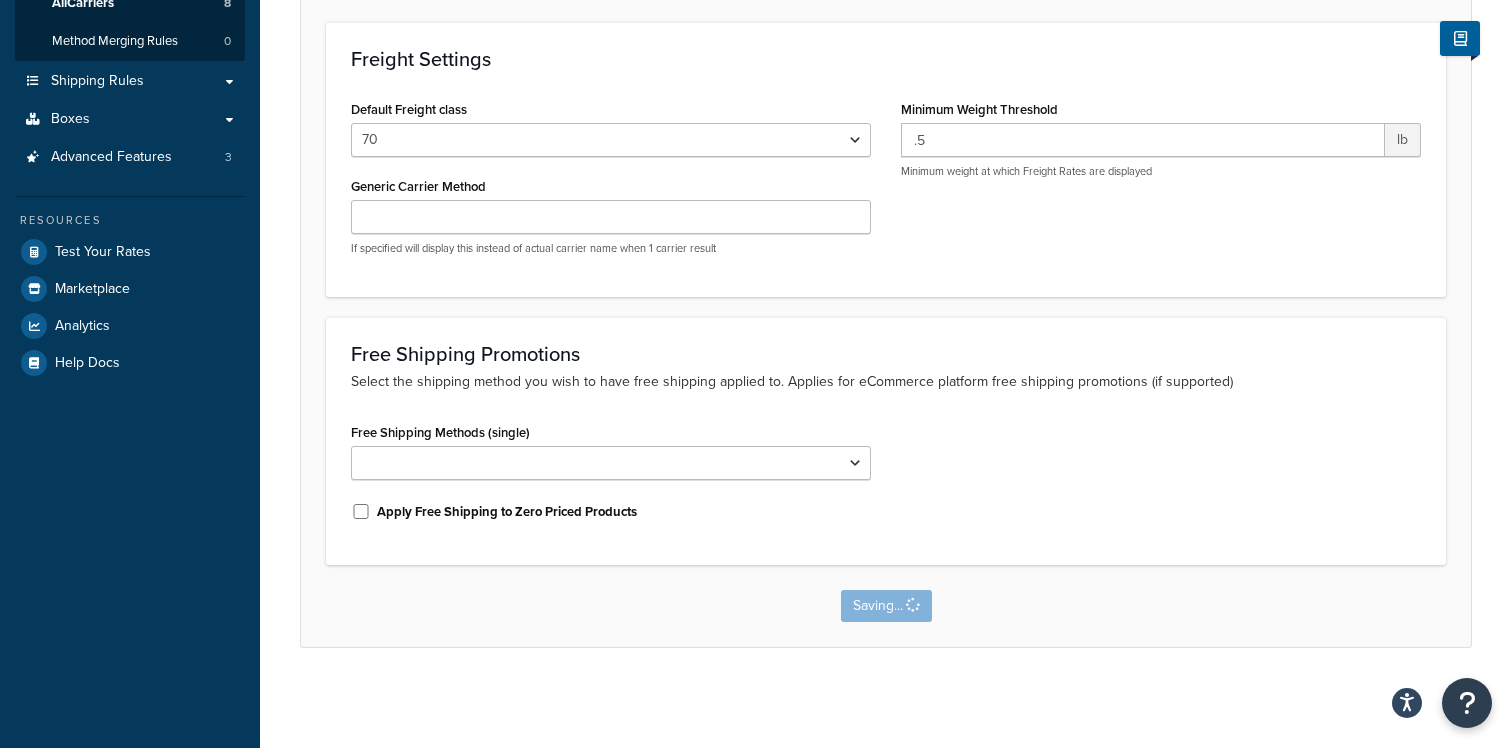 scroll, scrollTop: 0, scrollLeft: 0, axis: both 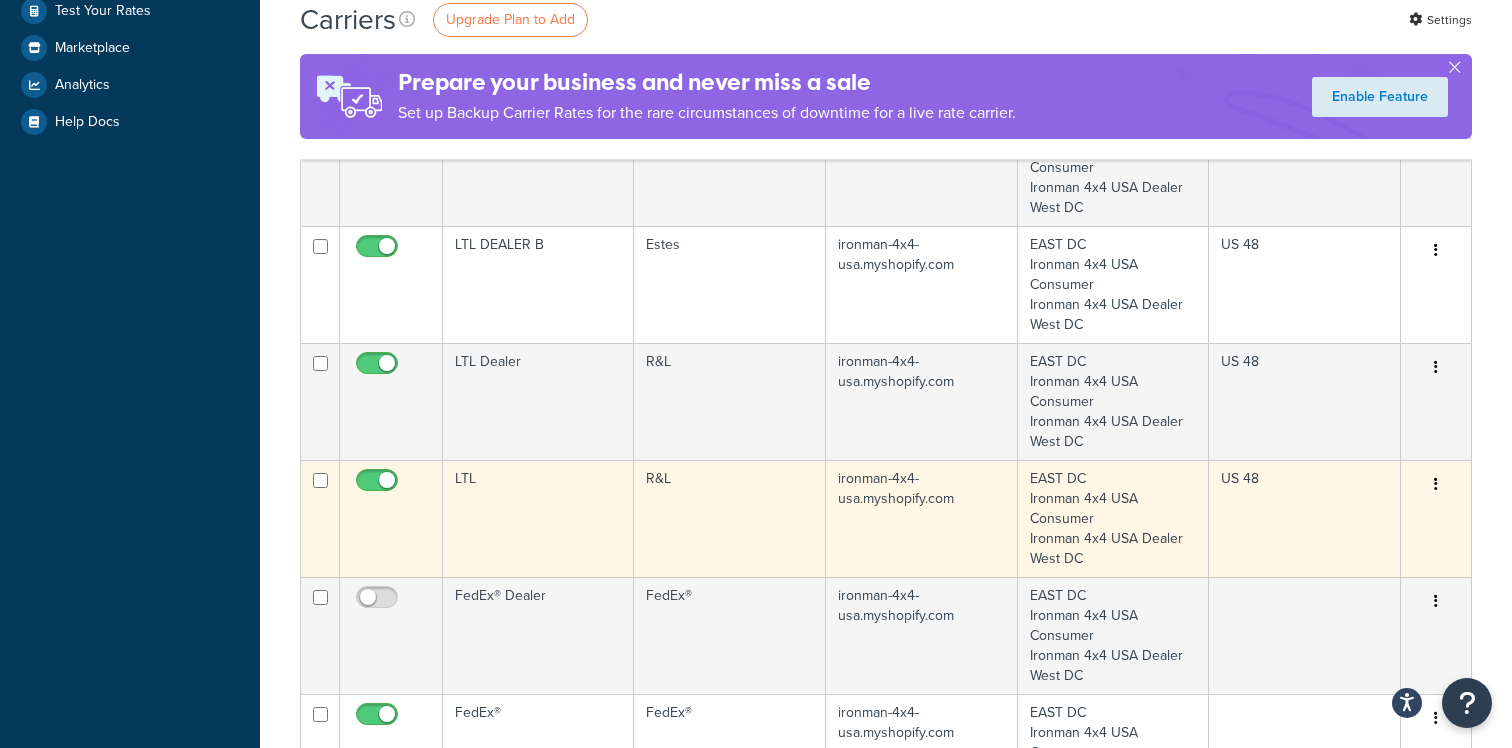 click on "LTL" at bounding box center (538, 518) 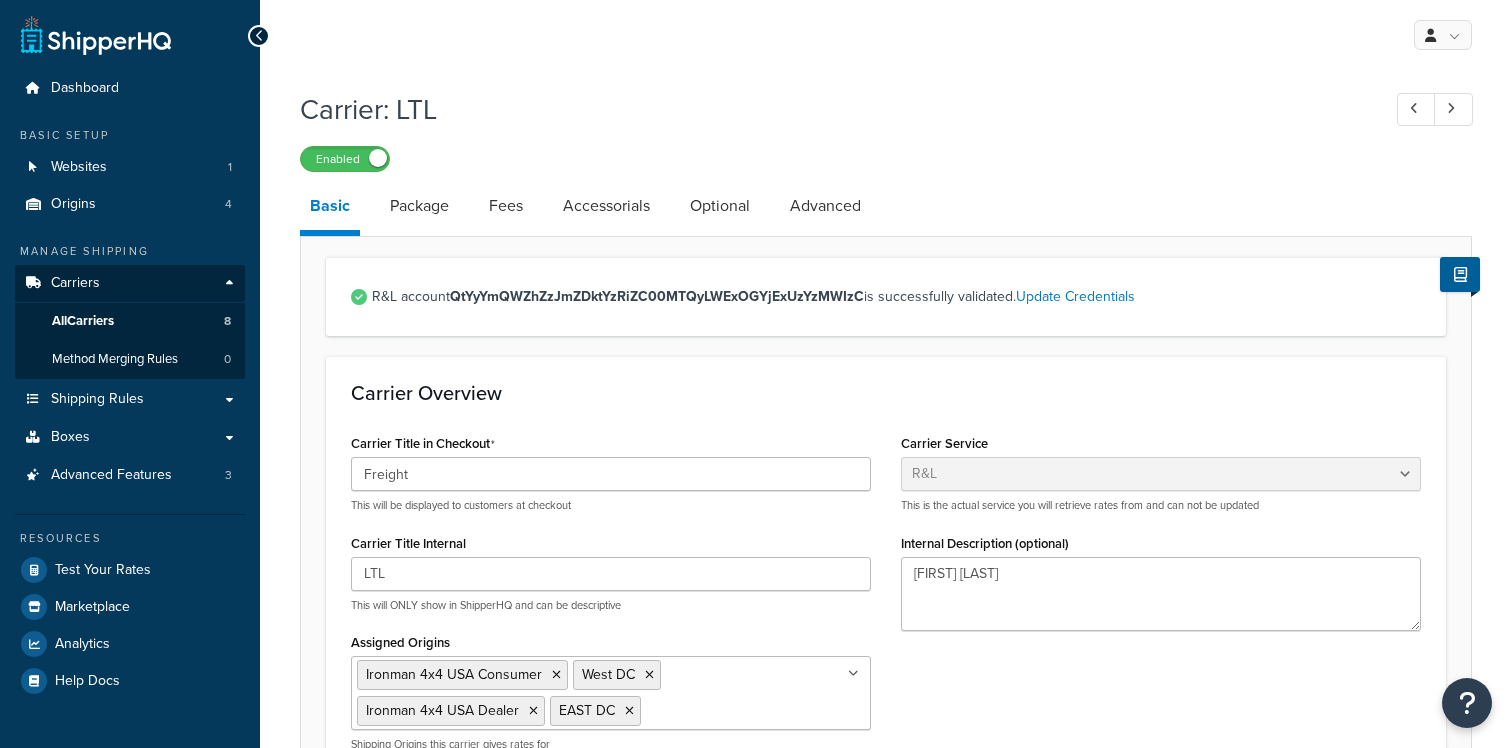 select on "rlFreight" 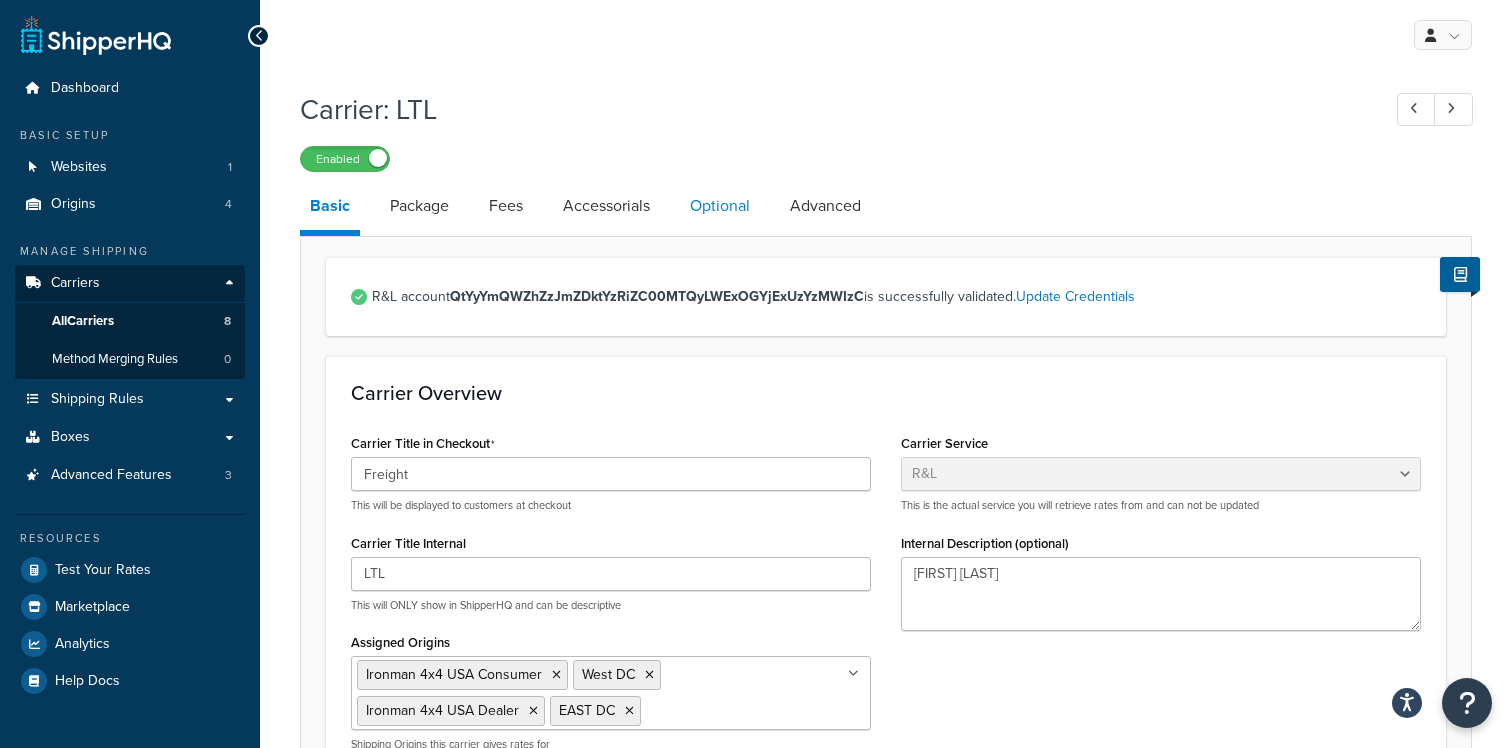 click on "Optional" at bounding box center (720, 206) 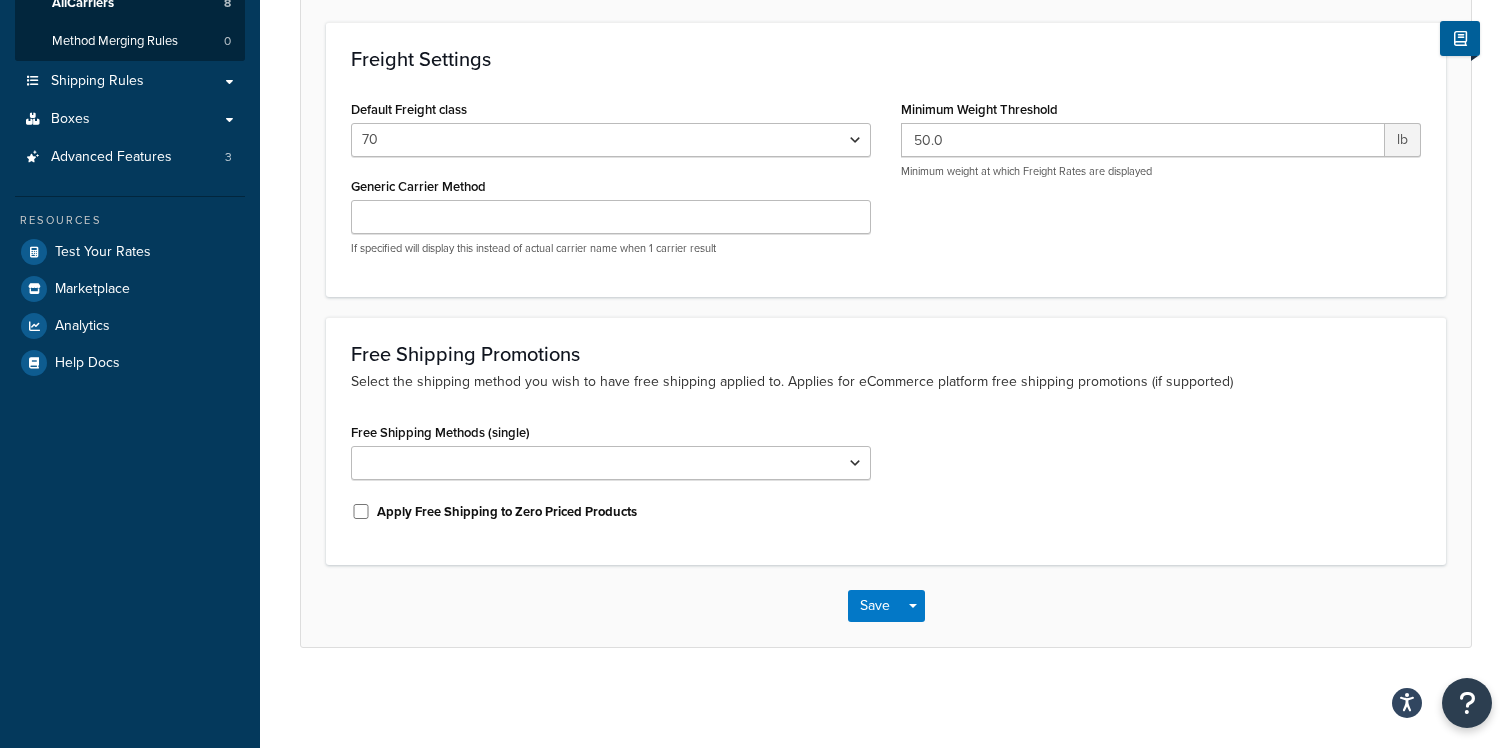 scroll, scrollTop: 0, scrollLeft: 0, axis: both 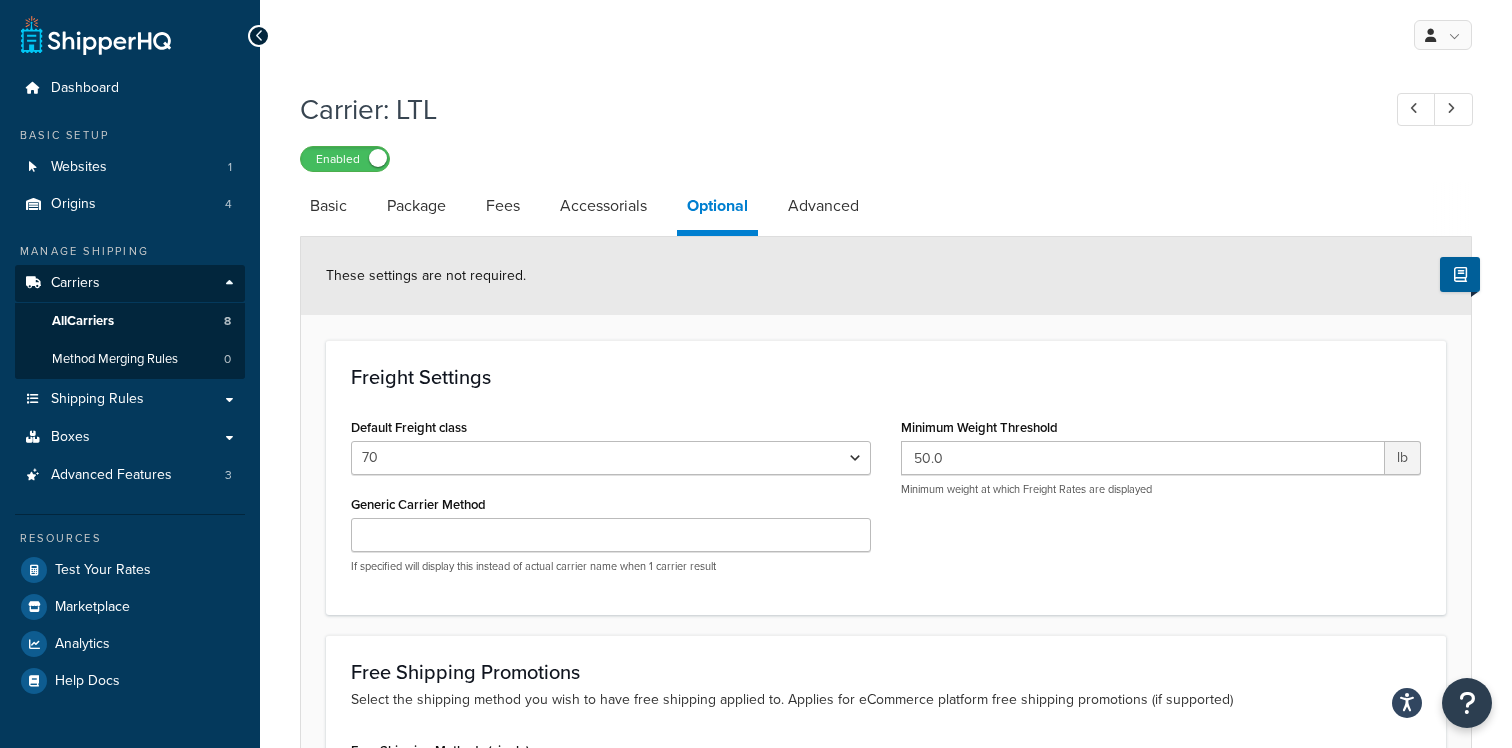 select on "rlFreight" 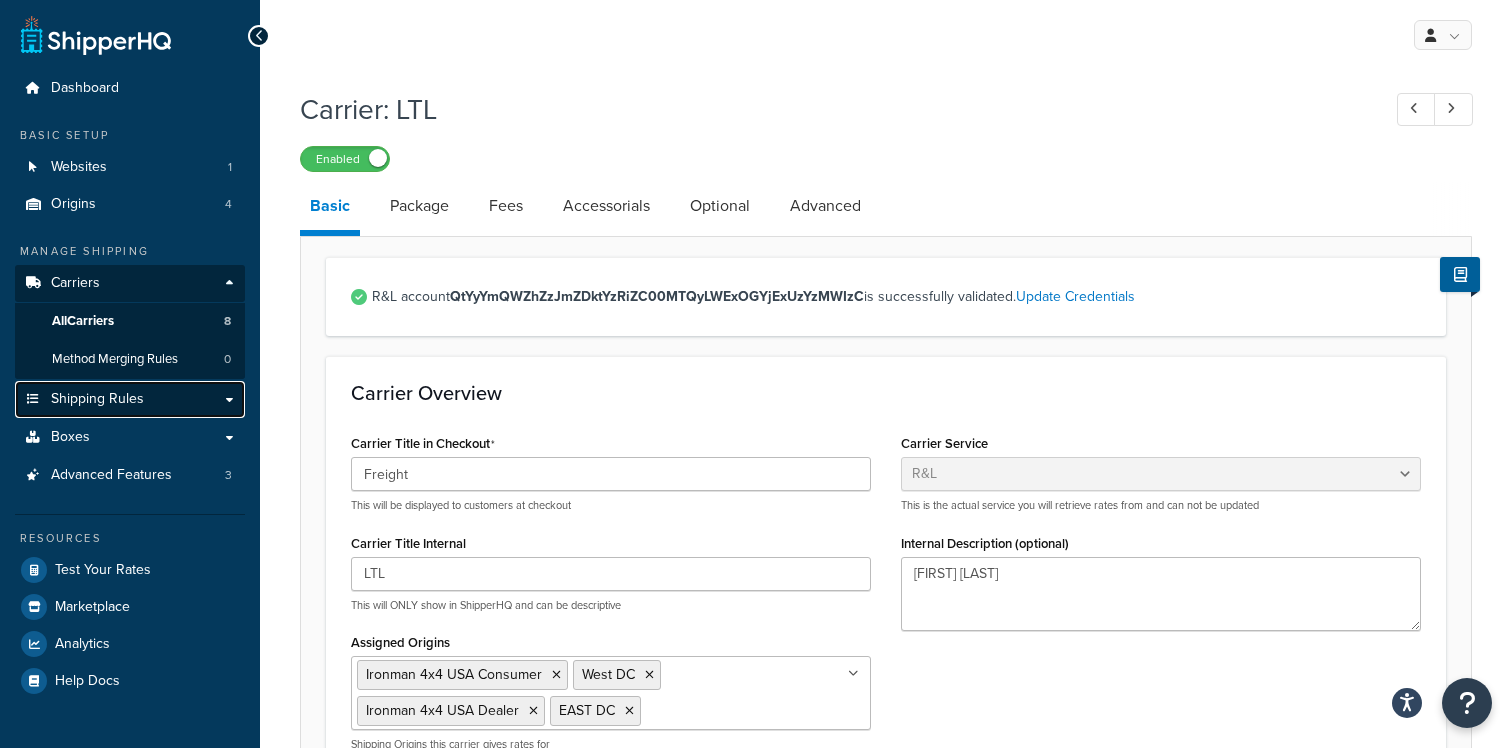 click on "Shipping Rules" at bounding box center (130, 399) 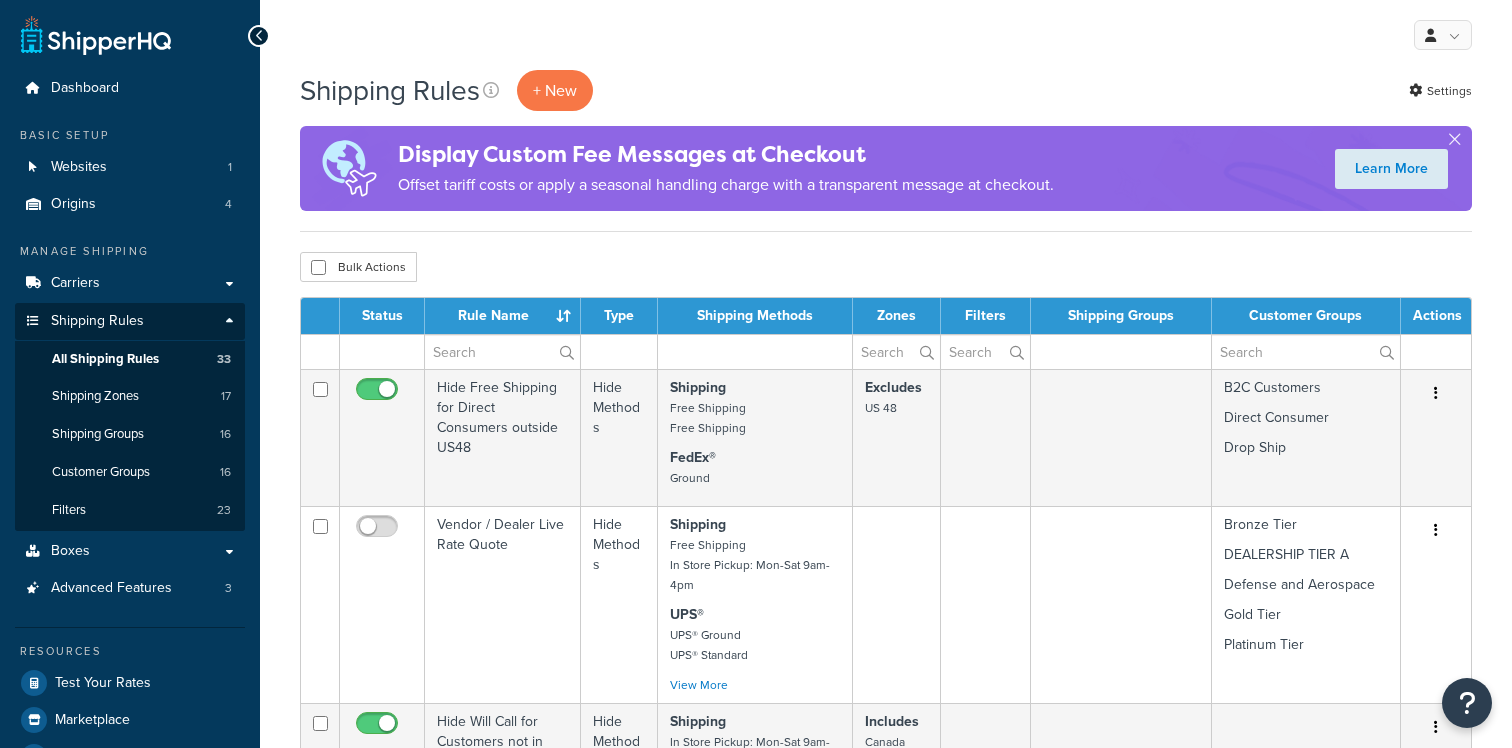 scroll, scrollTop: 0, scrollLeft: 0, axis: both 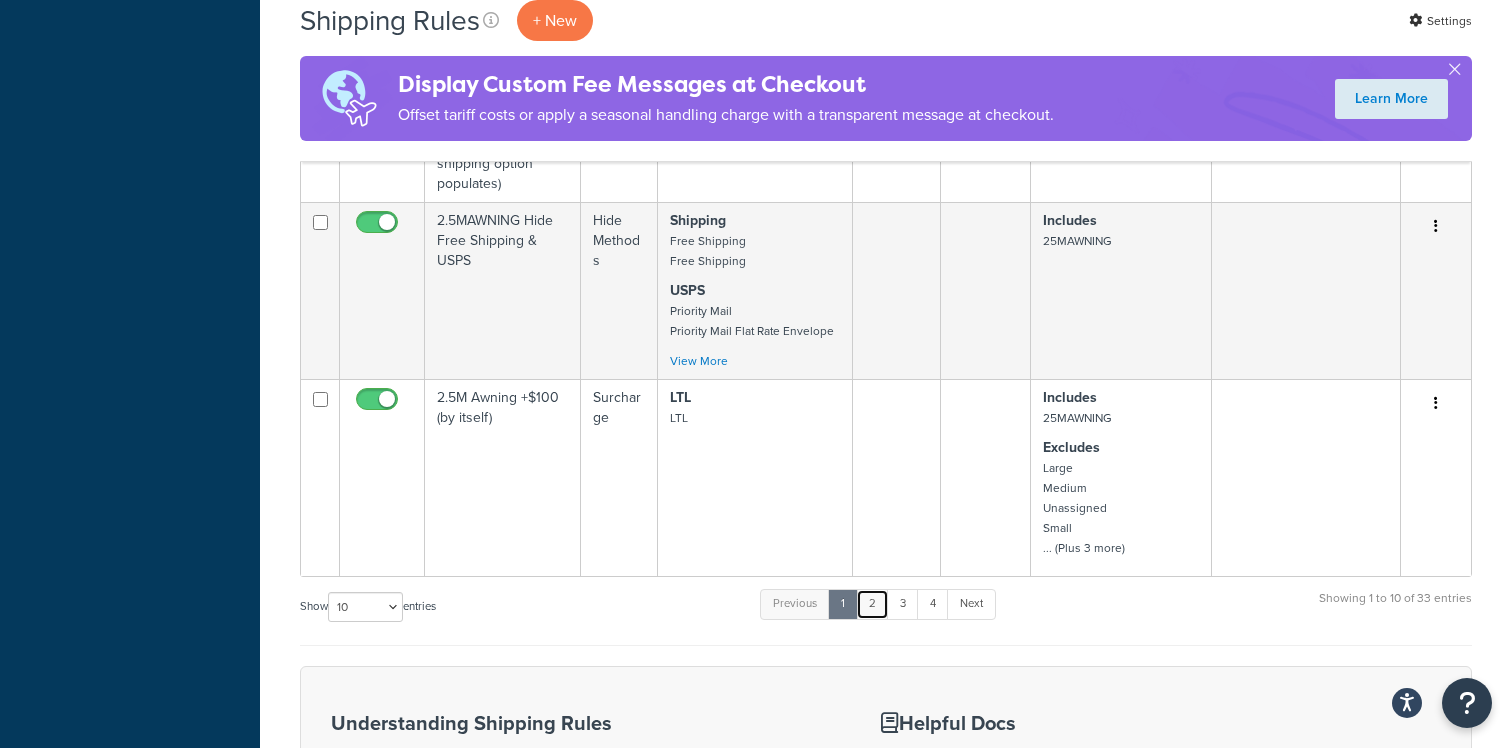click on "2" at bounding box center [872, 604] 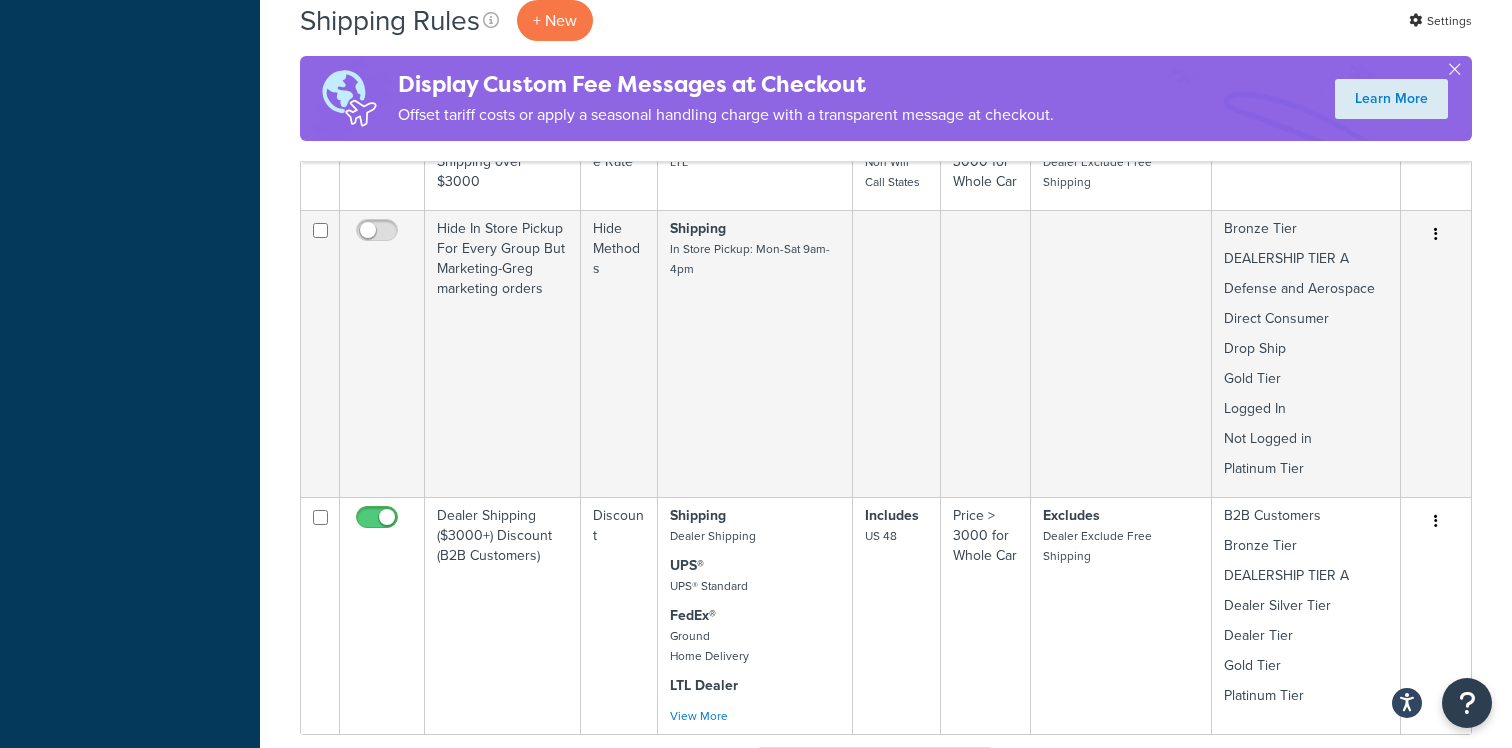 scroll, scrollTop: 1674, scrollLeft: 0, axis: vertical 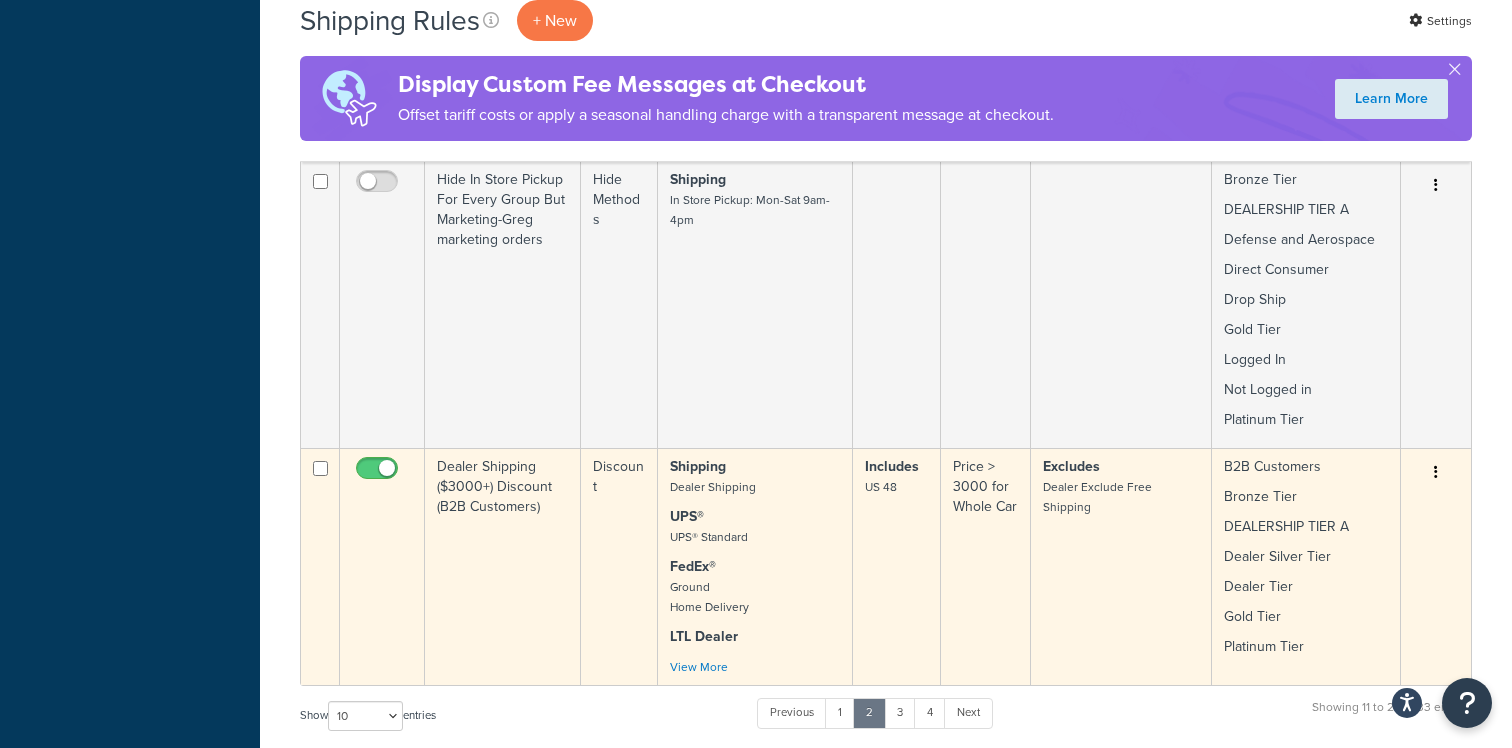 click on "Dealer Shipping ($3000+) Discount (B2B Customers)" at bounding box center [503, 566] 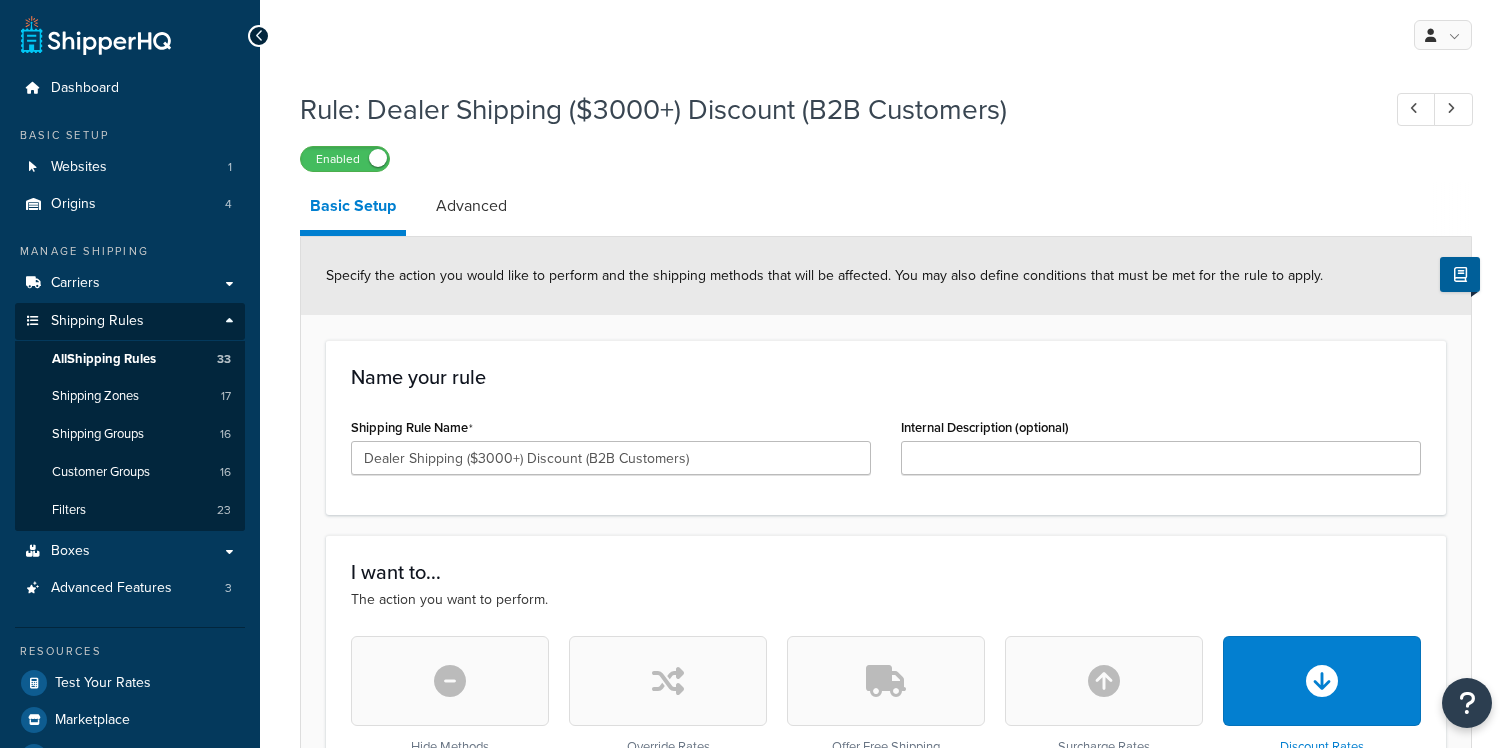 select on "PERCENTAGE" 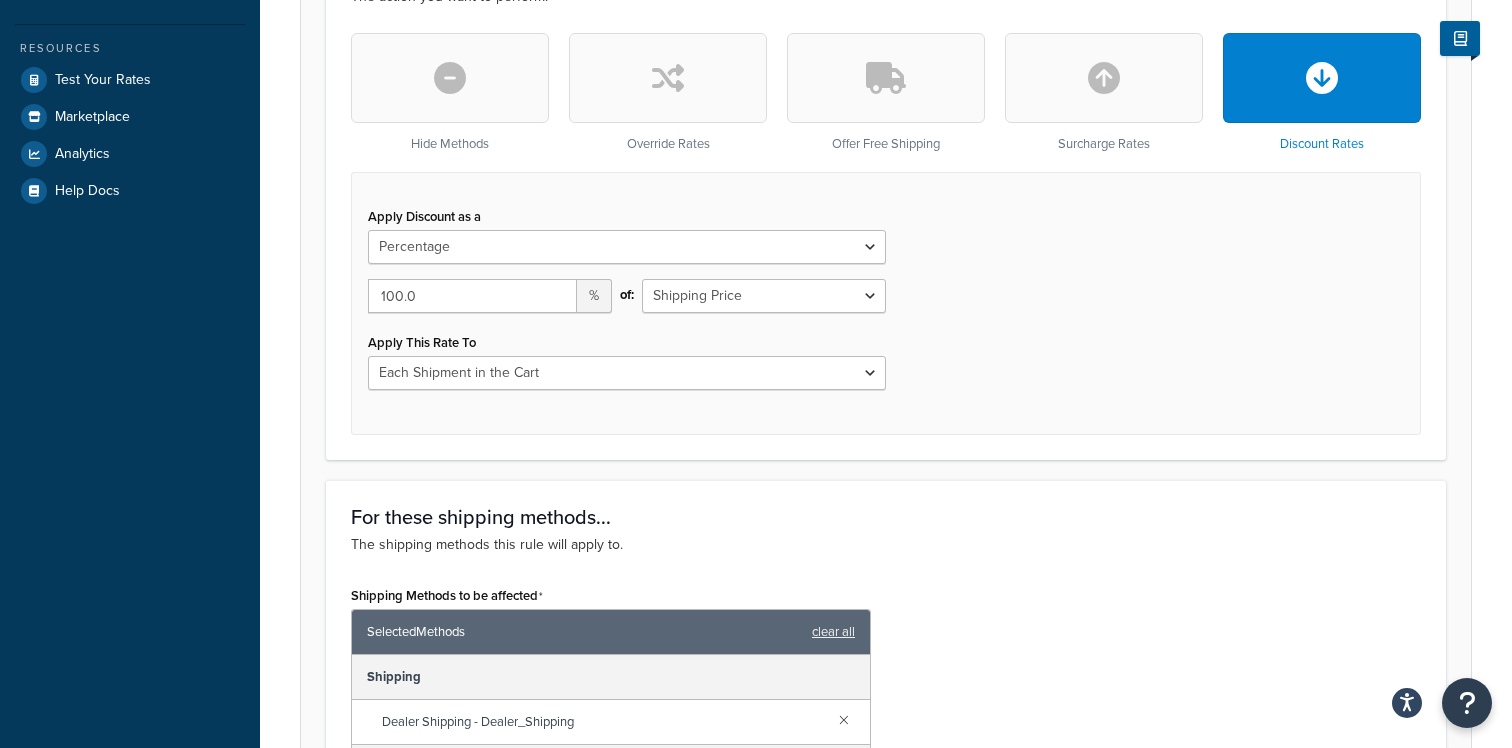 scroll, scrollTop: 613, scrollLeft: 0, axis: vertical 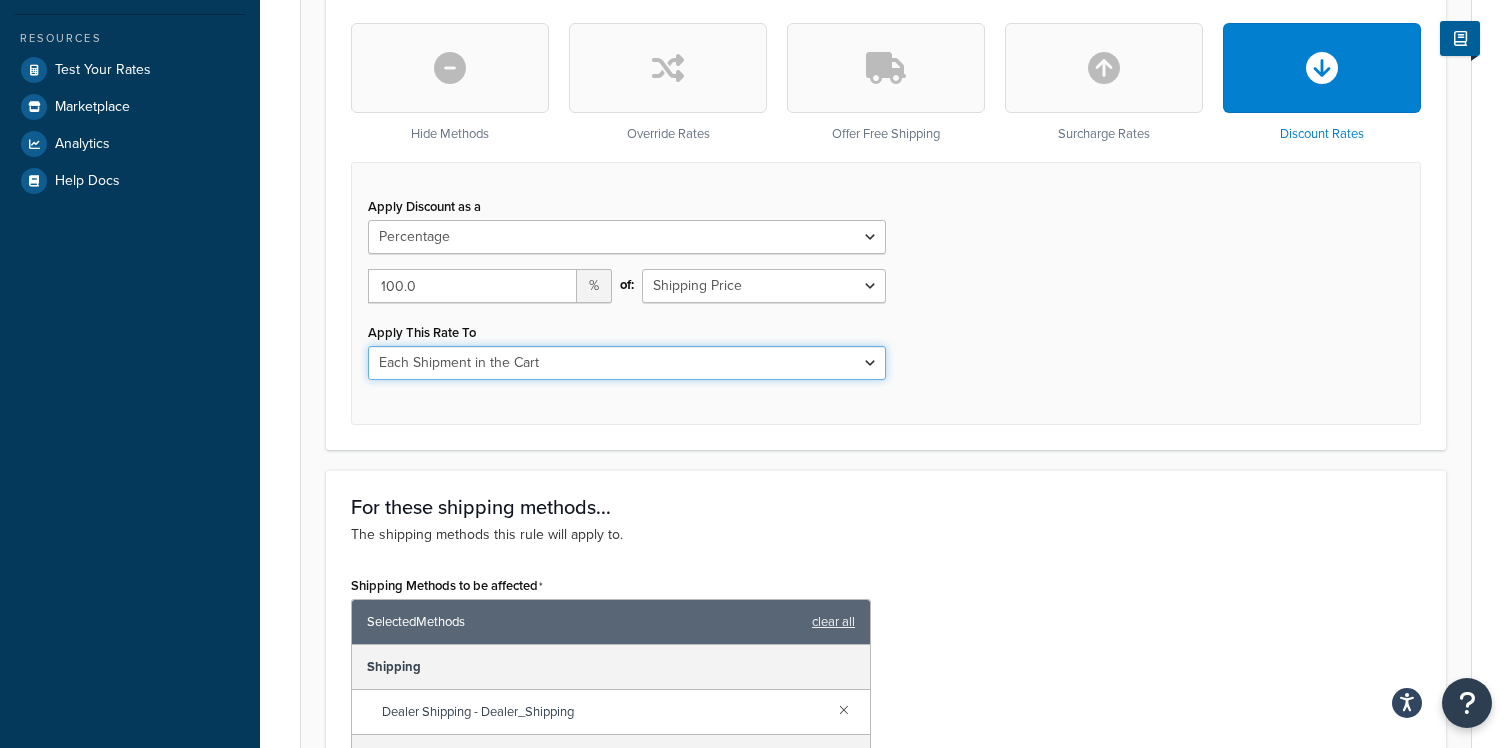 click on "Entire Cart  Each Shipment in the Cart  Each Origin in the Cart  Each Shipping Group in the Cart  Each Item within a Shipping Group  Each Box per Each Shipping Group" at bounding box center (627, 363) 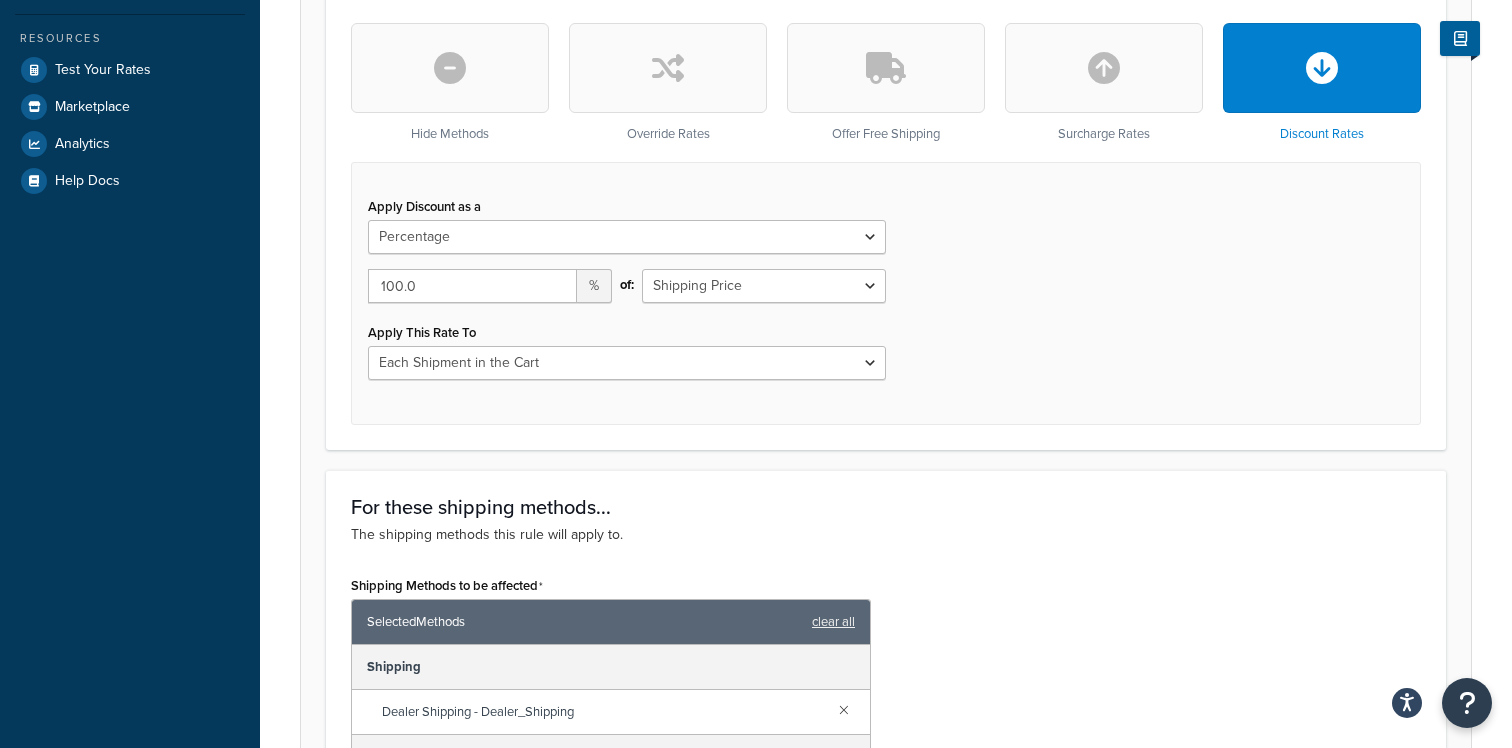 click on "of:   Shipping Price  Order Value" at bounding box center [764, 293] 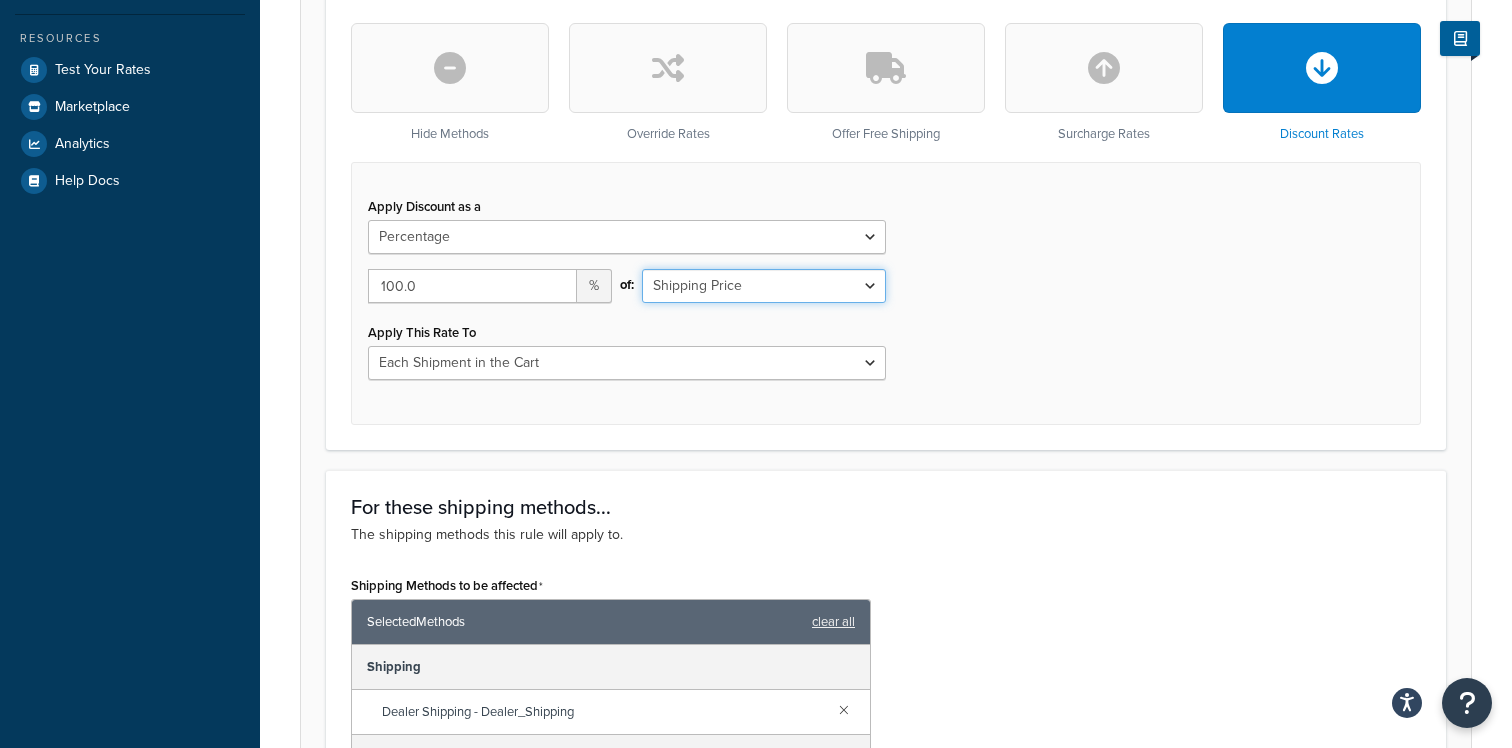 click on "Shipping Price  Order Value" at bounding box center (764, 286) 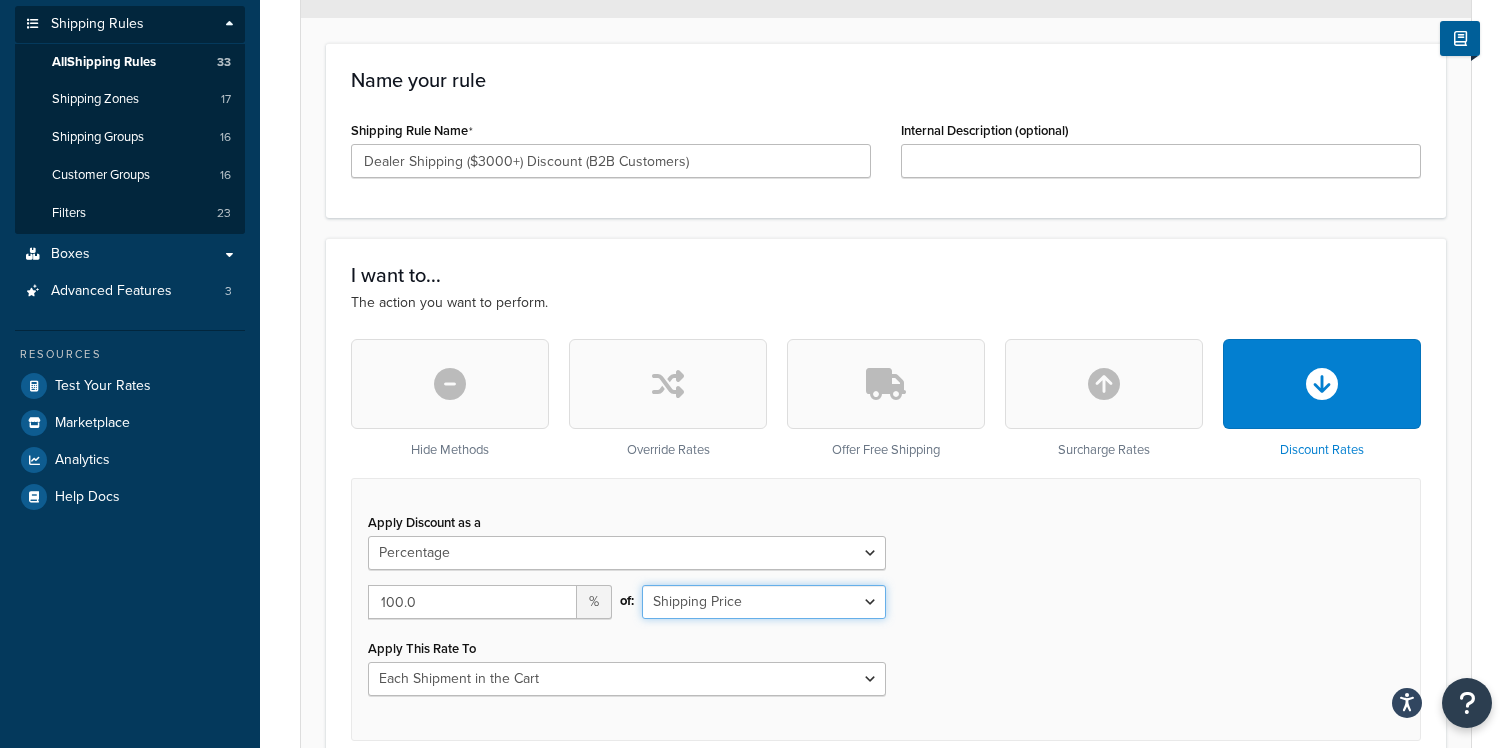 scroll, scrollTop: 294, scrollLeft: 0, axis: vertical 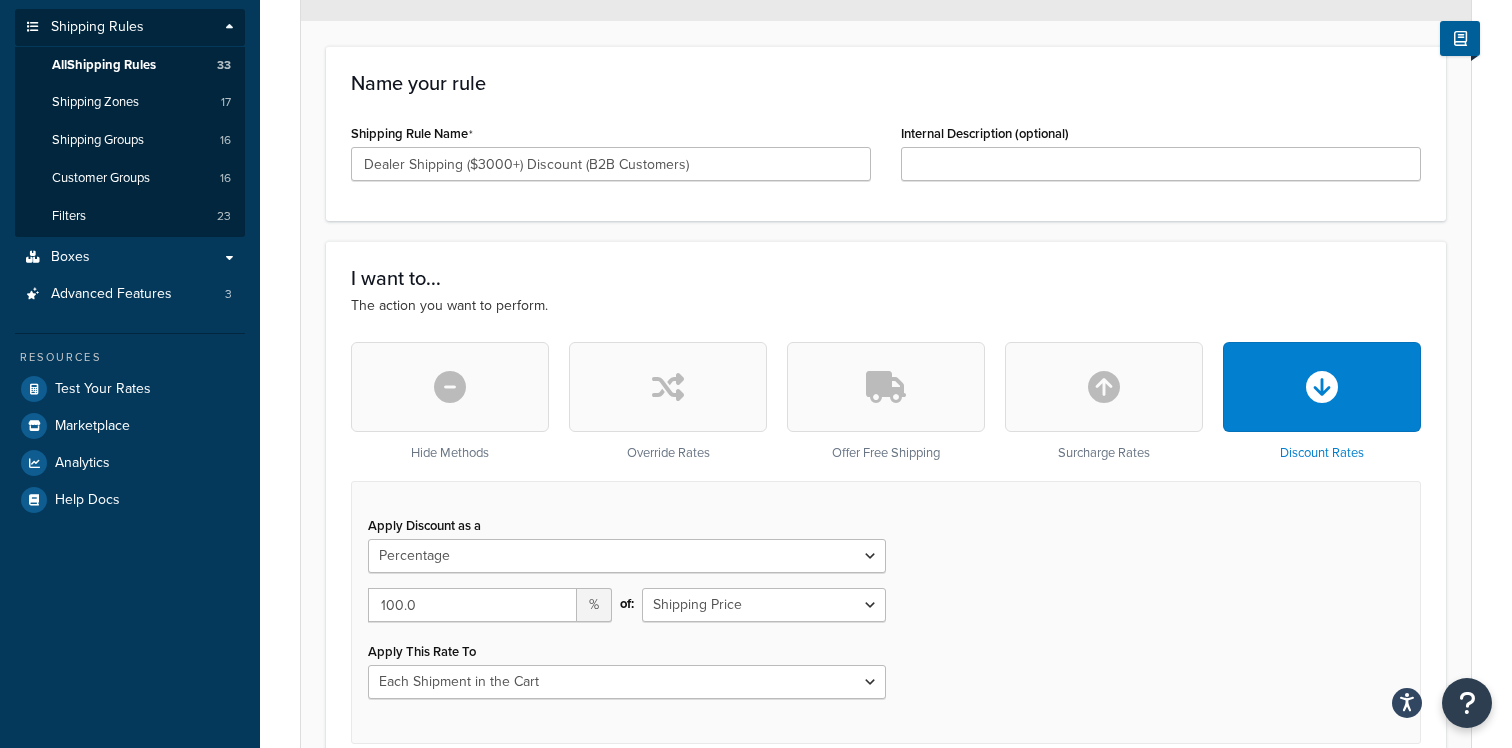 click on "Name your rule Shipping Rule Name   Dealer Shipping ($3000+) Discount (B2B Customers) Internal Description (optional)" at bounding box center [886, 133] 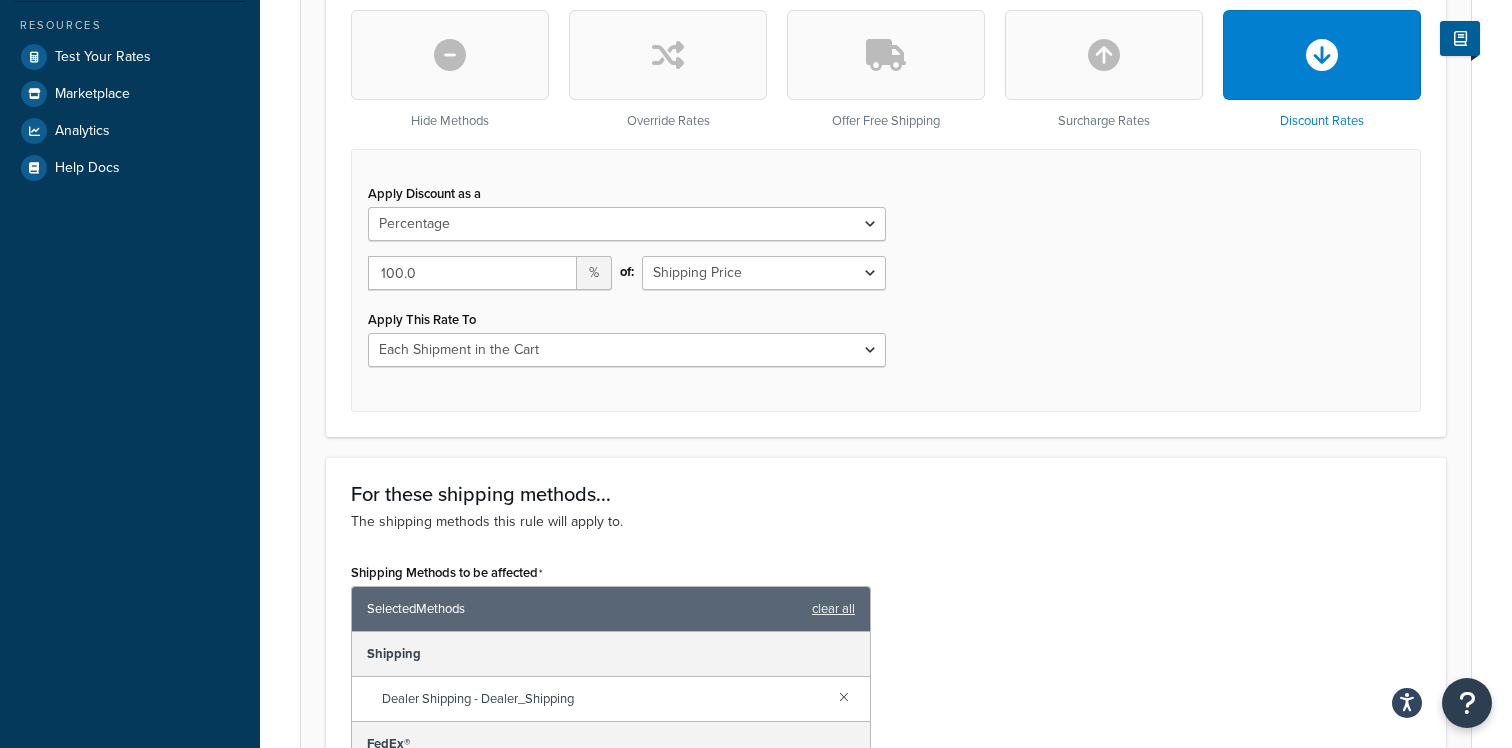 scroll, scrollTop: 621, scrollLeft: 0, axis: vertical 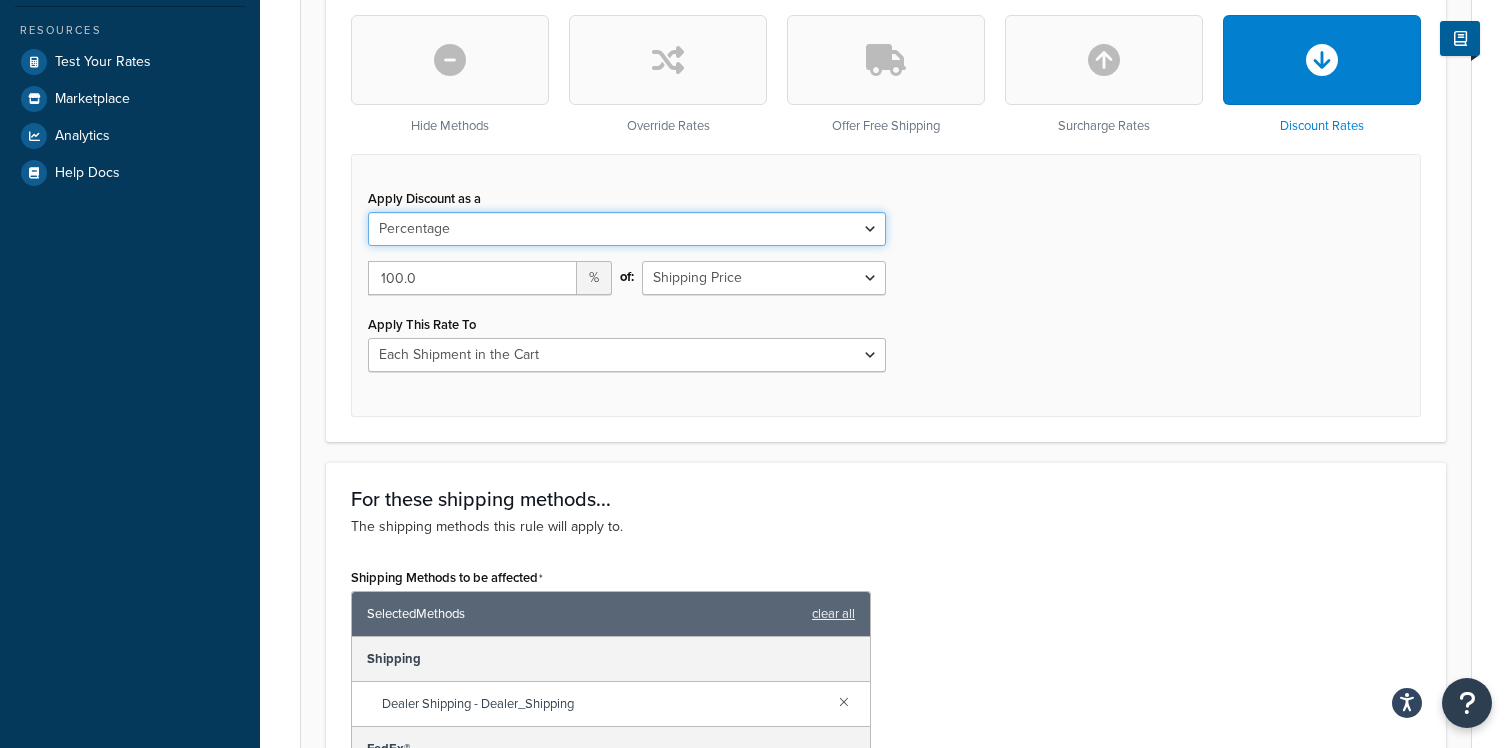 click on "Flat Rate  Percentage  Flat Rate & Percentage" at bounding box center [627, 229] 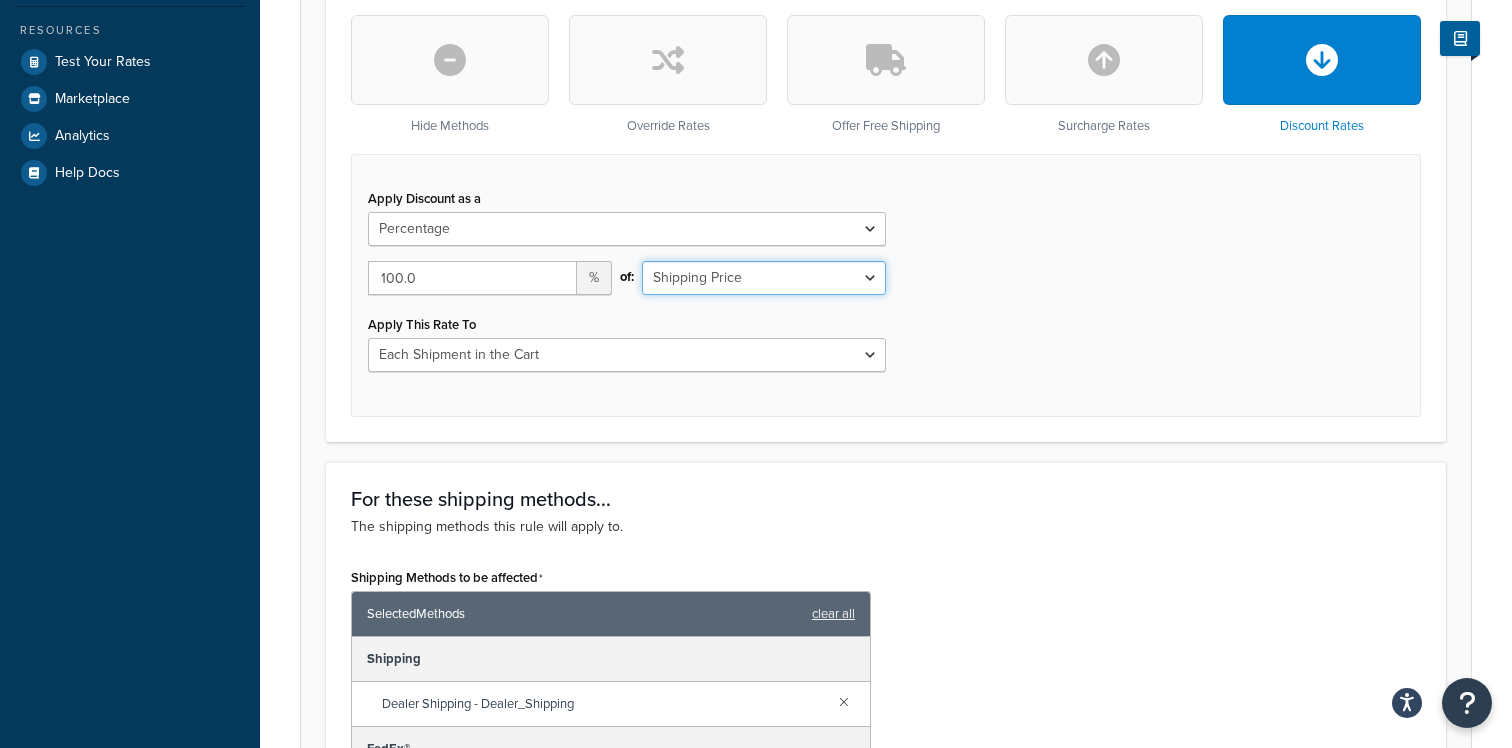 click on "Shipping Price  Order Value" at bounding box center [764, 278] 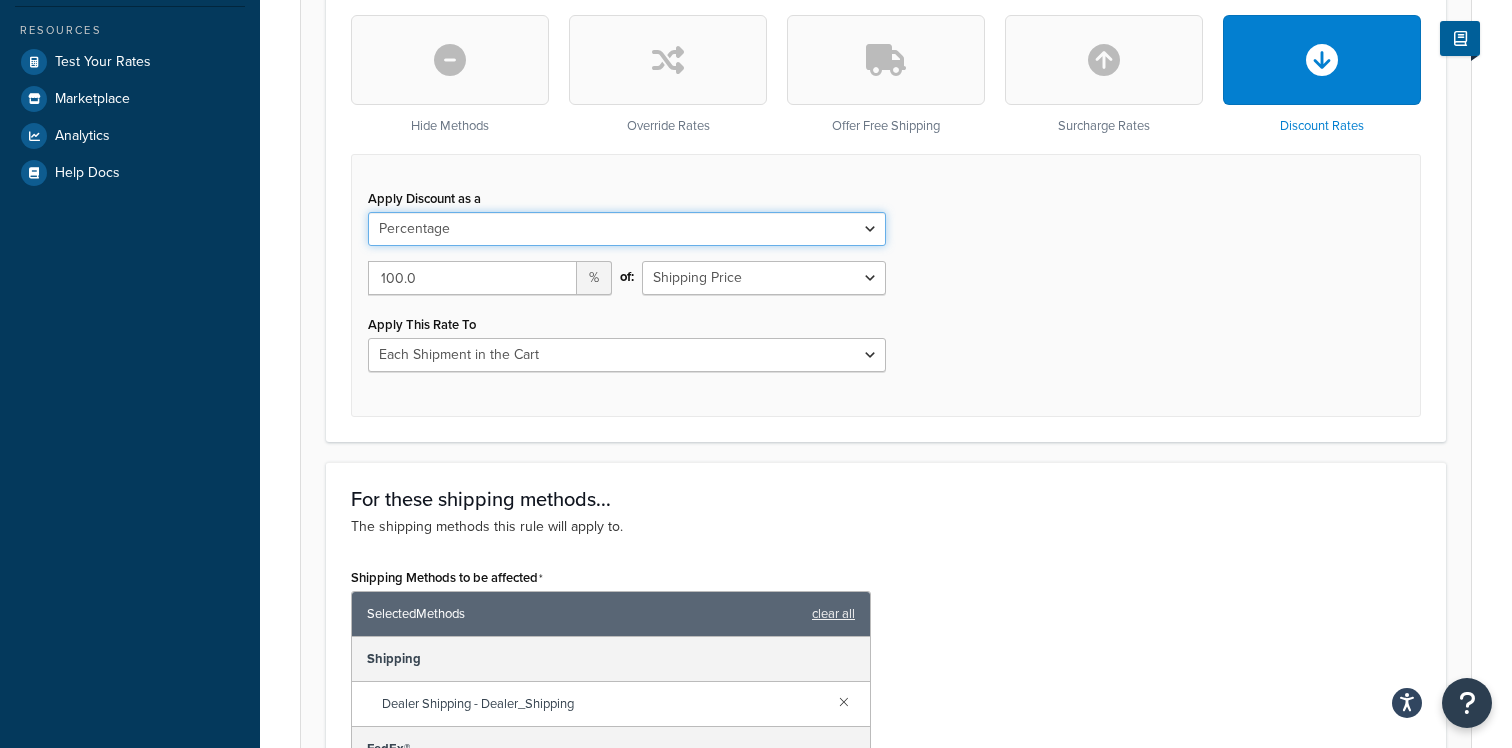click on "Flat Rate  Percentage  Flat Rate & Percentage" at bounding box center [627, 229] 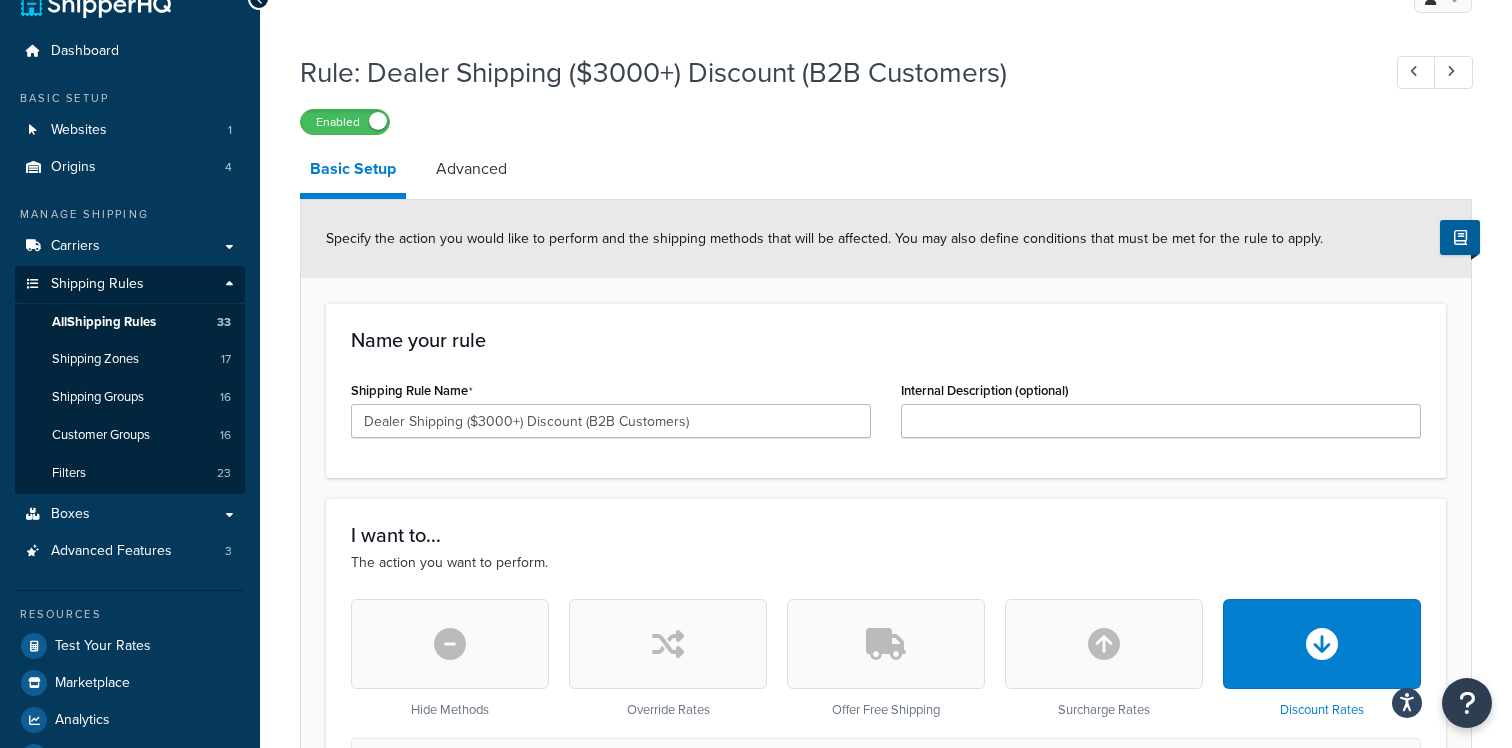 scroll, scrollTop: 30, scrollLeft: 0, axis: vertical 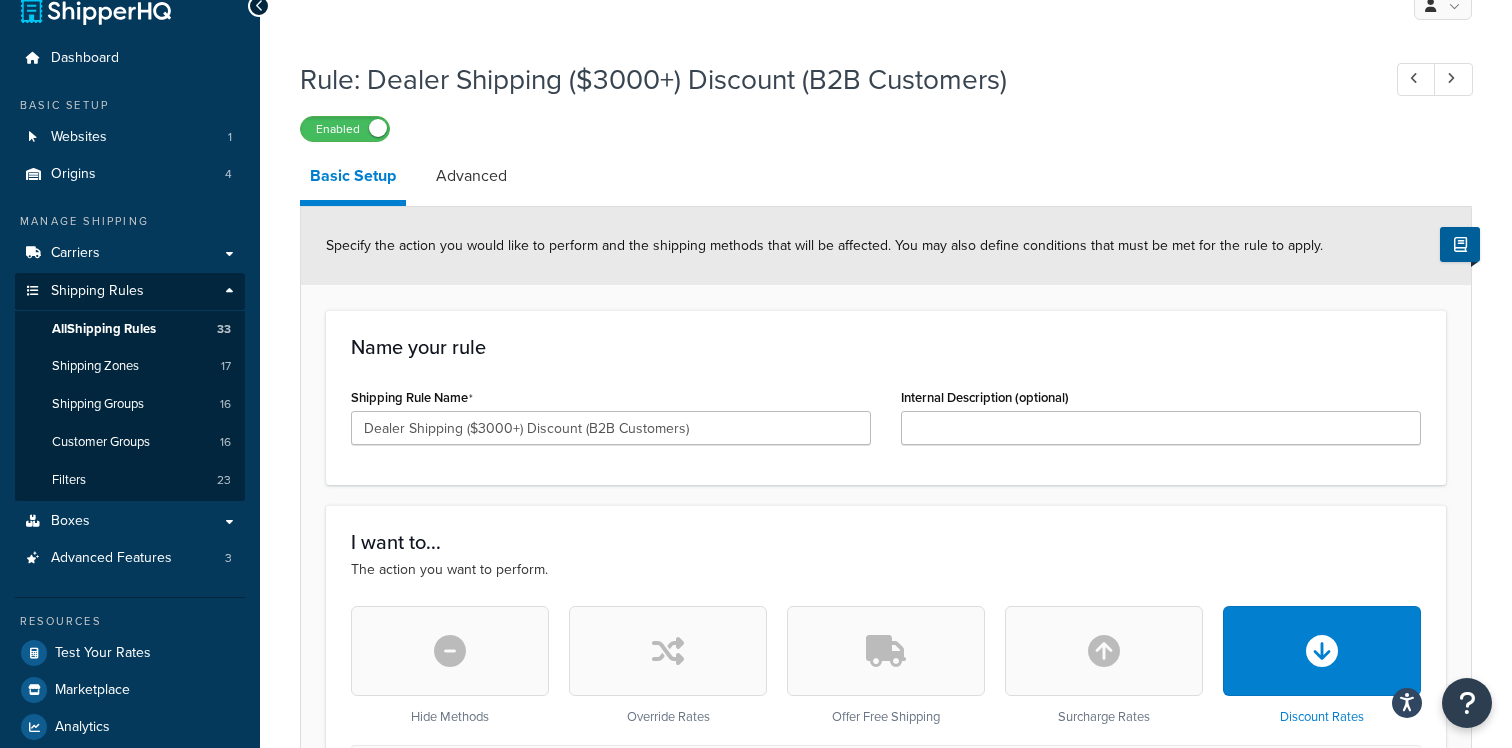 click on "Rule: Dealer Shipping ($3000+) Discount (B2B Customers)" at bounding box center [830, 79] 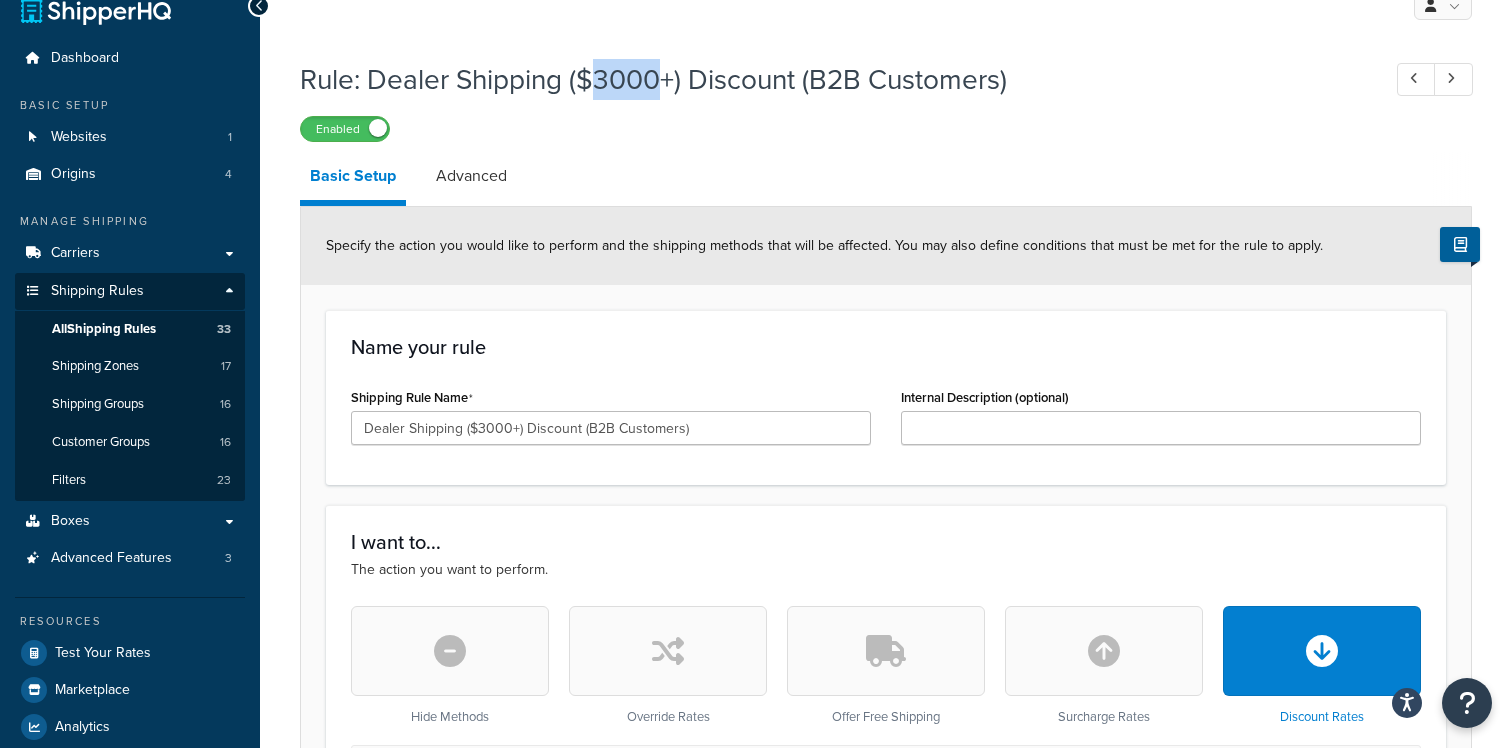 click on "Rule: Dealer Shipping ($3000+) Discount (B2B Customers)" at bounding box center [830, 79] 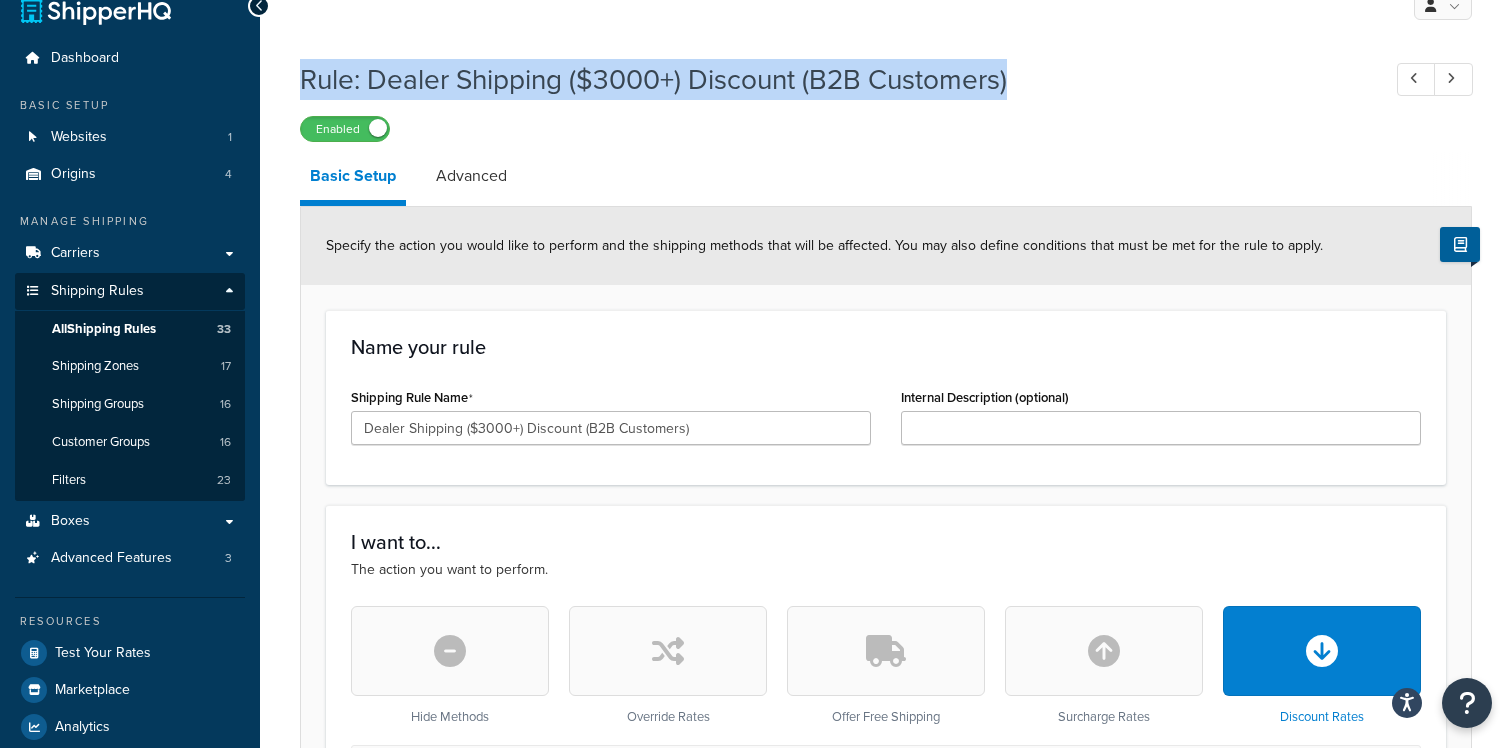 click on "Rule: Dealer Shipping ($3000+) Discount (B2B Customers)" at bounding box center (830, 79) 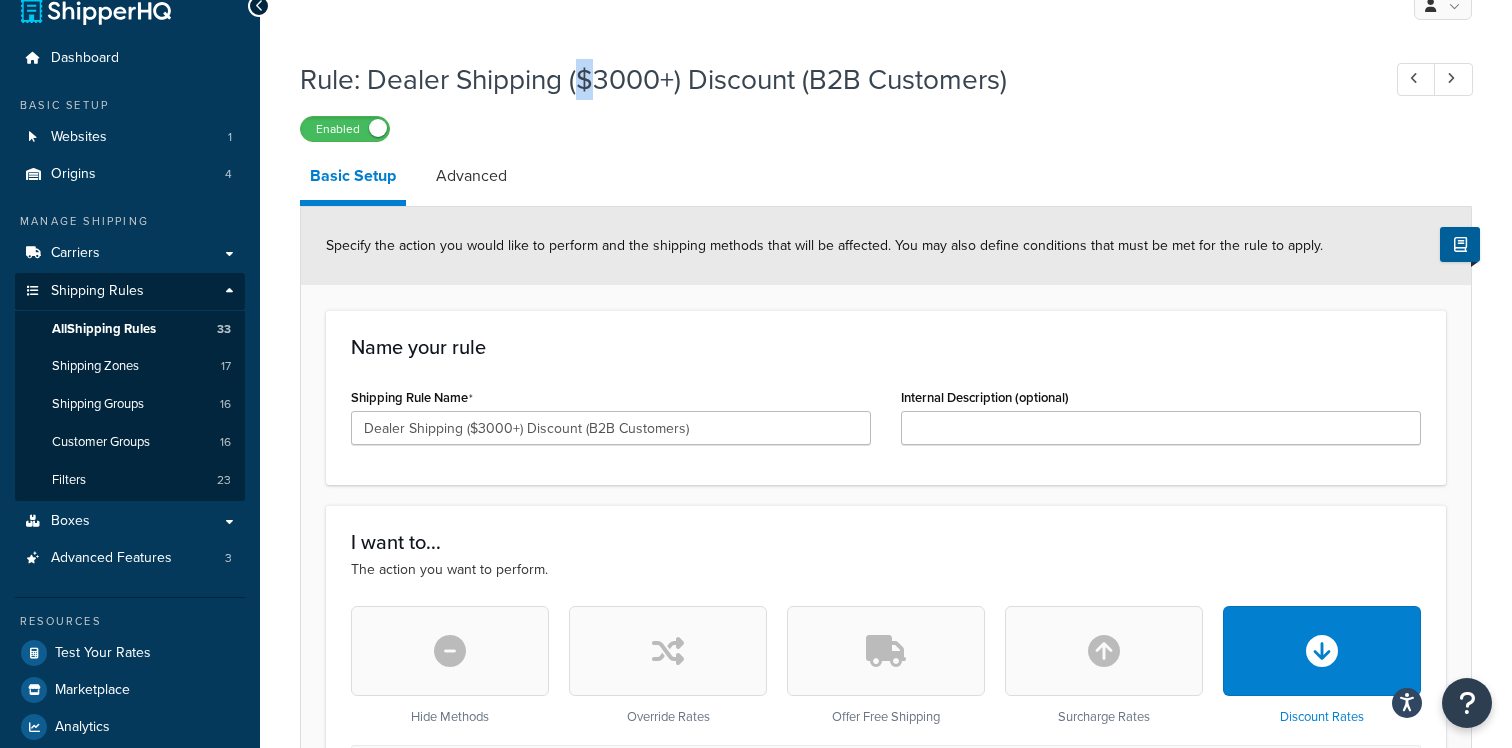 click on "Rule: Dealer Shipping ($3000+) Discount (B2B Customers)" at bounding box center (830, 79) 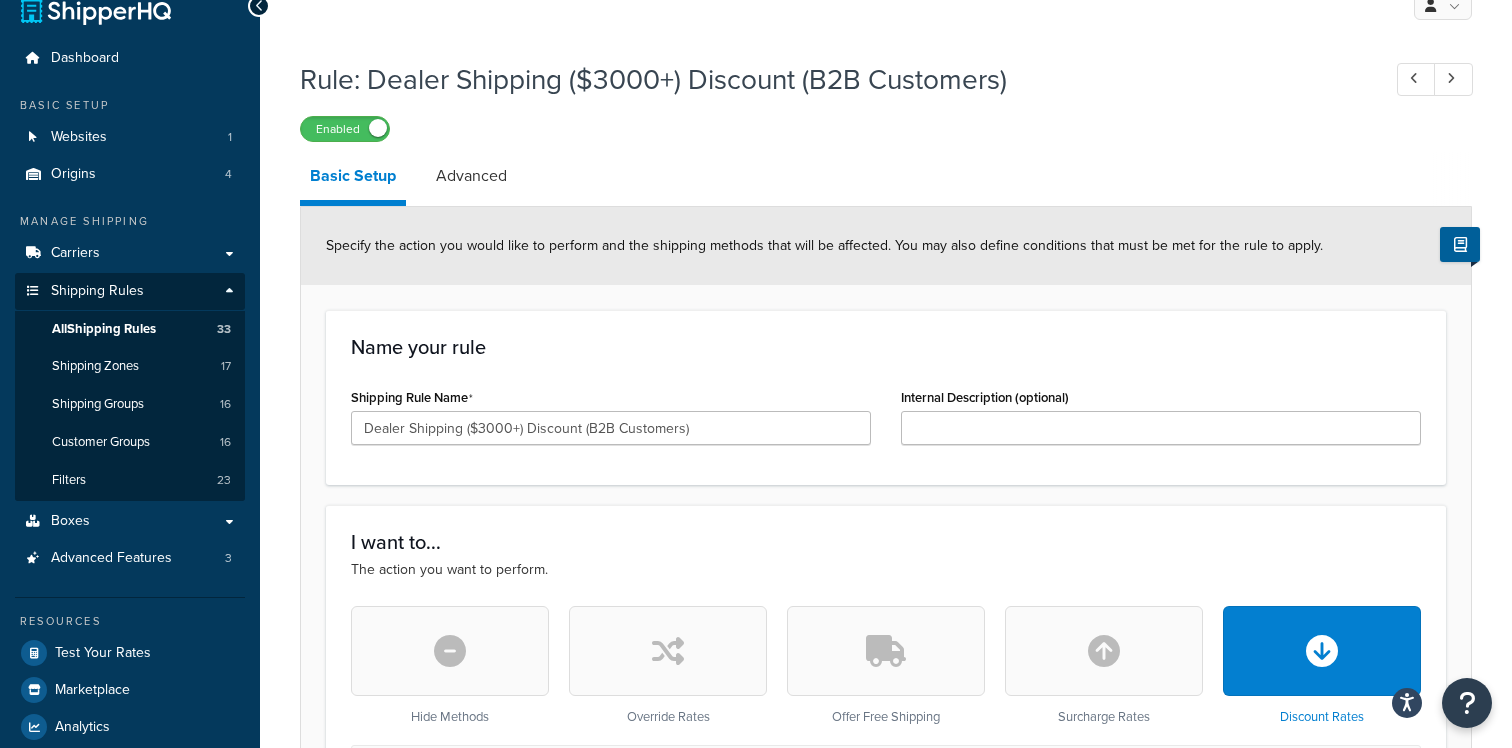 click on "Rule: Dealer Shipping ($3000+) Discount (B2B Customers)" at bounding box center (830, 79) 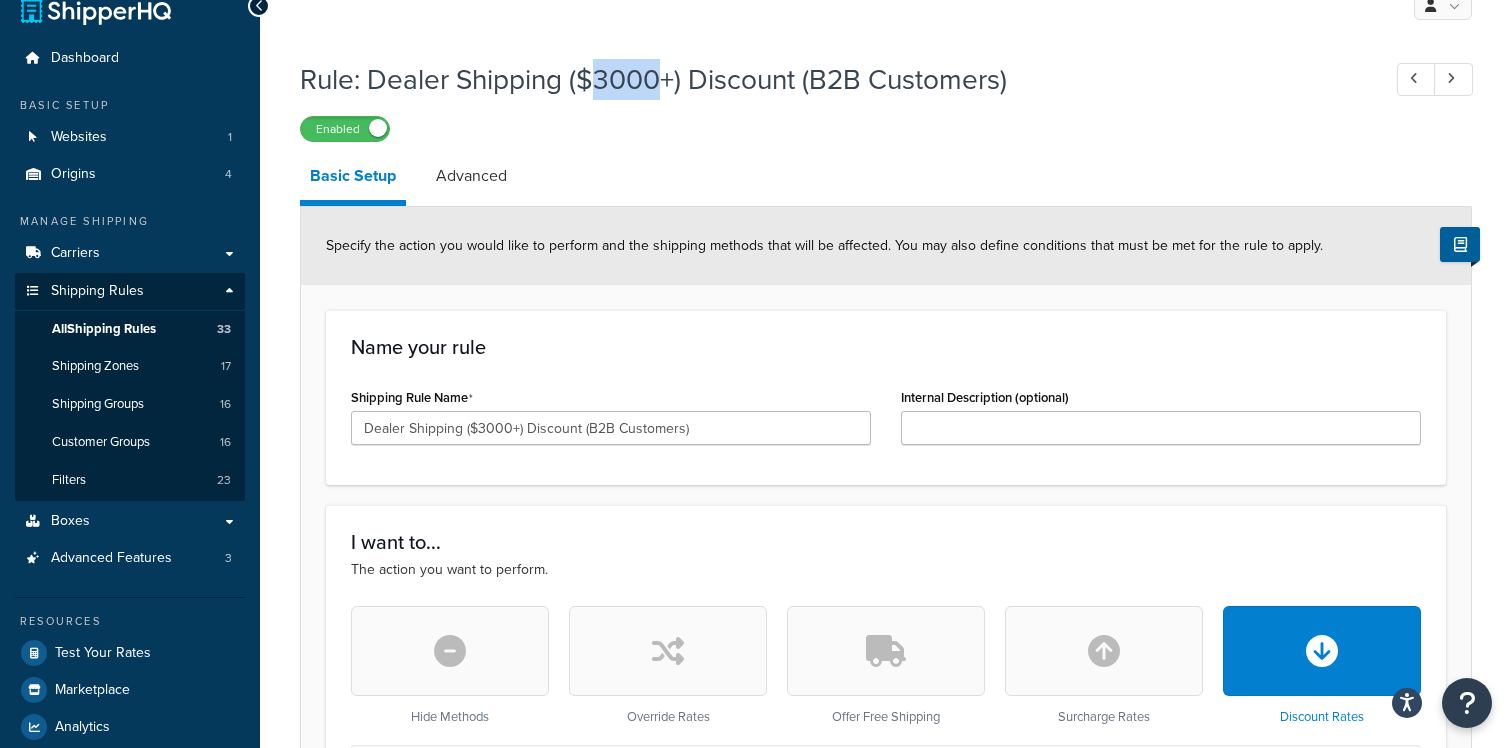 click on "Rule: Dealer Shipping ($3000+) Discount (B2B Customers)" at bounding box center (830, 79) 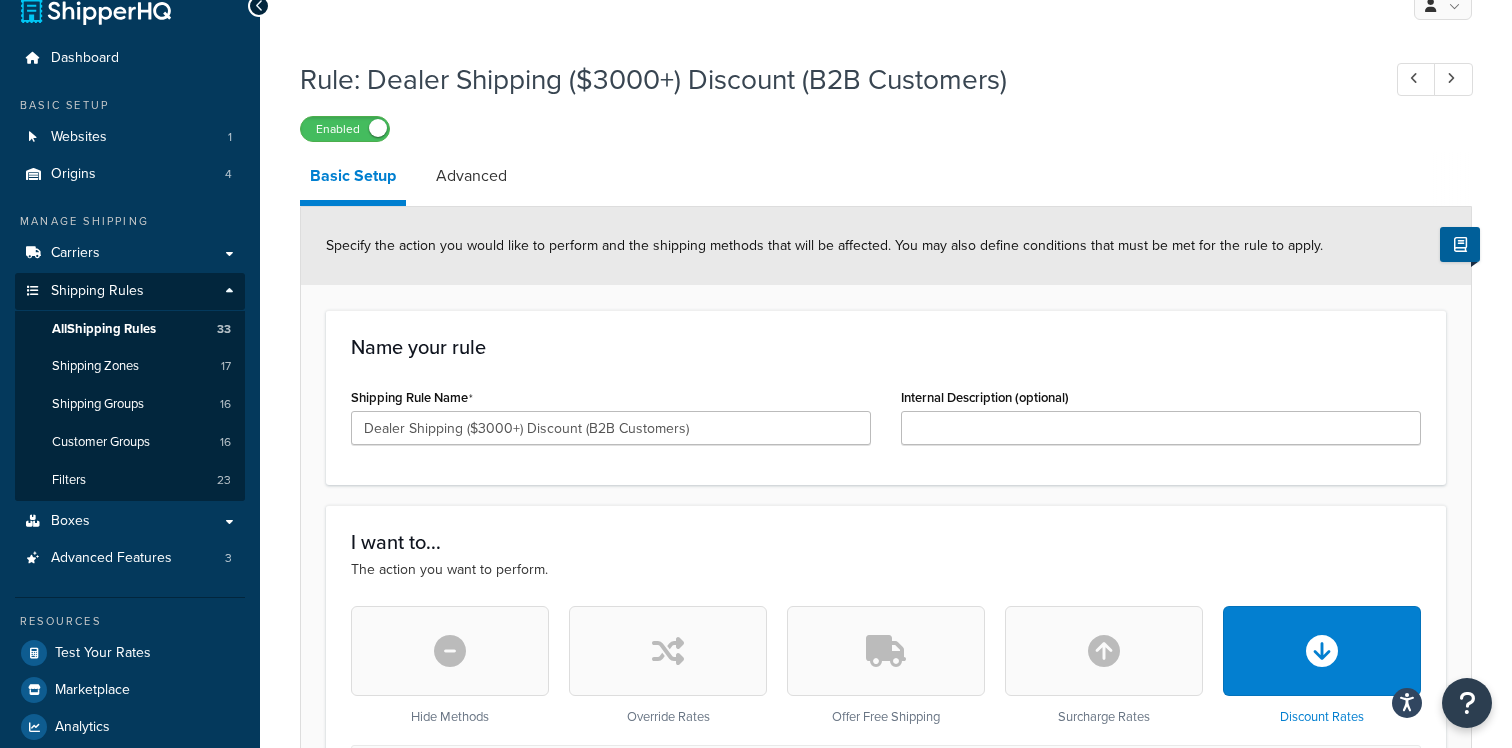 click on "Rule: Dealer Shipping ($3000+) Discount (B2B Customers)" at bounding box center [830, 79] 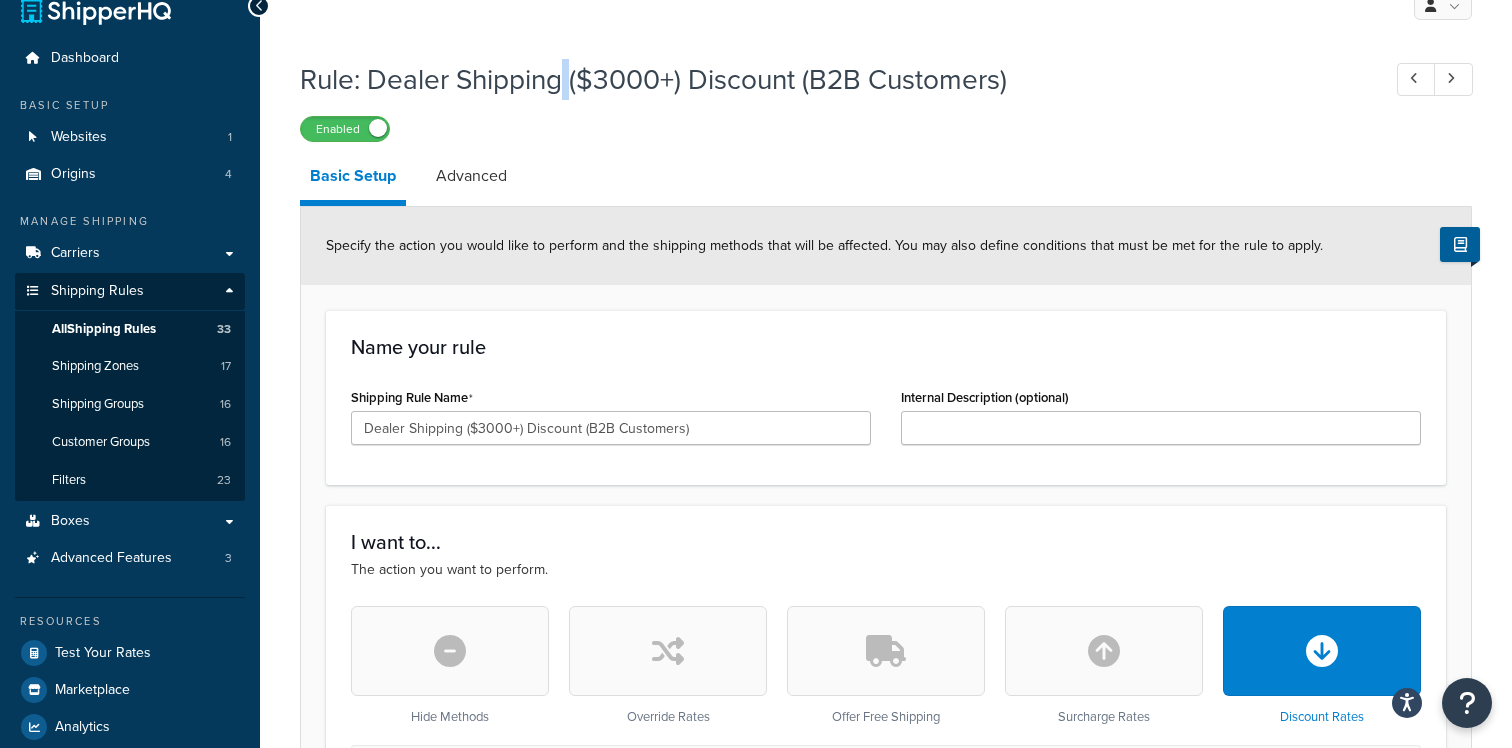 click on "Rule: Dealer Shipping ($3000+) Discount (B2B Customers)" at bounding box center (830, 79) 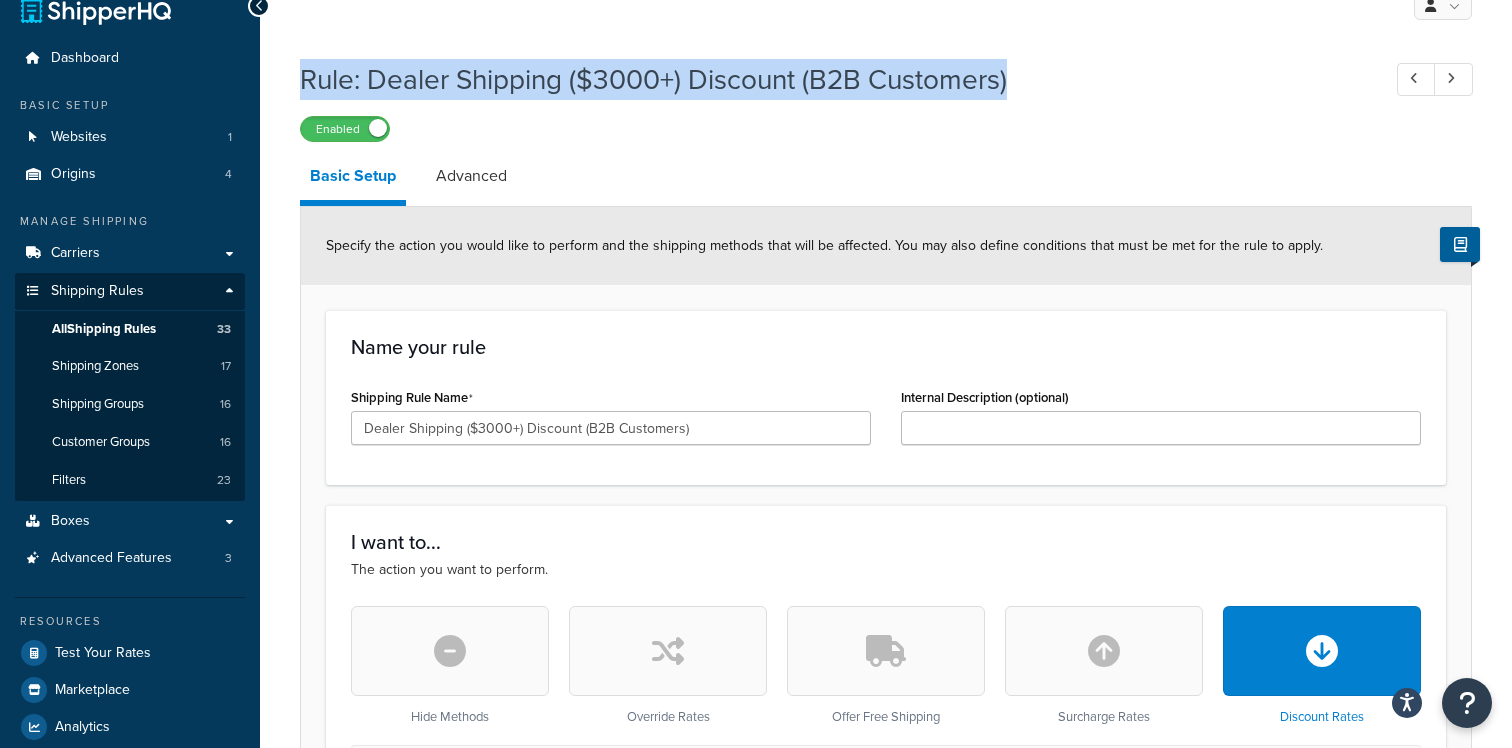 click on "Rule: Dealer Shipping ($3000+) Discount (B2B Customers)" at bounding box center [830, 79] 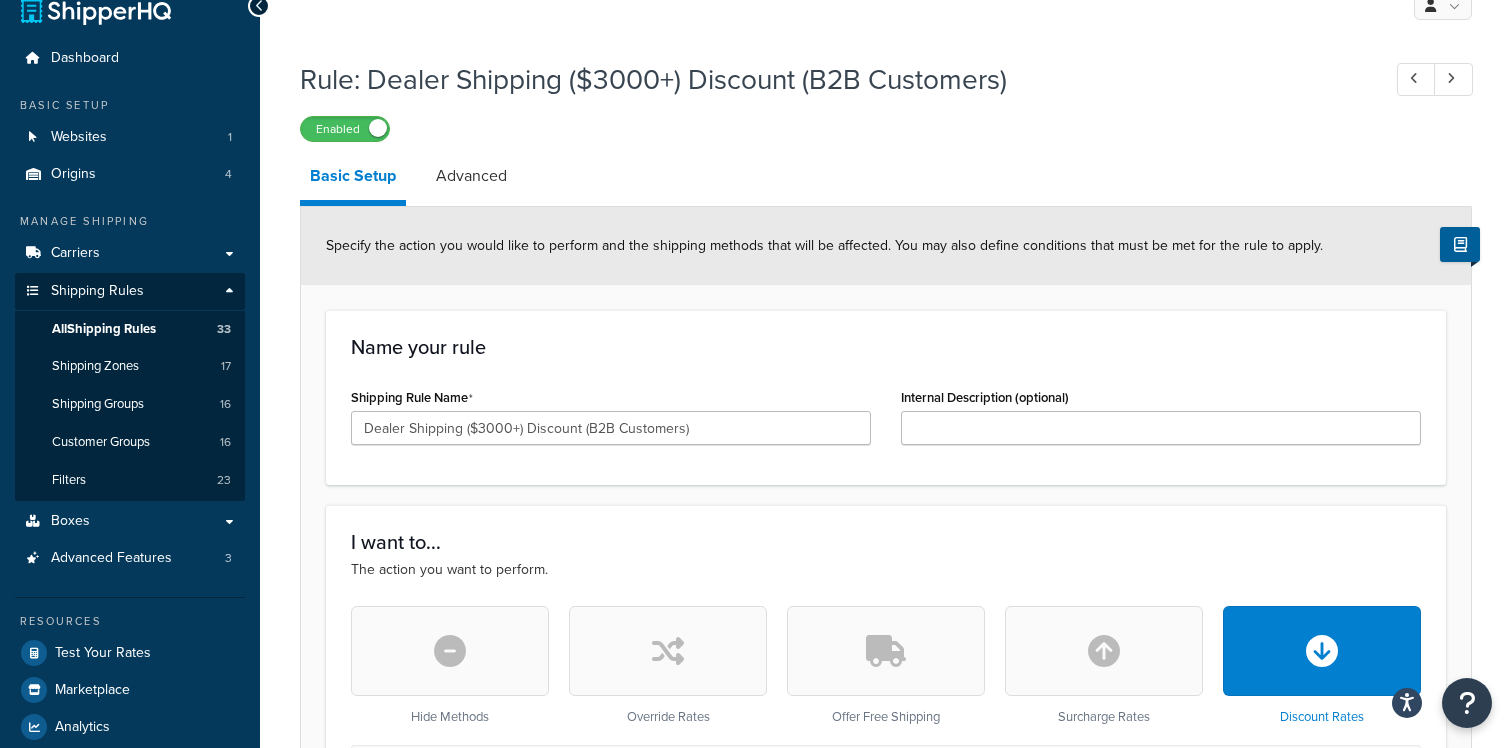click on "Rule: Dealer Shipping ($3000+) Discount (B2B Customers)" at bounding box center (830, 79) 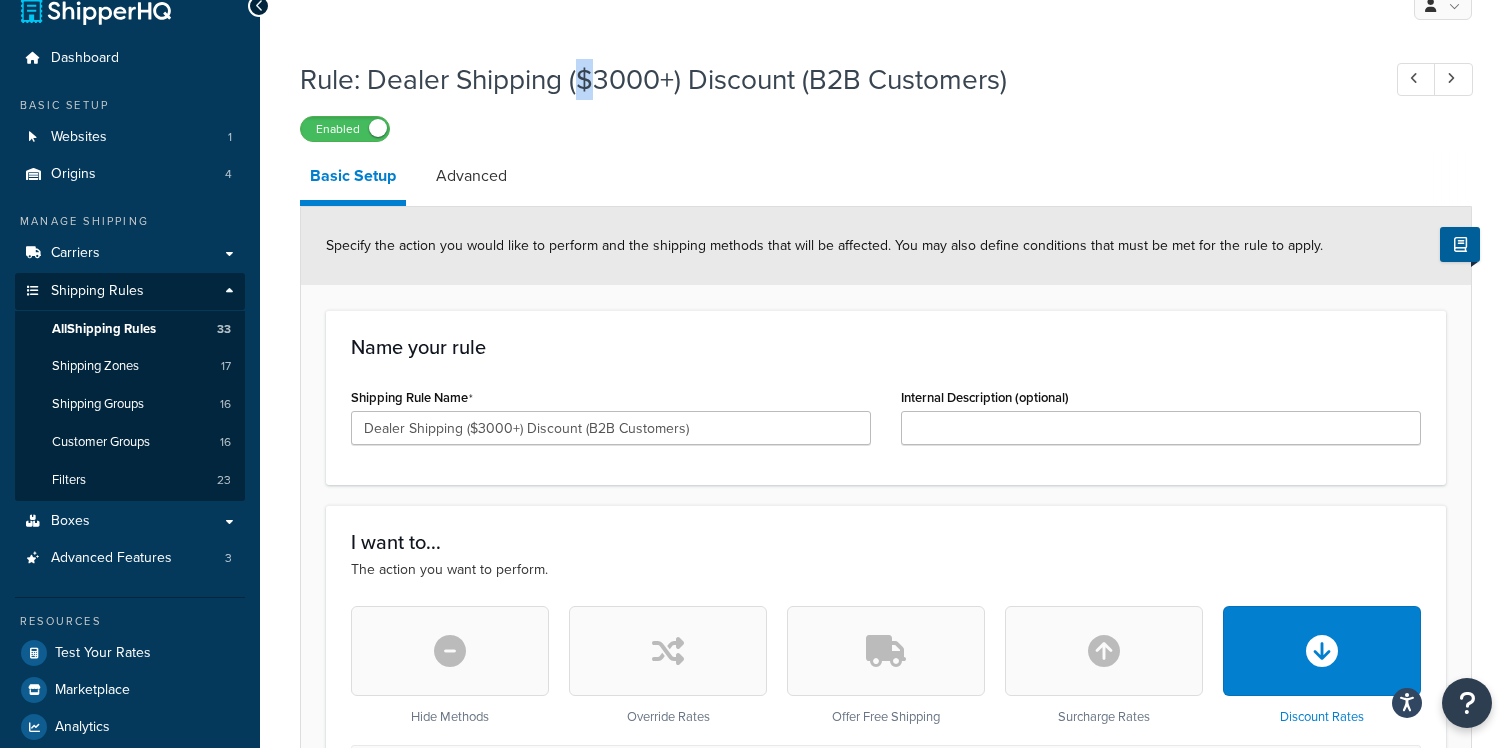 click on "Rule: Dealer Shipping ($3000+) Discount (B2B Customers)" at bounding box center [830, 79] 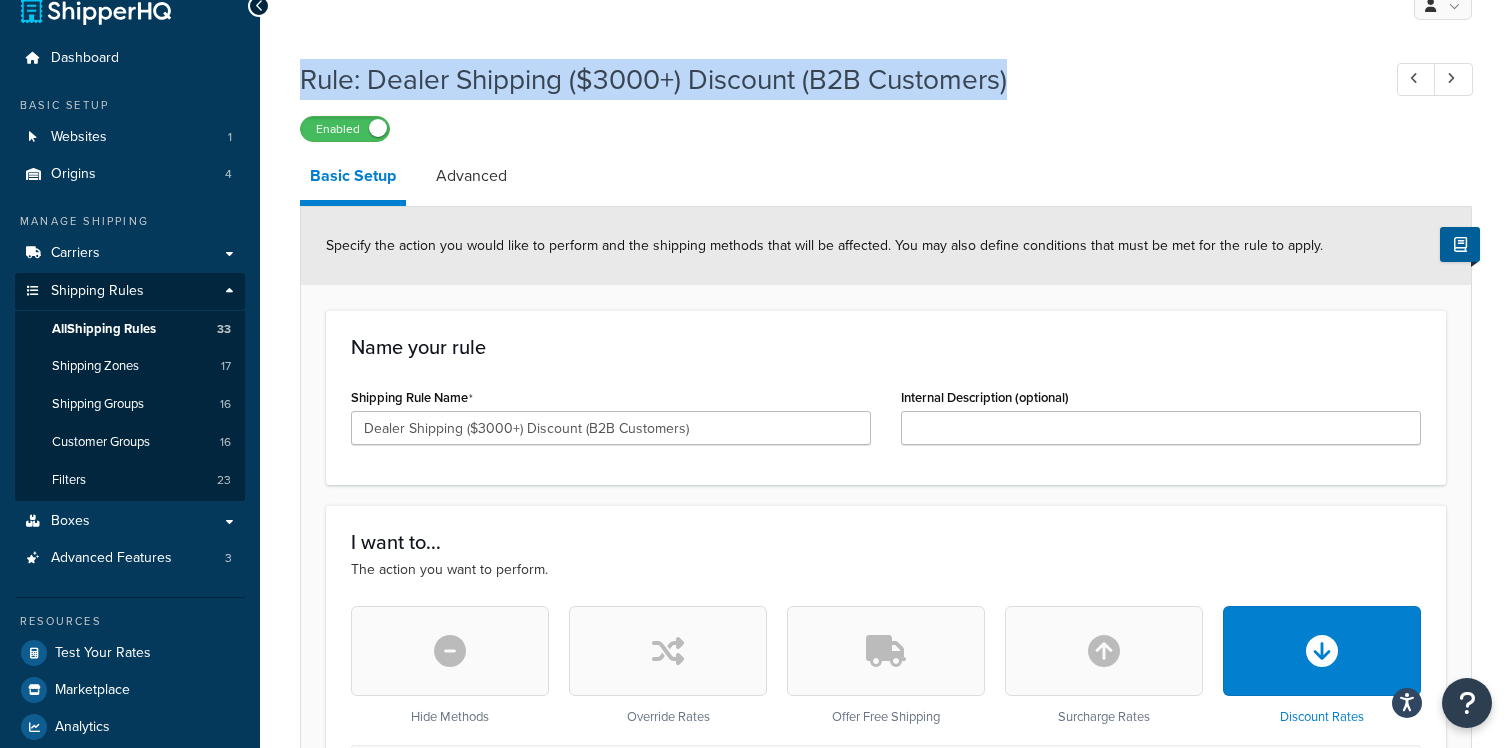 click on "Rule: Dealer Shipping ($3000+) Discount (B2B Customers)" at bounding box center (830, 79) 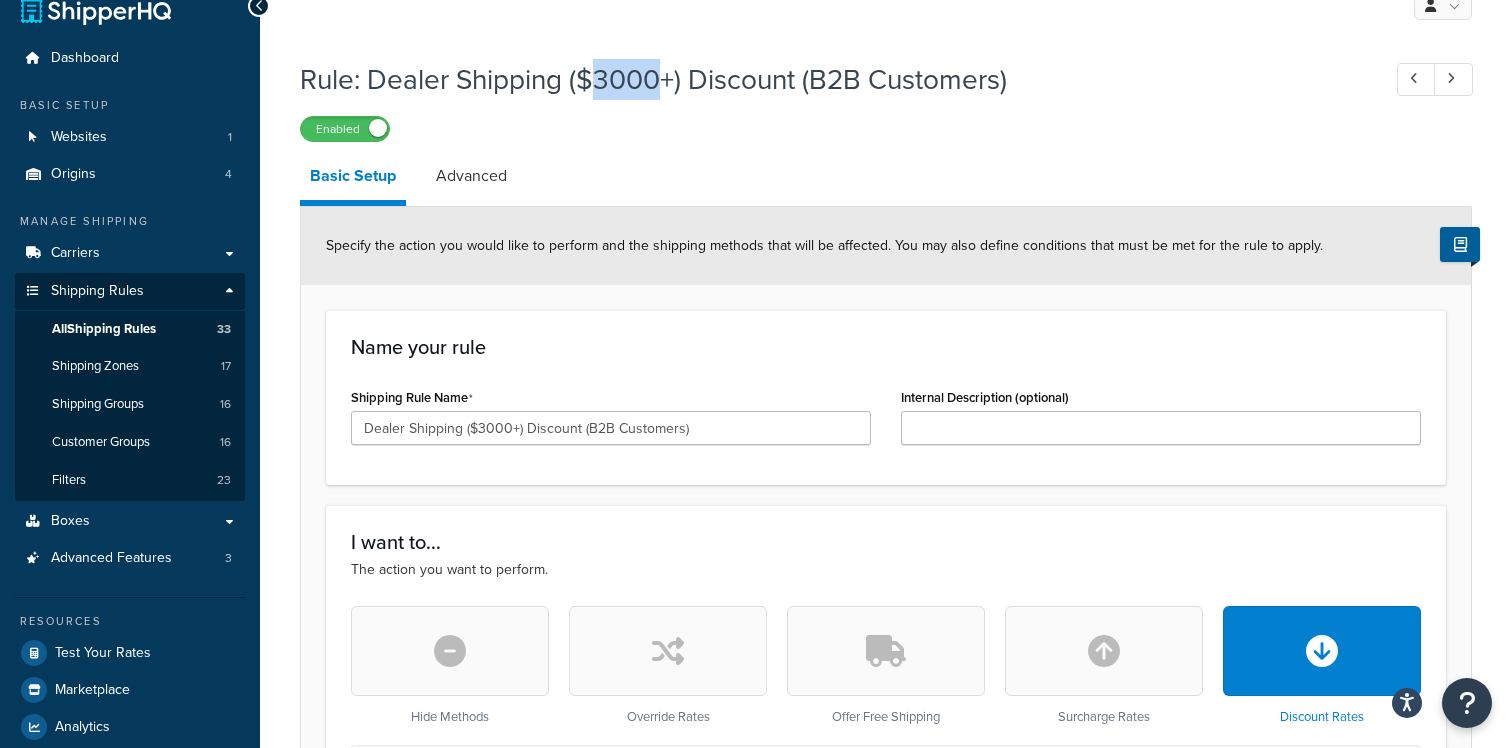 click on "Rule: Dealer Shipping ($3000+) Discount (B2B Customers)" at bounding box center (830, 79) 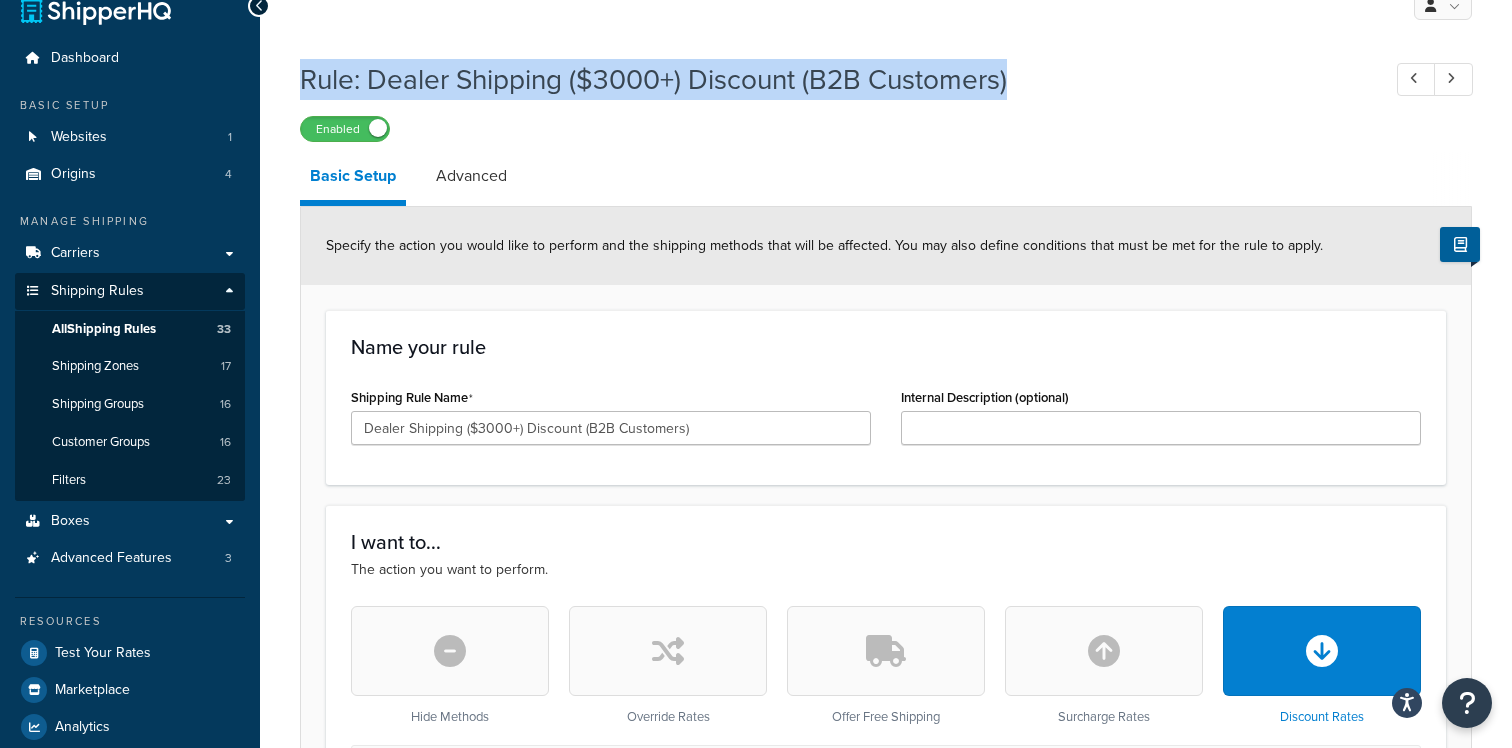 click on "Rule: Dealer Shipping ($3000+) Discount (B2B Customers)" at bounding box center (830, 79) 